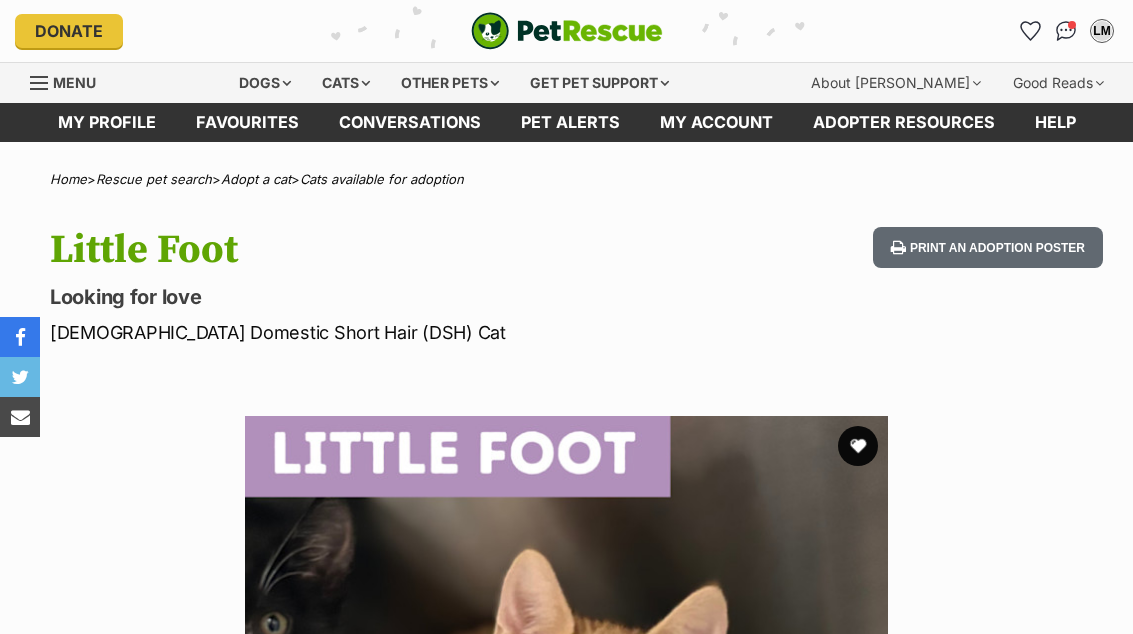 scroll, scrollTop: 0, scrollLeft: 0, axis: both 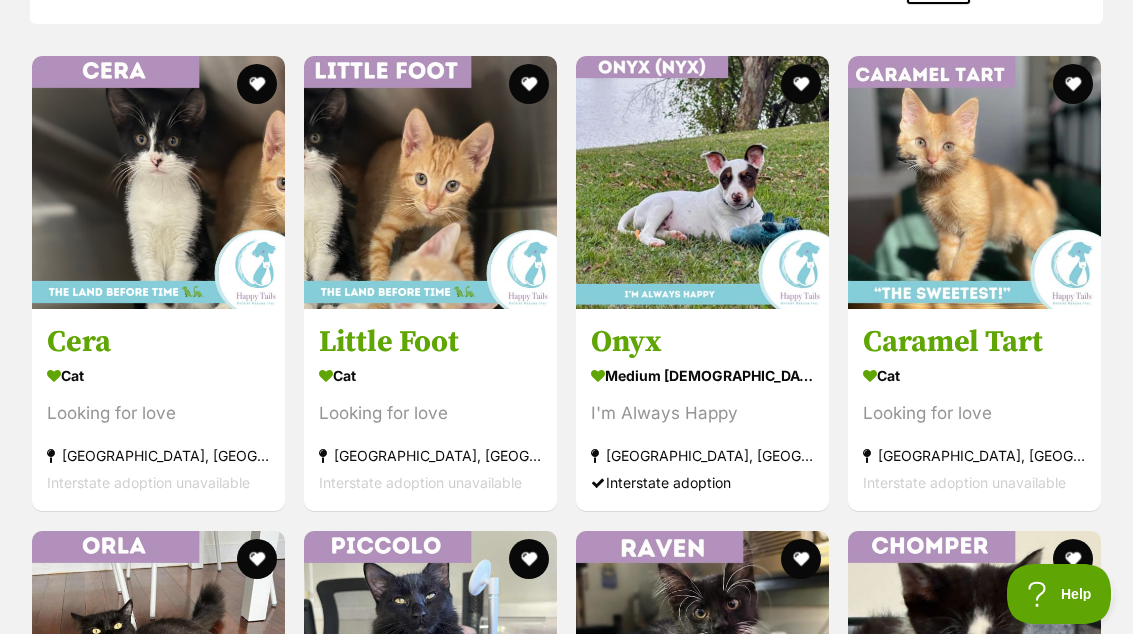 click at bounding box center [974, 182] 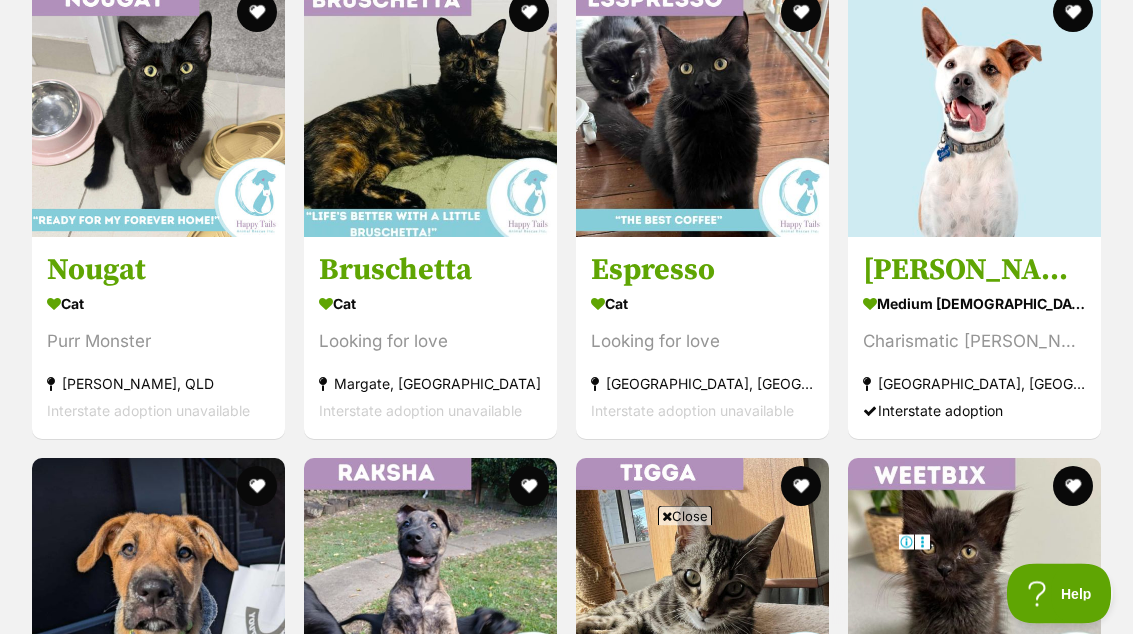 scroll, scrollTop: 2833, scrollLeft: 0, axis: vertical 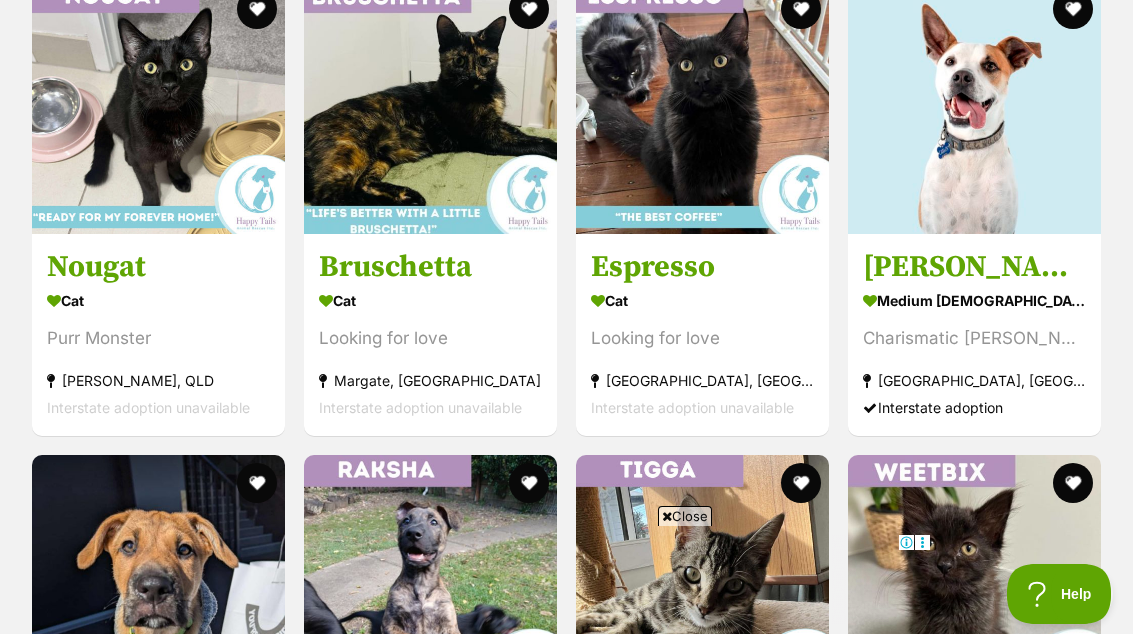 click at bounding box center (702, 107) 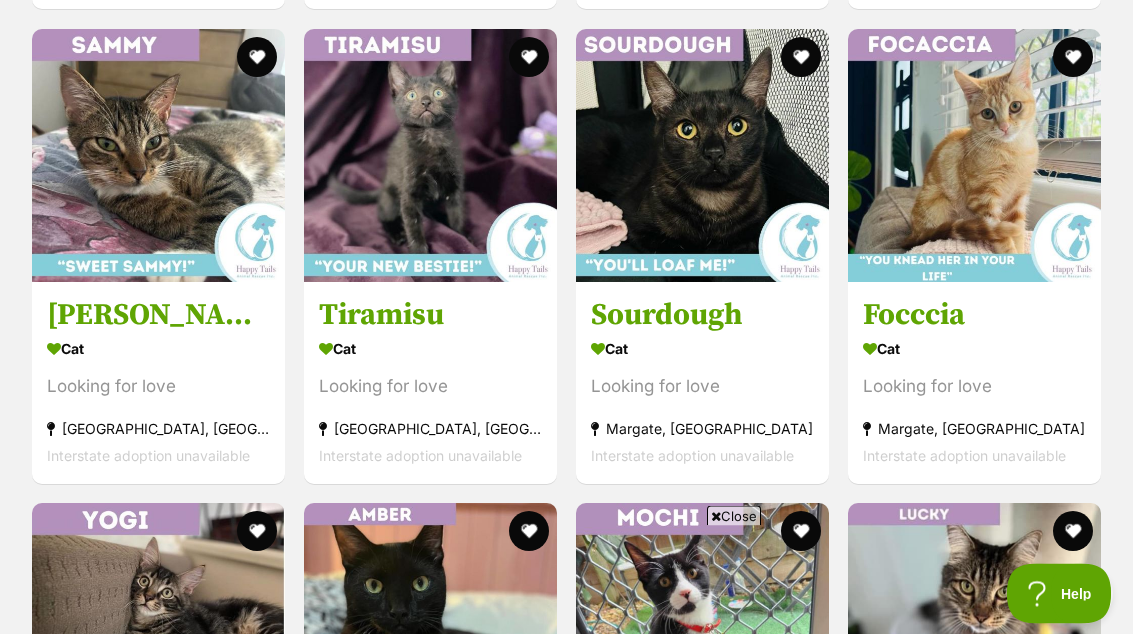 scroll, scrollTop: 3734, scrollLeft: 0, axis: vertical 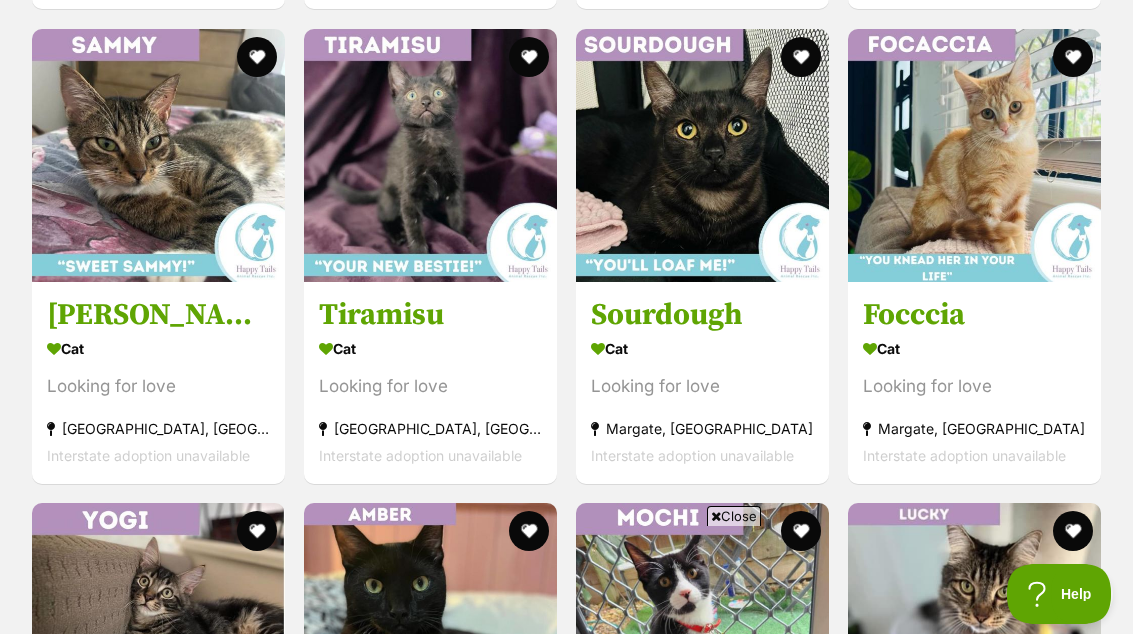 click at bounding box center (974, 155) 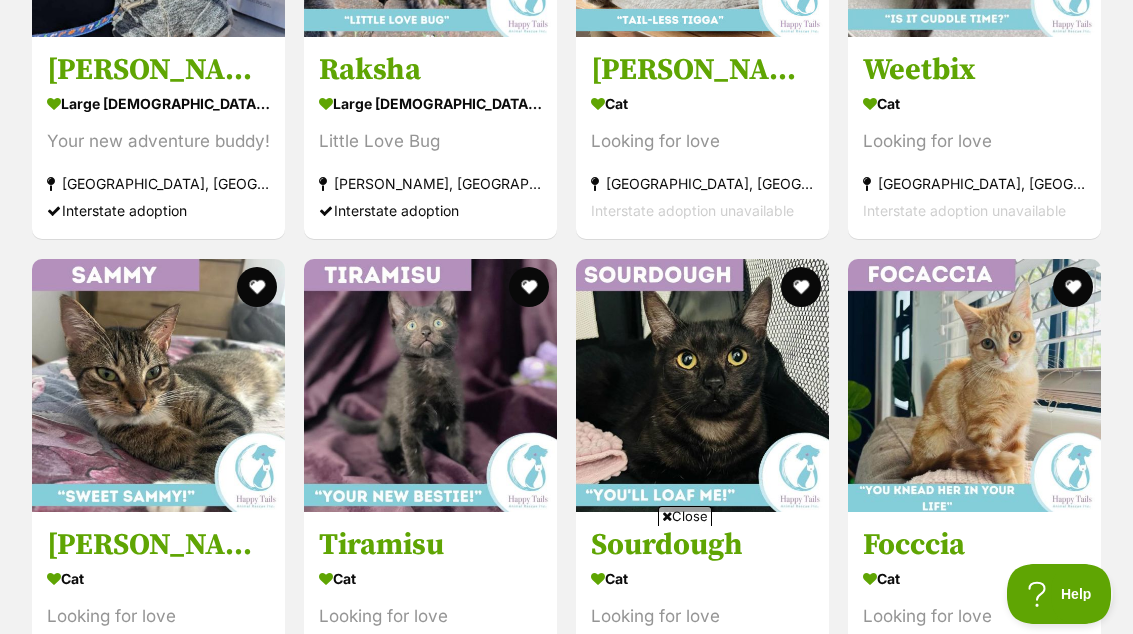 scroll, scrollTop: 3501, scrollLeft: 0, axis: vertical 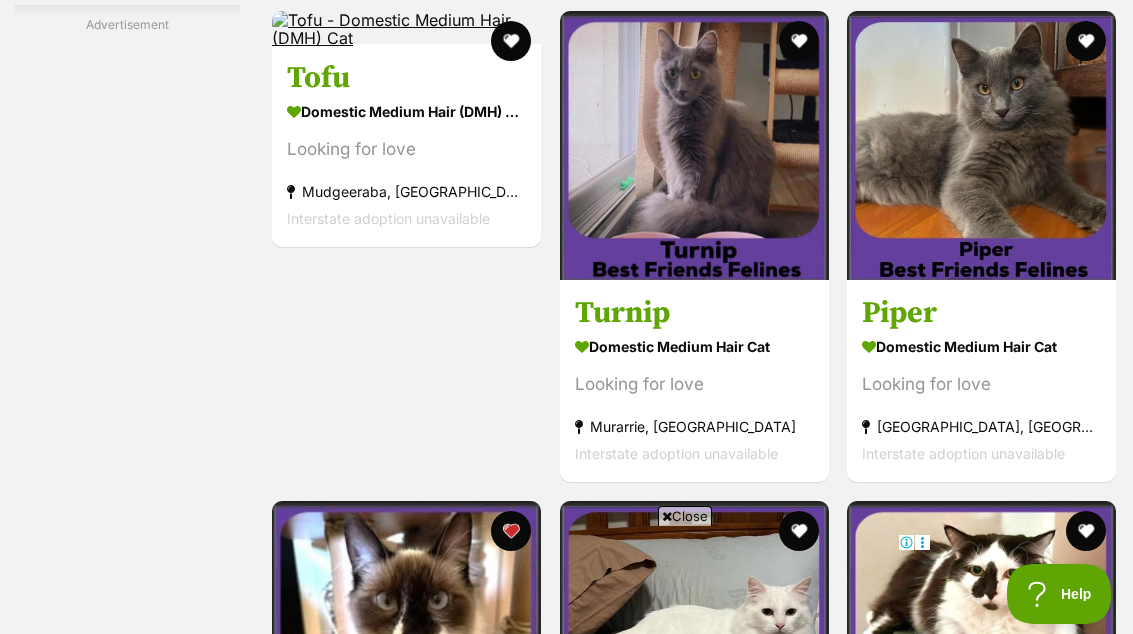 click at bounding box center (694, 1125) 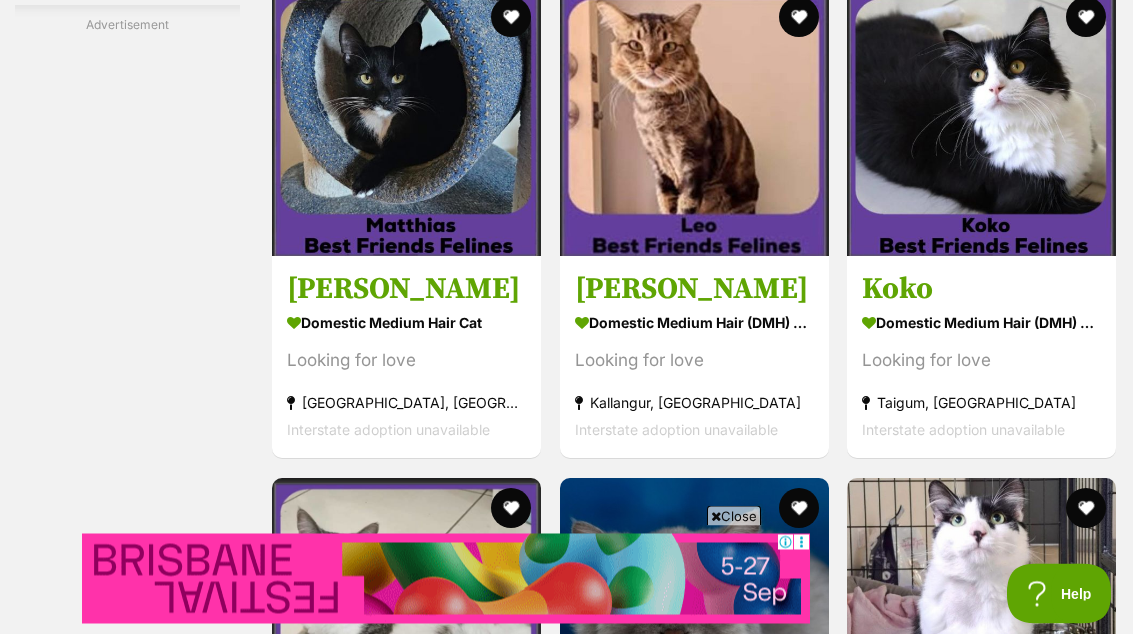 scroll, scrollTop: 7757, scrollLeft: 0, axis: vertical 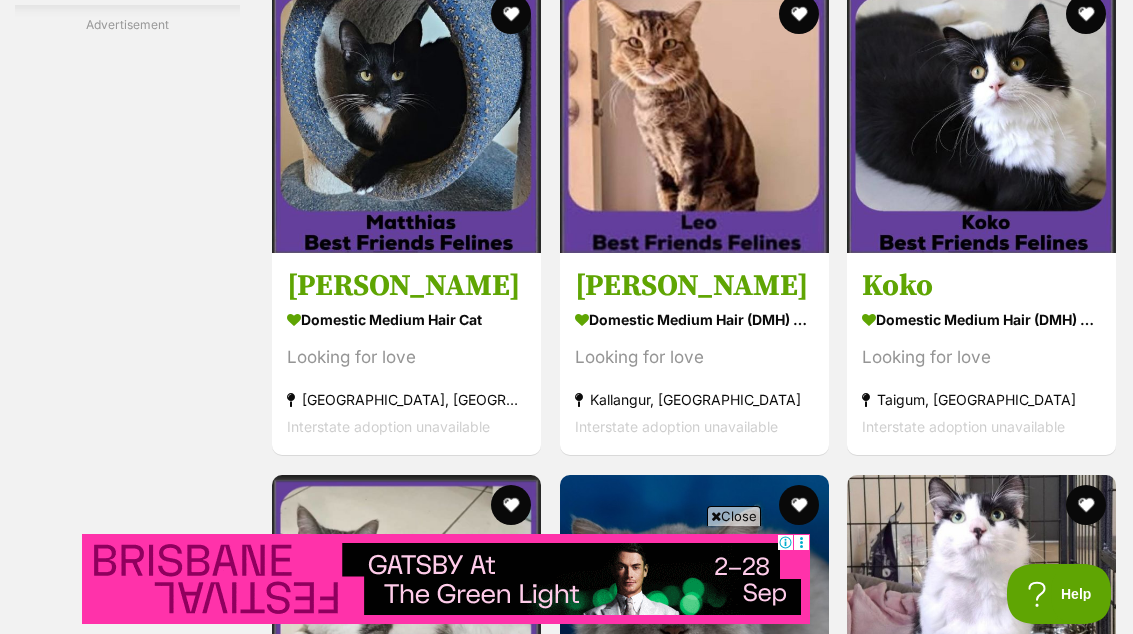 click at bounding box center (981, 1099) 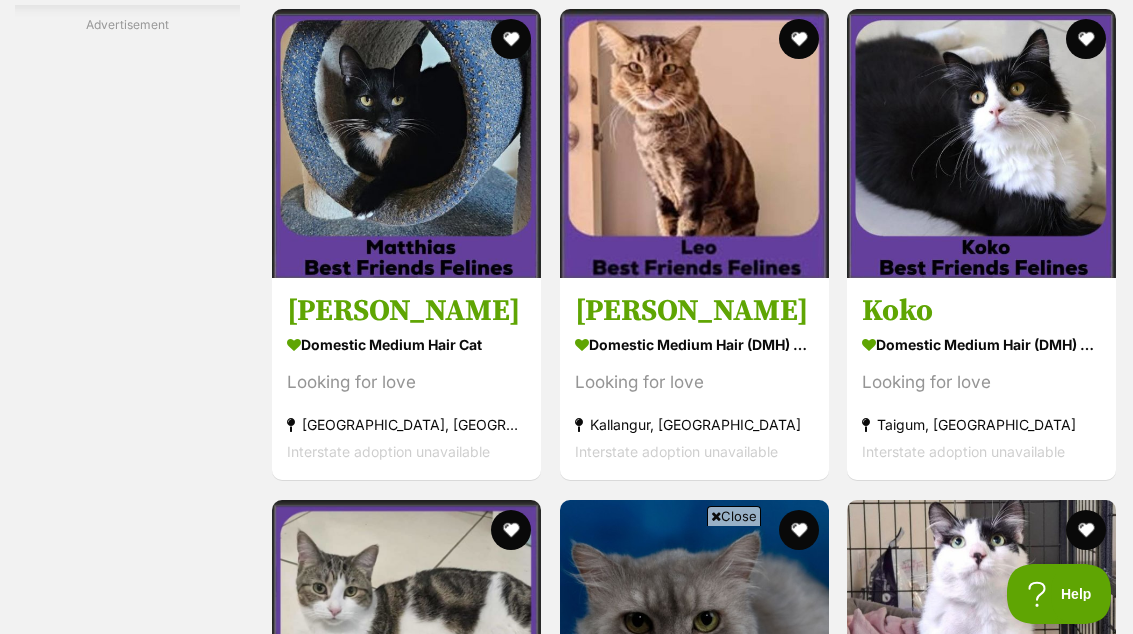 scroll, scrollTop: 0, scrollLeft: 0, axis: both 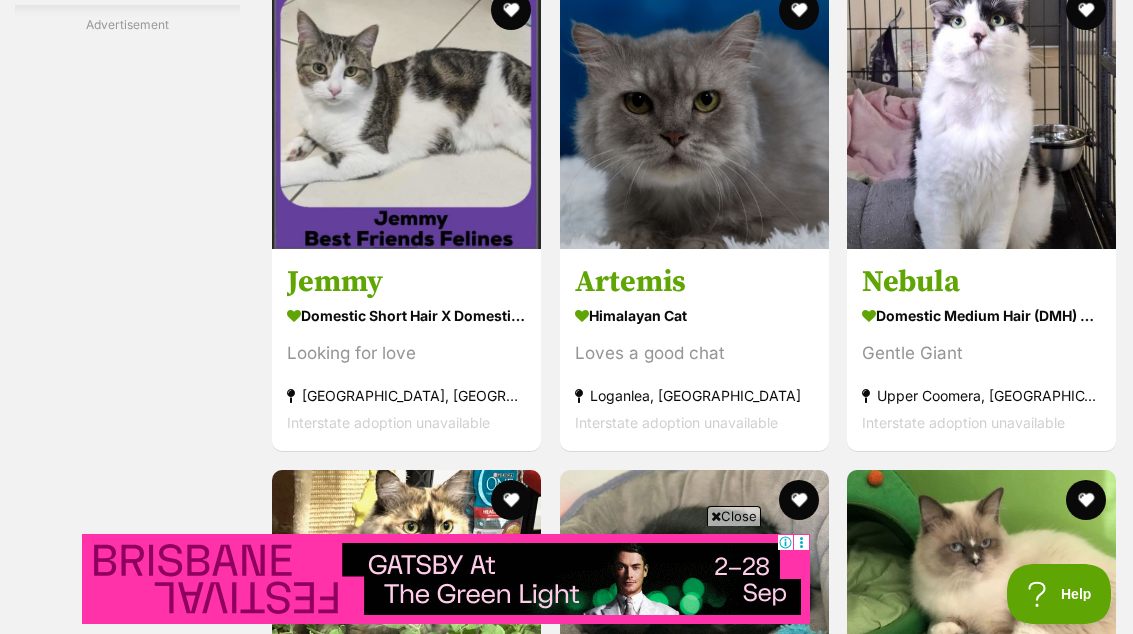 click at bounding box center (981, 1094) 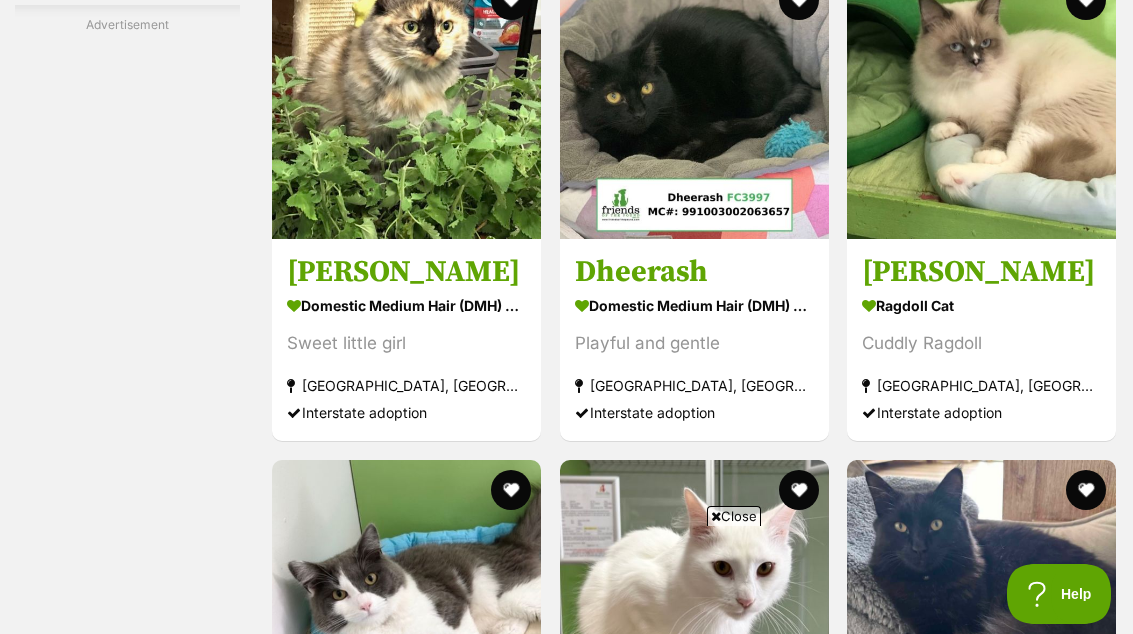 scroll, scrollTop: 0, scrollLeft: 0, axis: both 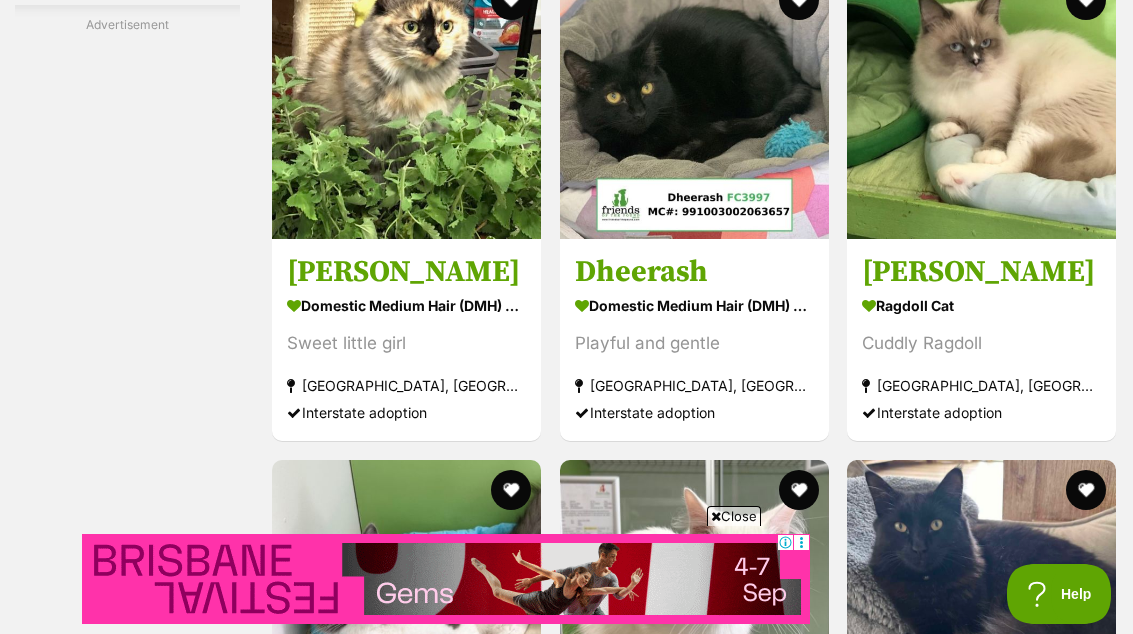 click at bounding box center (981, 1084) 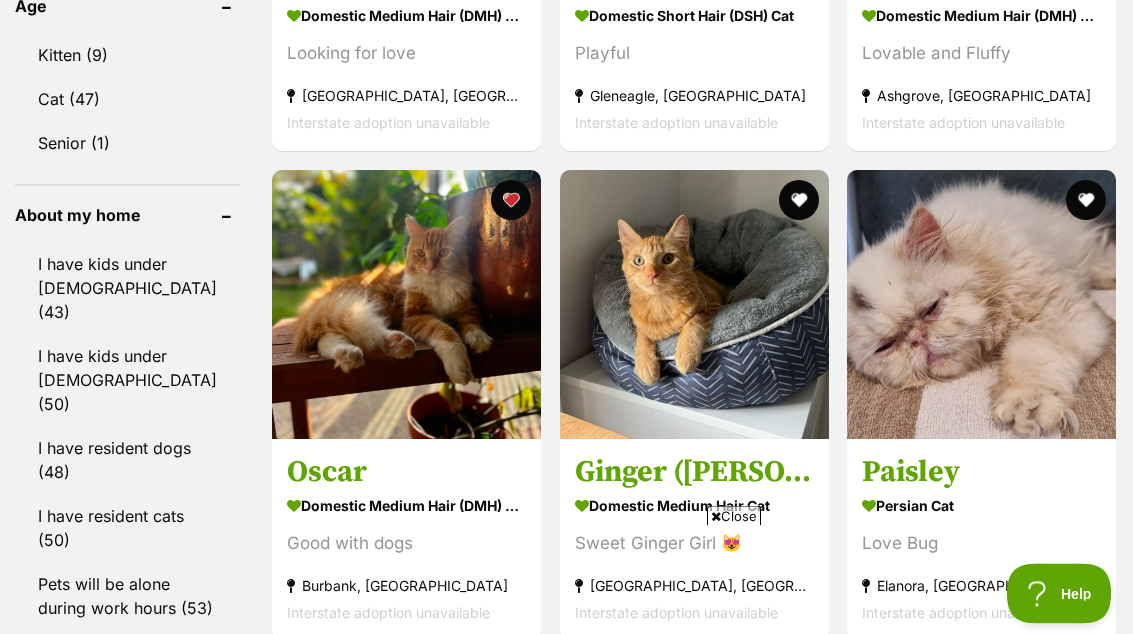 scroll, scrollTop: 1691, scrollLeft: 0, axis: vertical 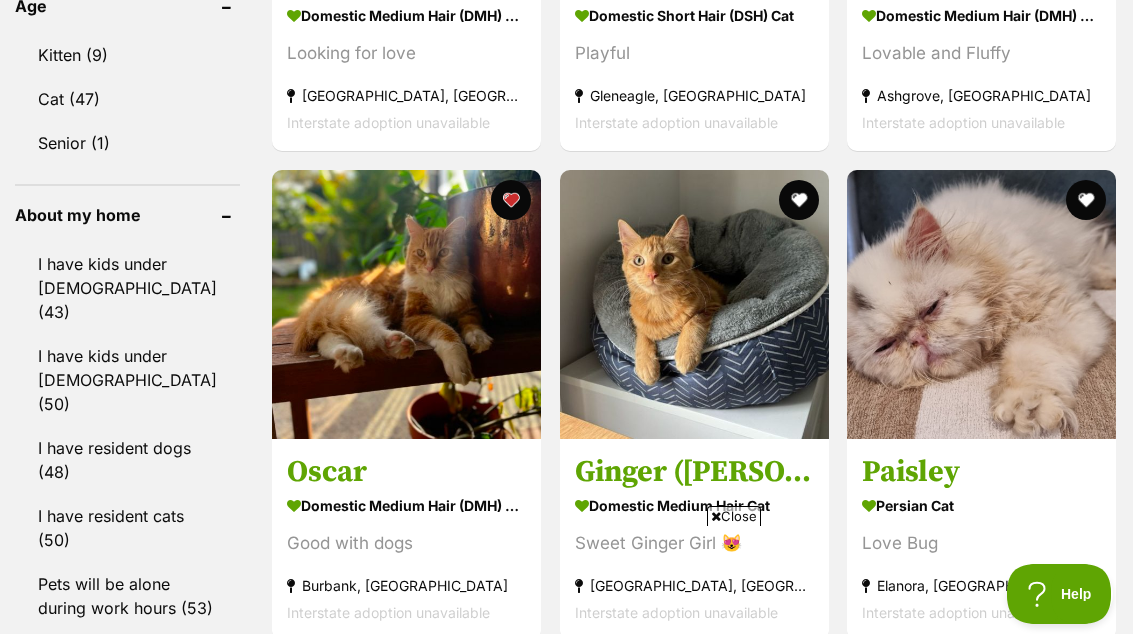 click at bounding box center [406, 304] 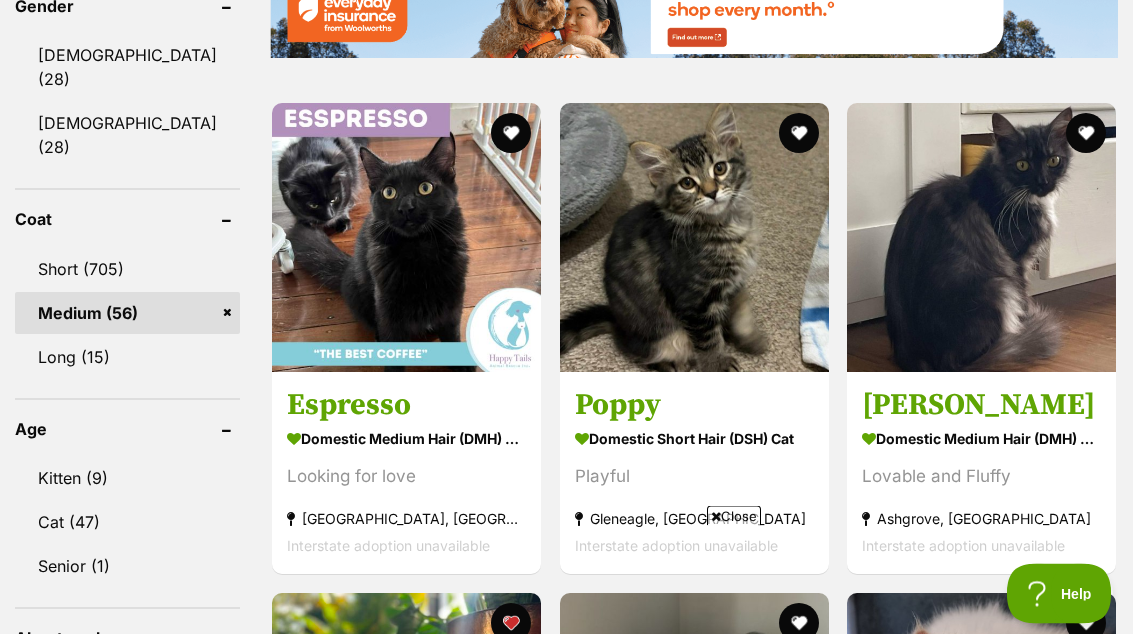 scroll, scrollTop: 1269, scrollLeft: 0, axis: vertical 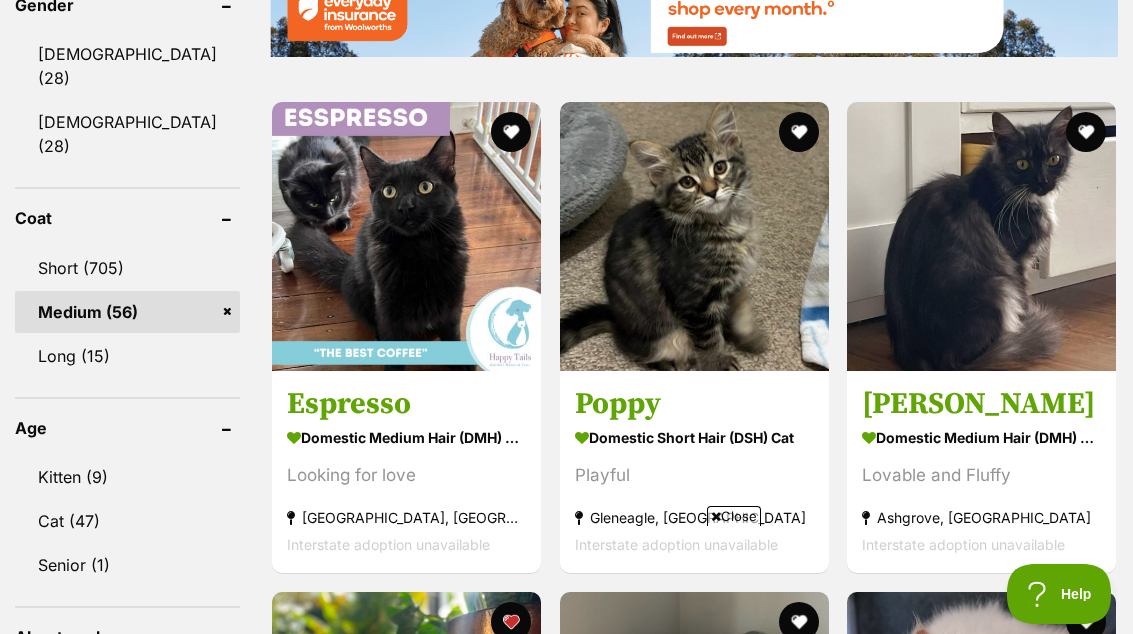 click on "Medium (56)" at bounding box center [127, 312] 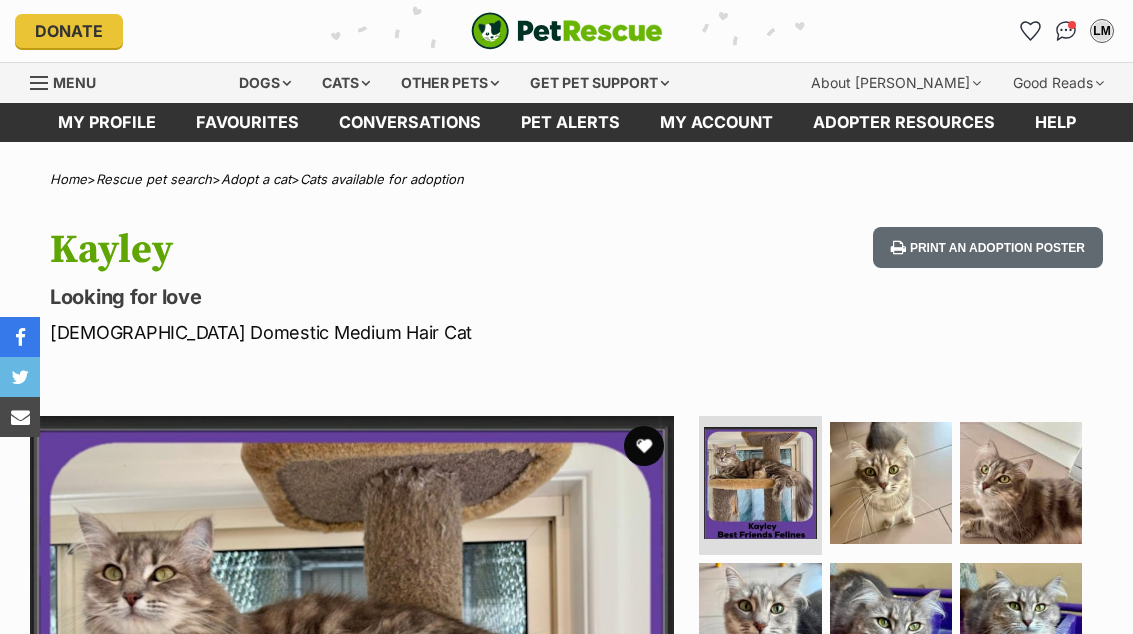 scroll, scrollTop: 0, scrollLeft: 0, axis: both 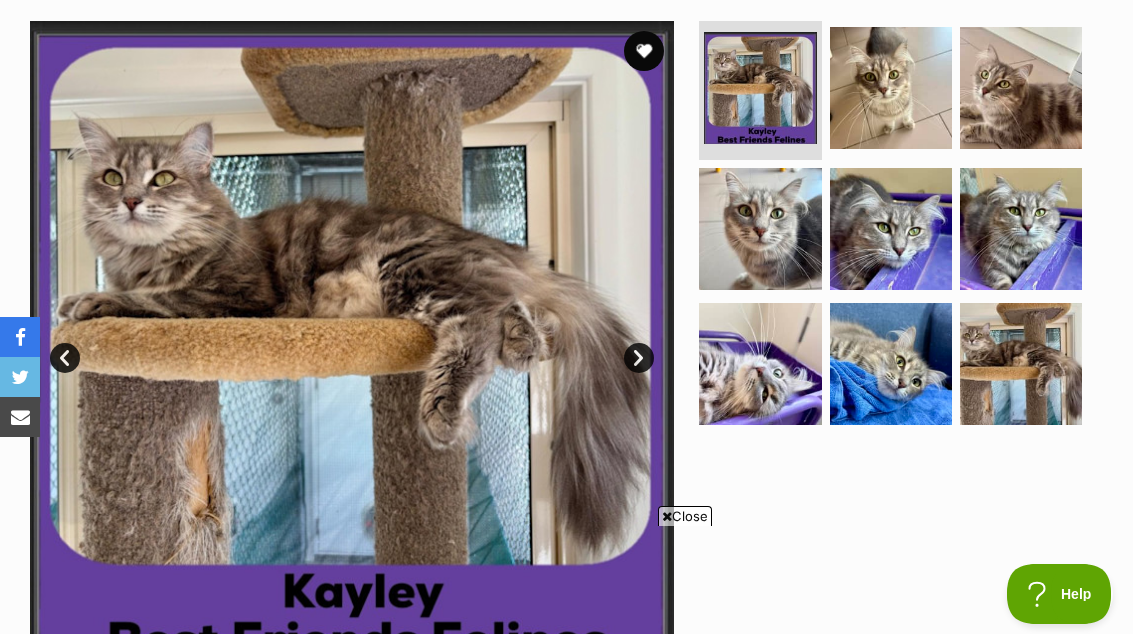 click at bounding box center [891, 88] 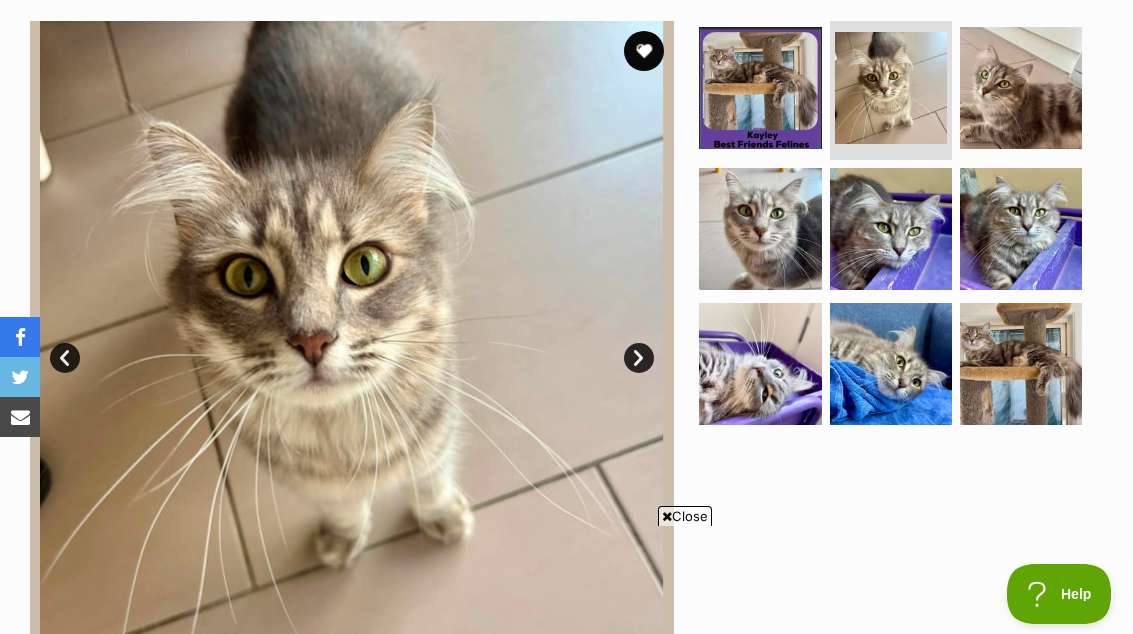 click at bounding box center (1021, 88) 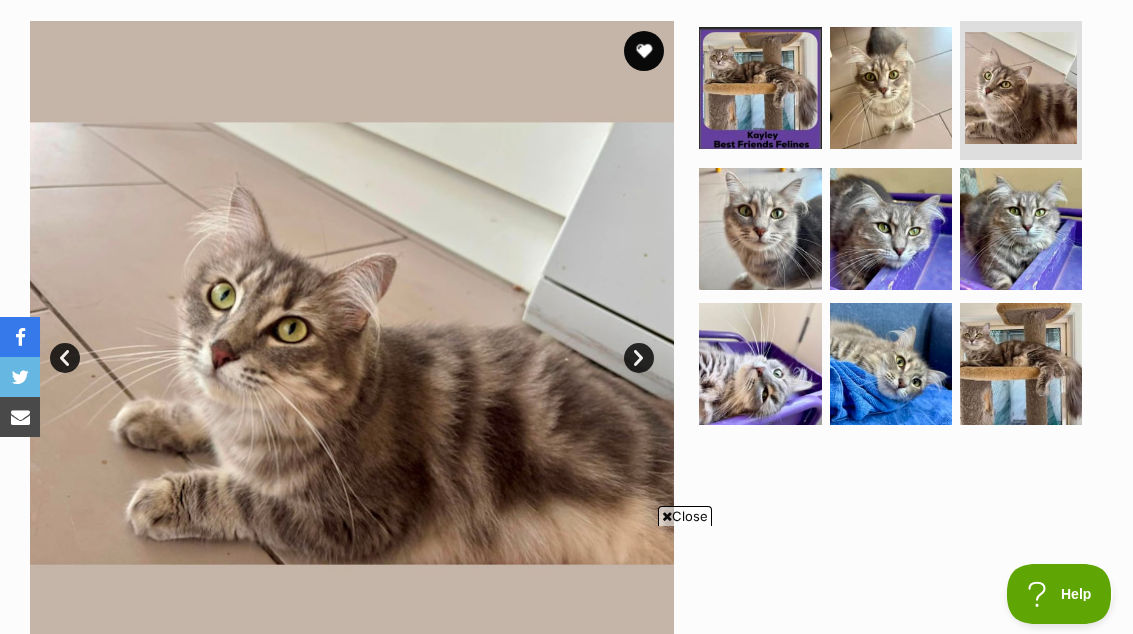 click at bounding box center (760, 229) 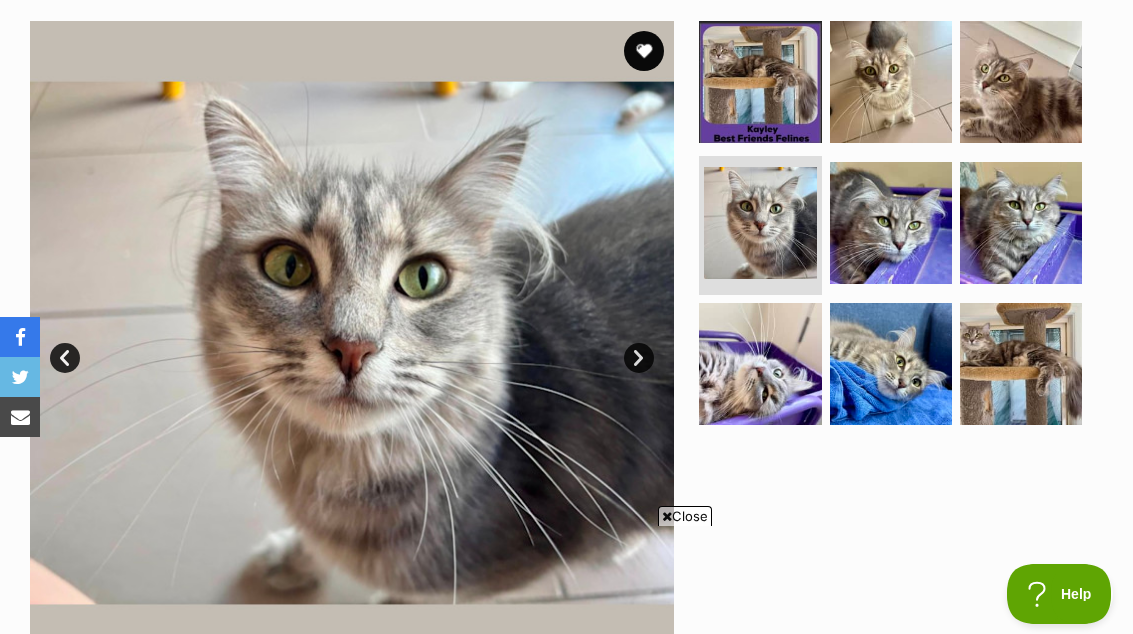 click at bounding box center (891, 223) 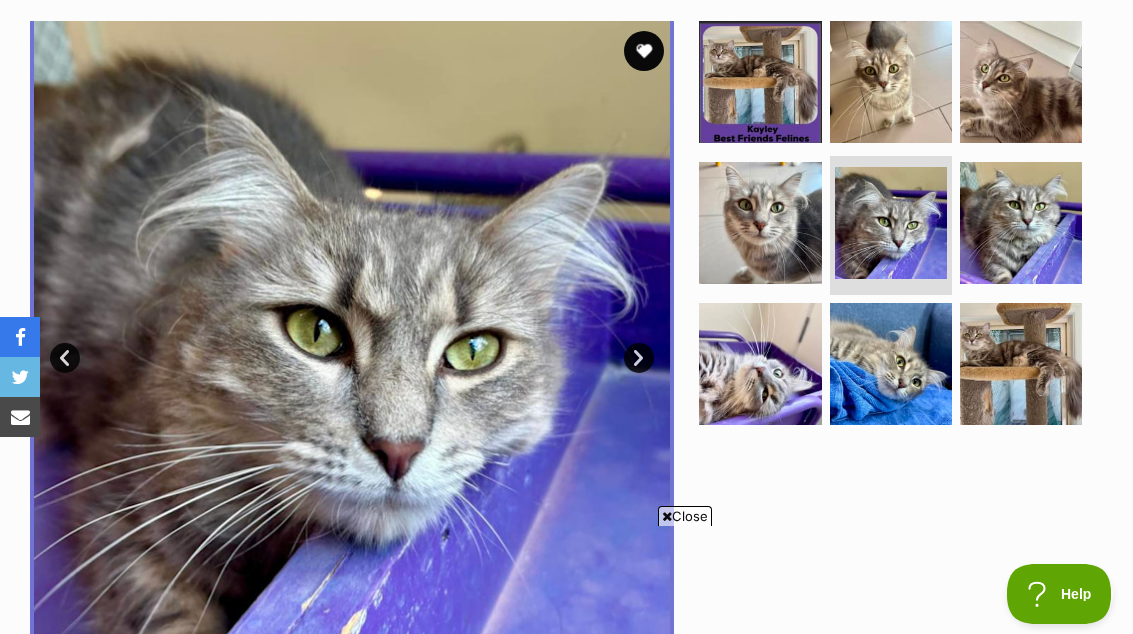 click at bounding box center [1021, 223] 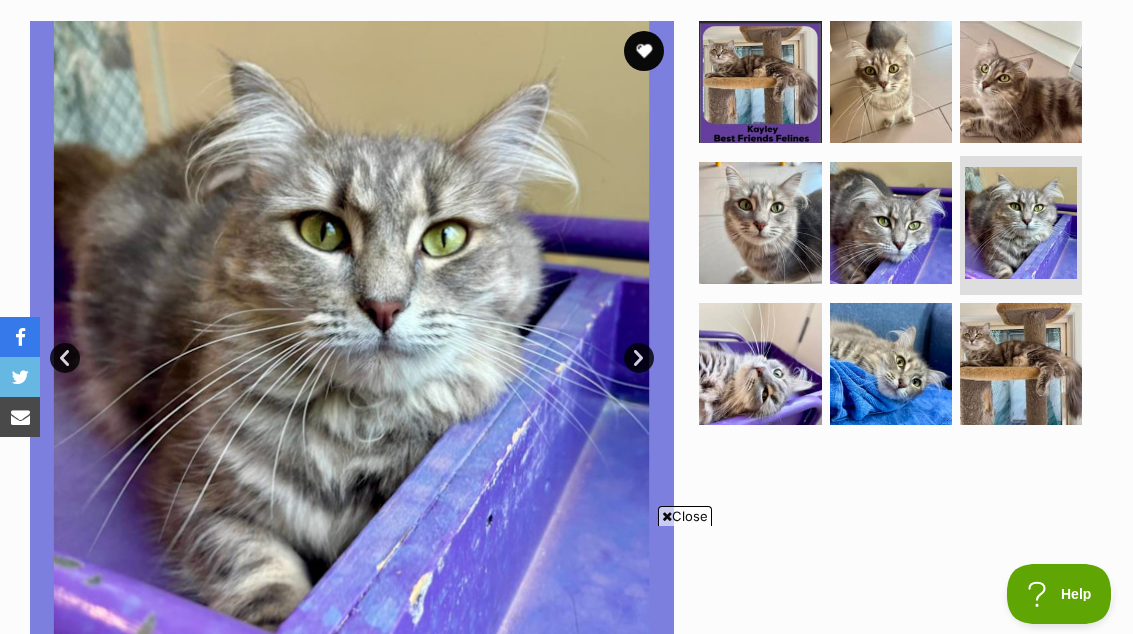 click at bounding box center (760, 364) 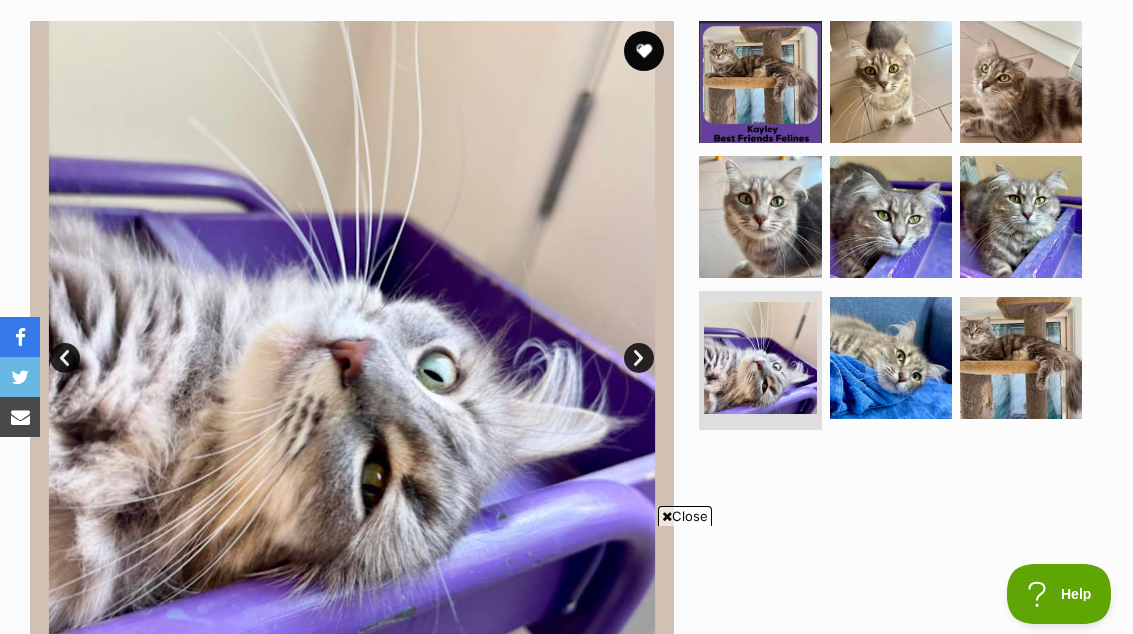 click at bounding box center (891, 358) 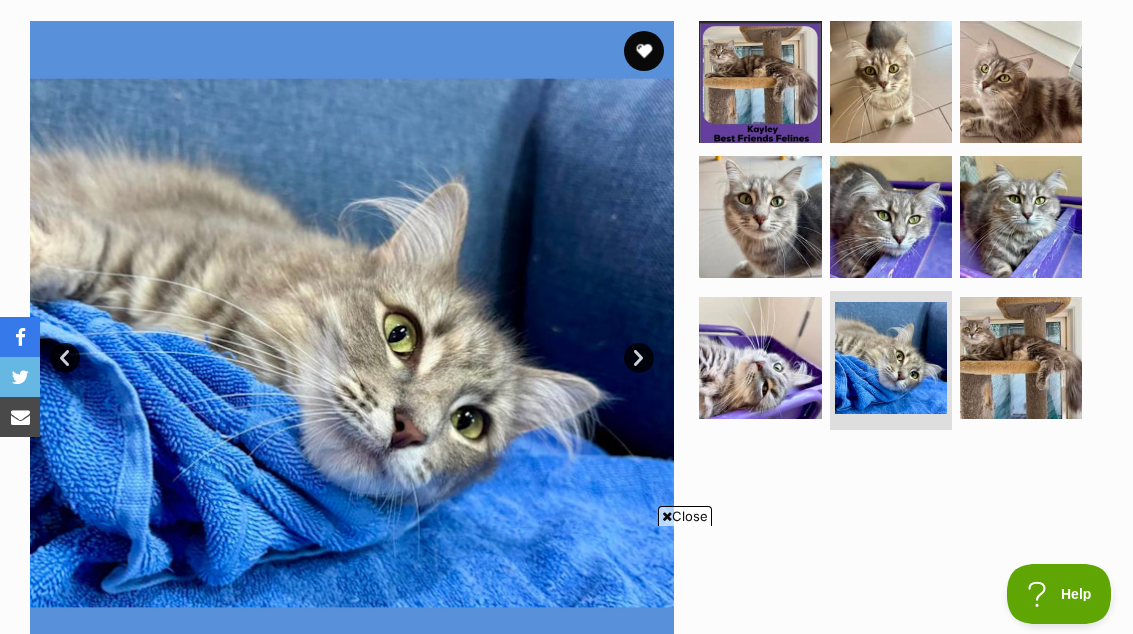 click at bounding box center (1021, 358) 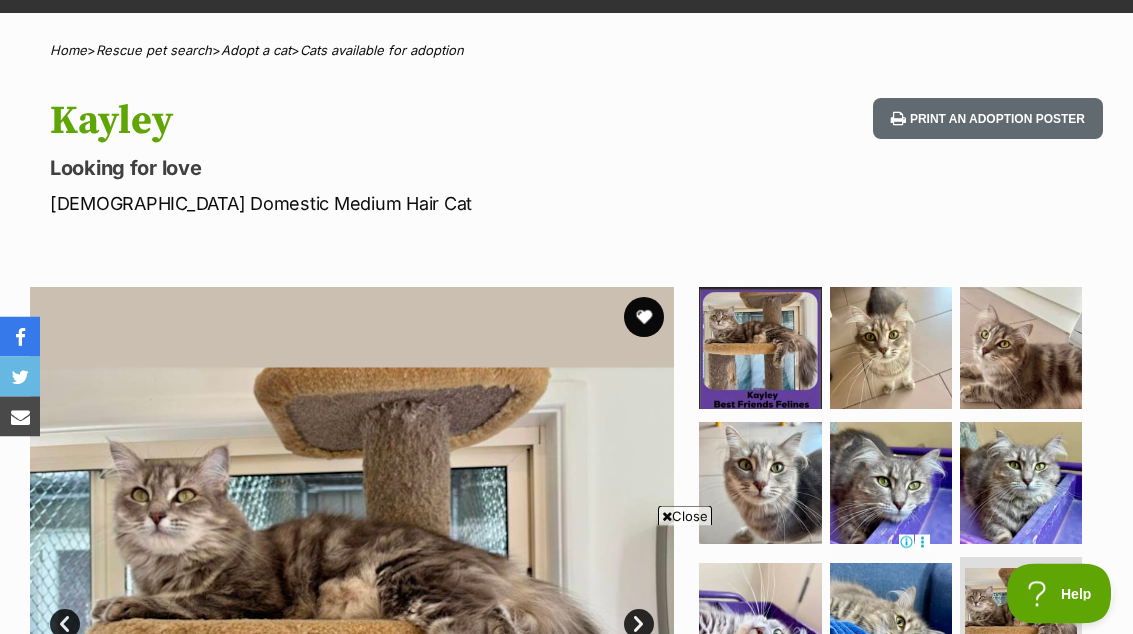 scroll, scrollTop: 130, scrollLeft: 0, axis: vertical 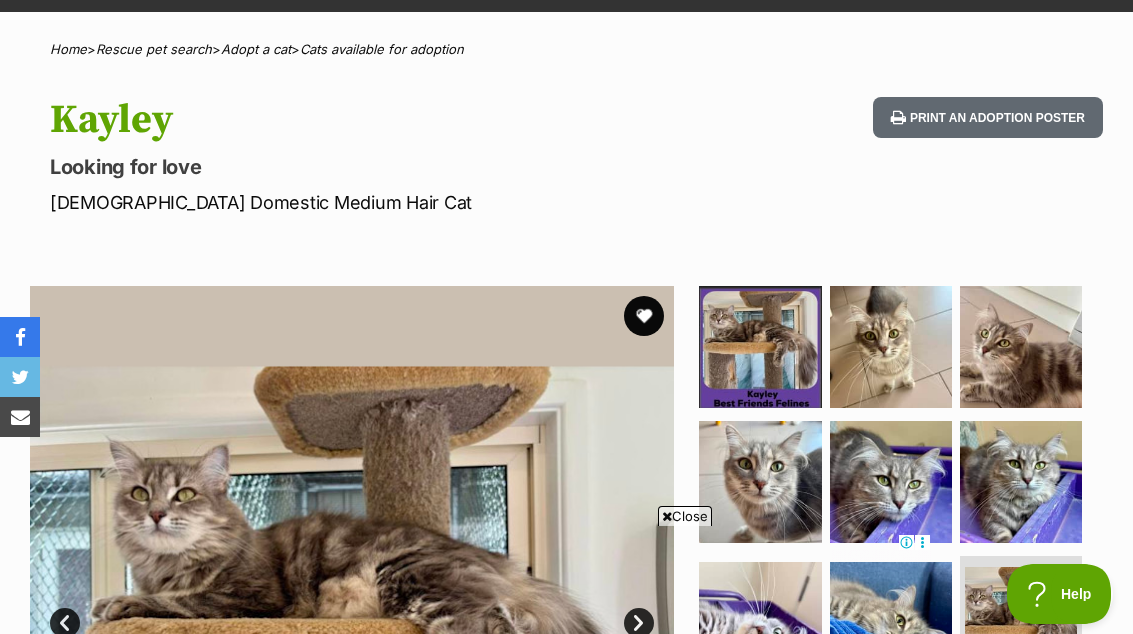 click at bounding box center [644, 316] 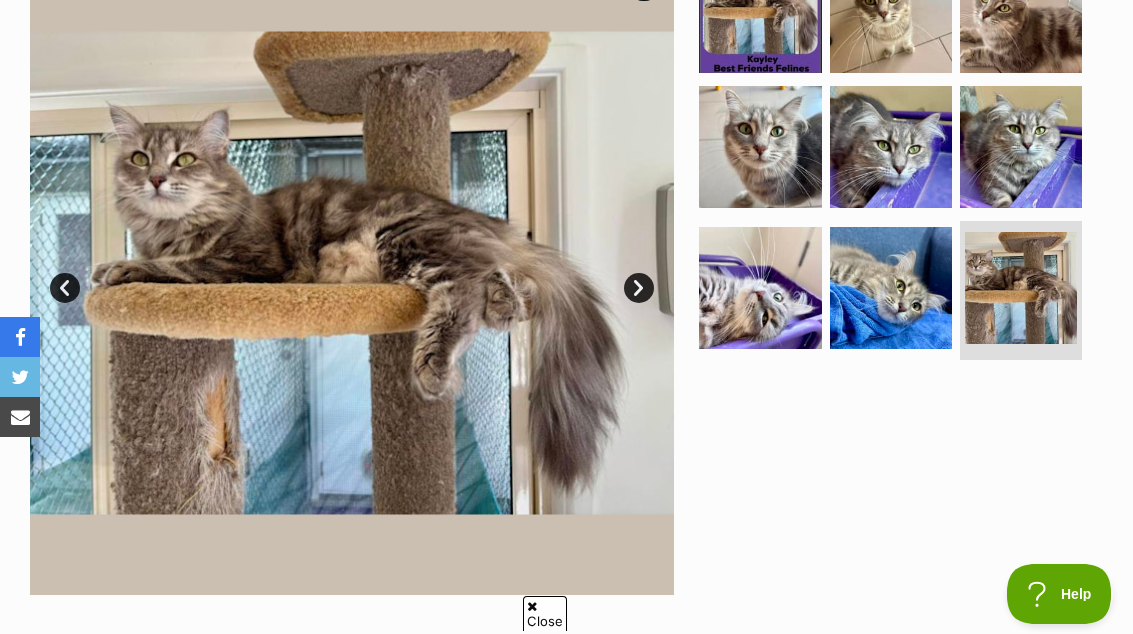 scroll, scrollTop: 0, scrollLeft: 0, axis: both 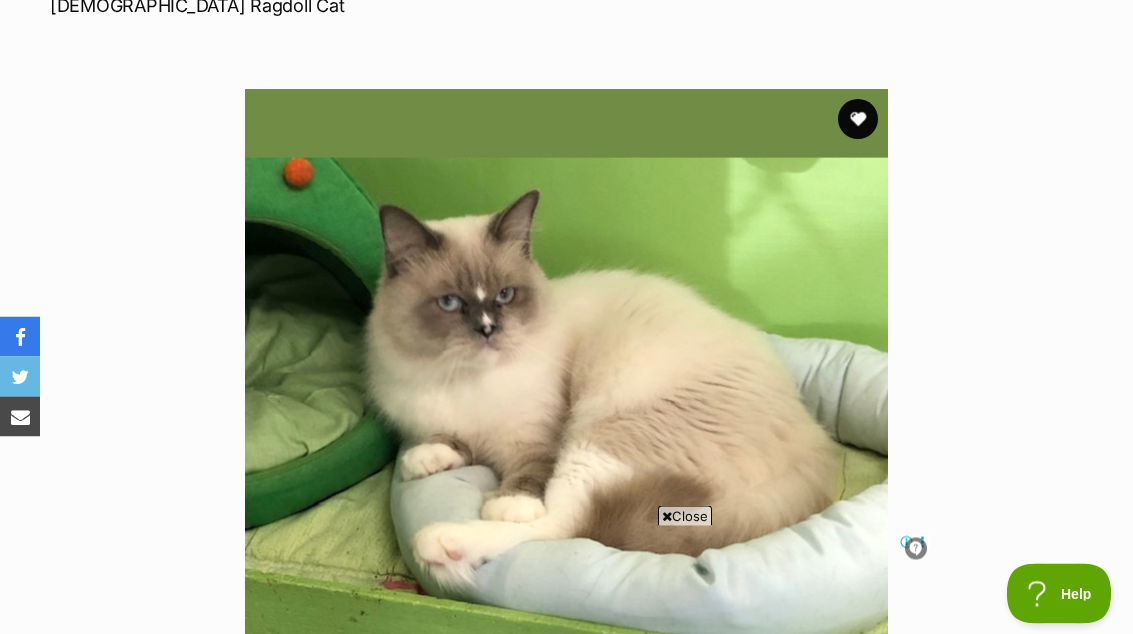 click at bounding box center [858, 120] 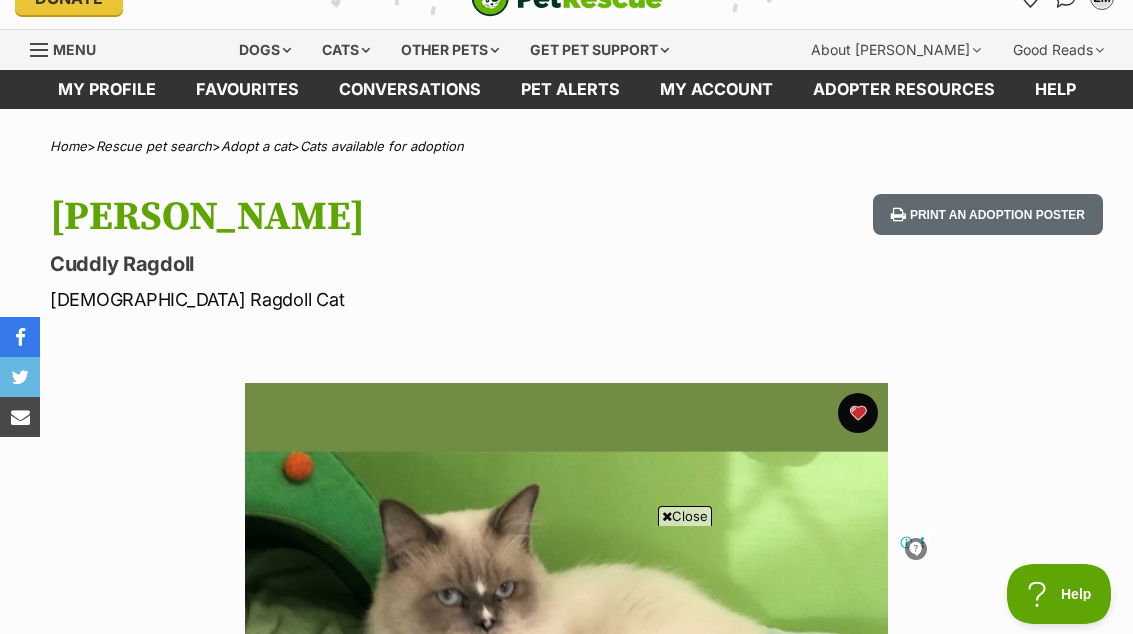 scroll, scrollTop: 0, scrollLeft: 0, axis: both 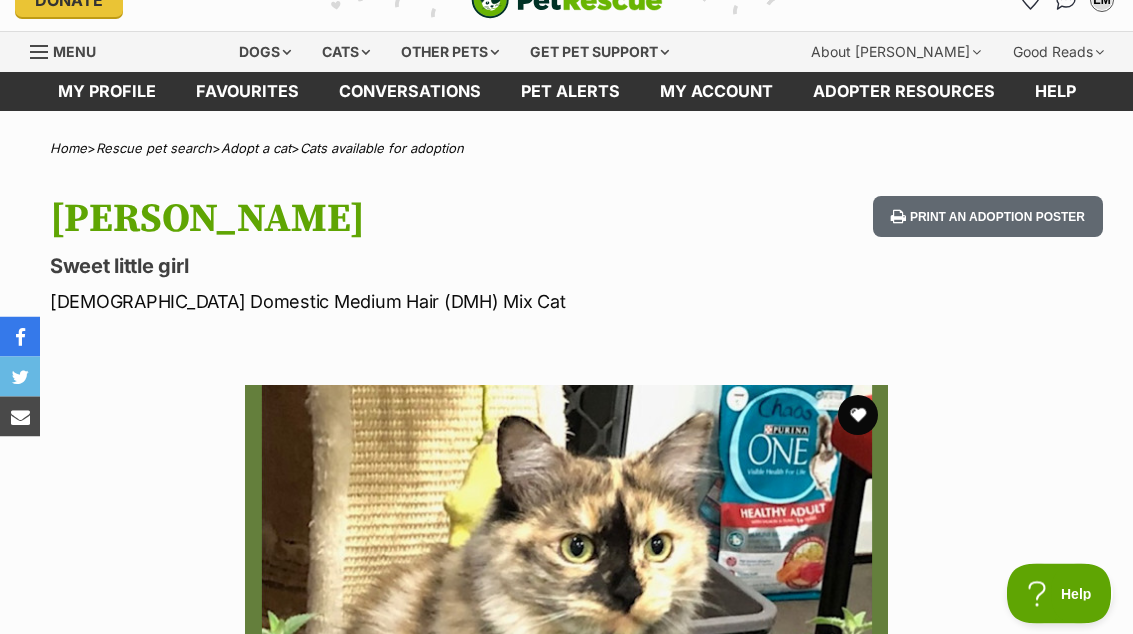 click at bounding box center [858, 416] 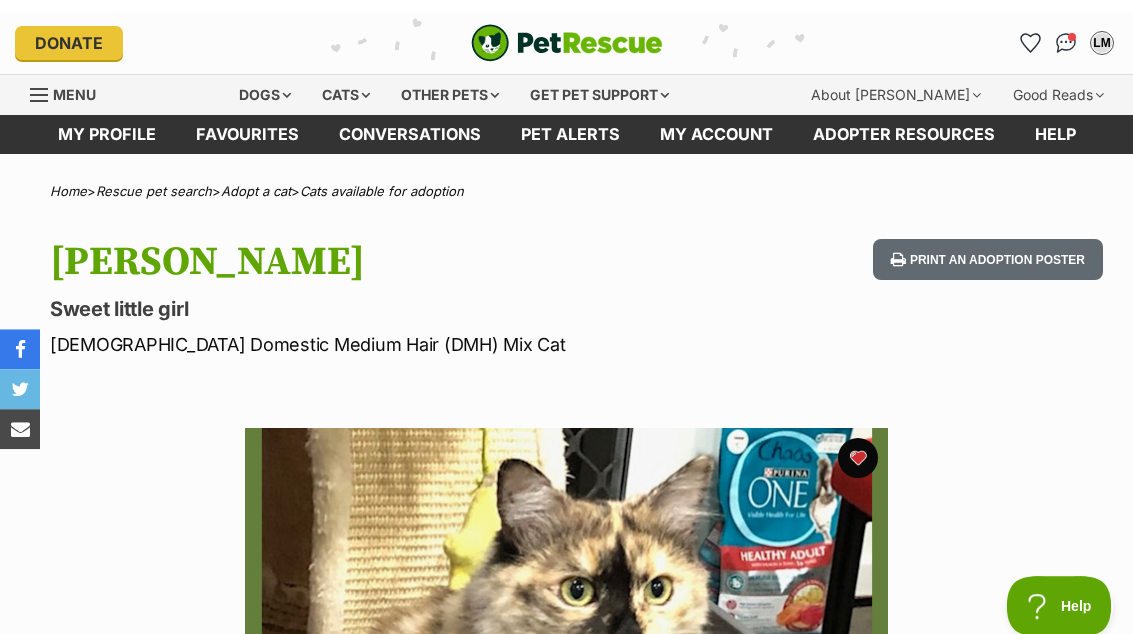scroll, scrollTop: 0, scrollLeft: 0, axis: both 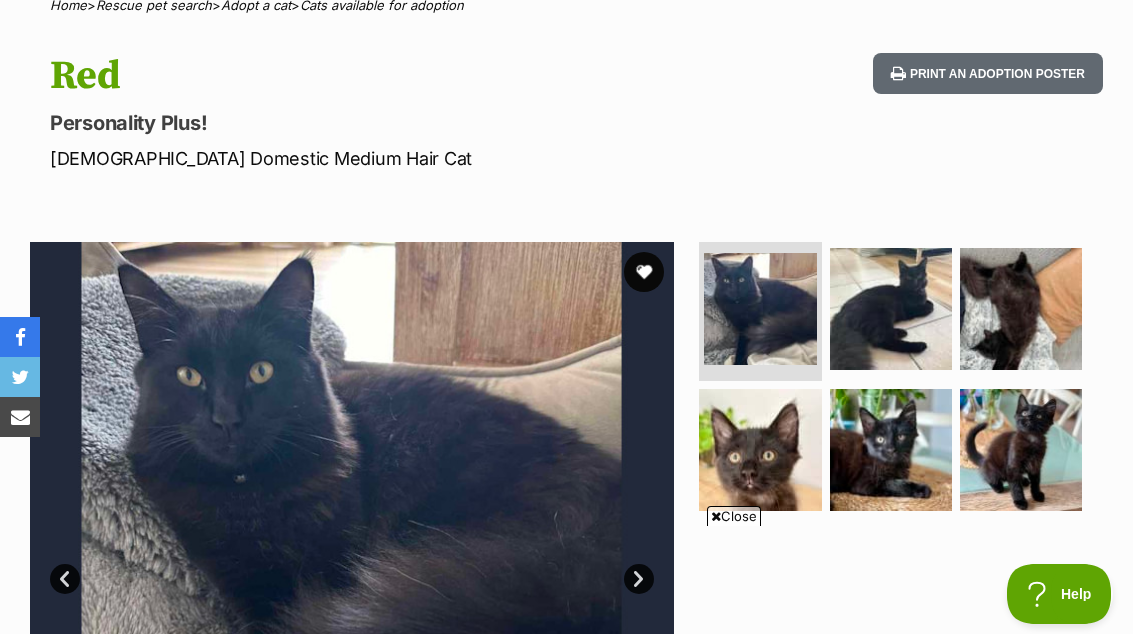 click at bounding box center [1021, 450] 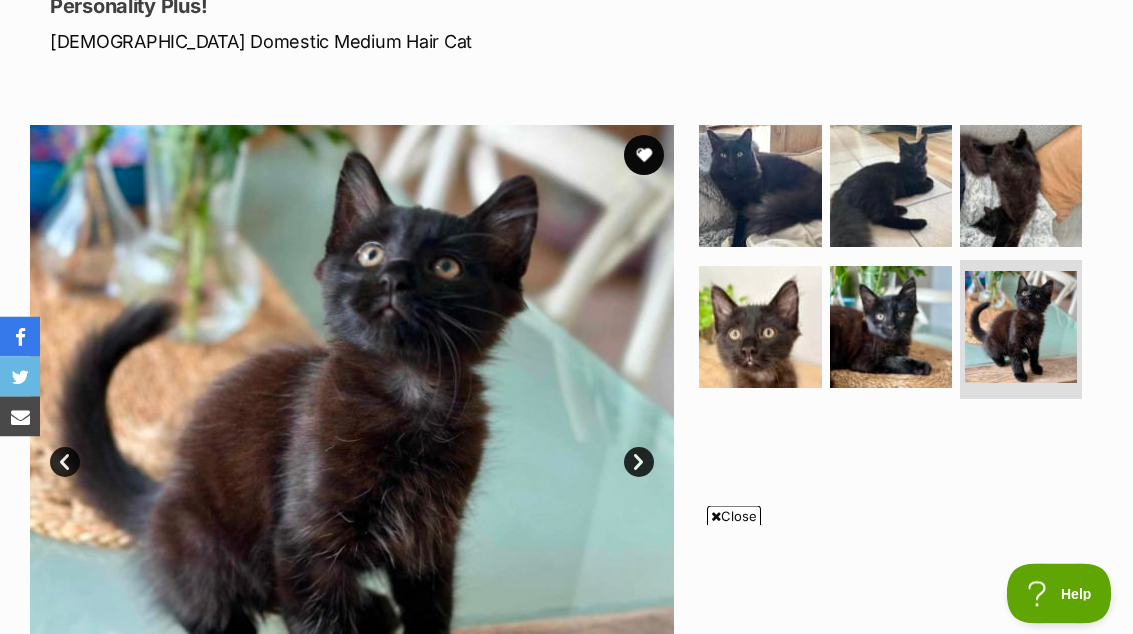 scroll, scrollTop: 291, scrollLeft: 0, axis: vertical 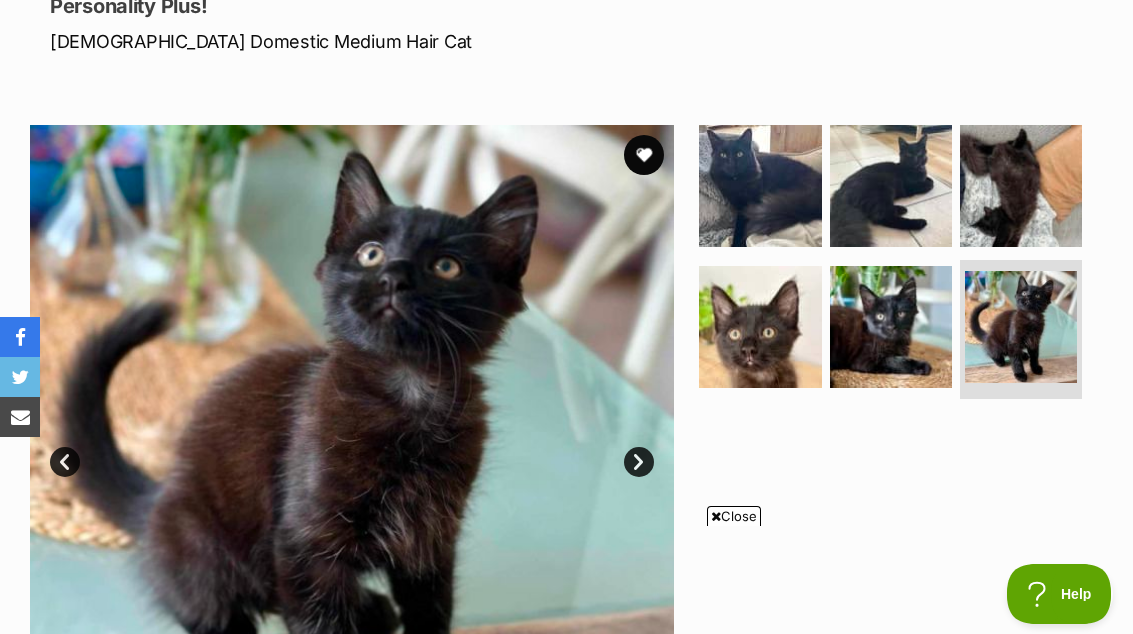 click at bounding box center [760, 186] 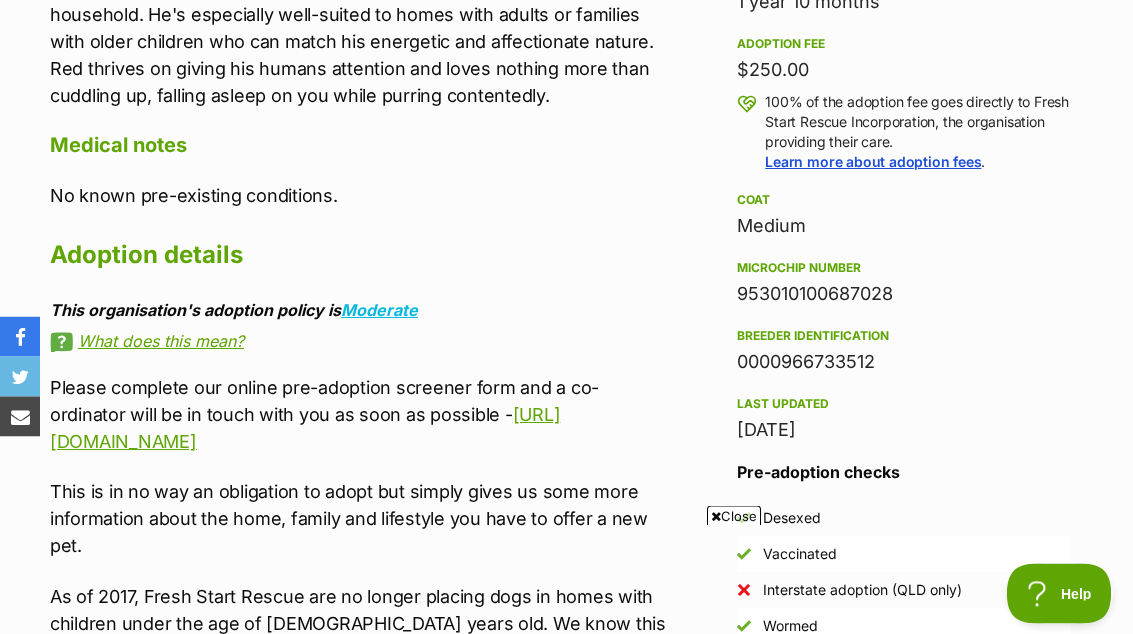 scroll, scrollTop: 1431, scrollLeft: 0, axis: vertical 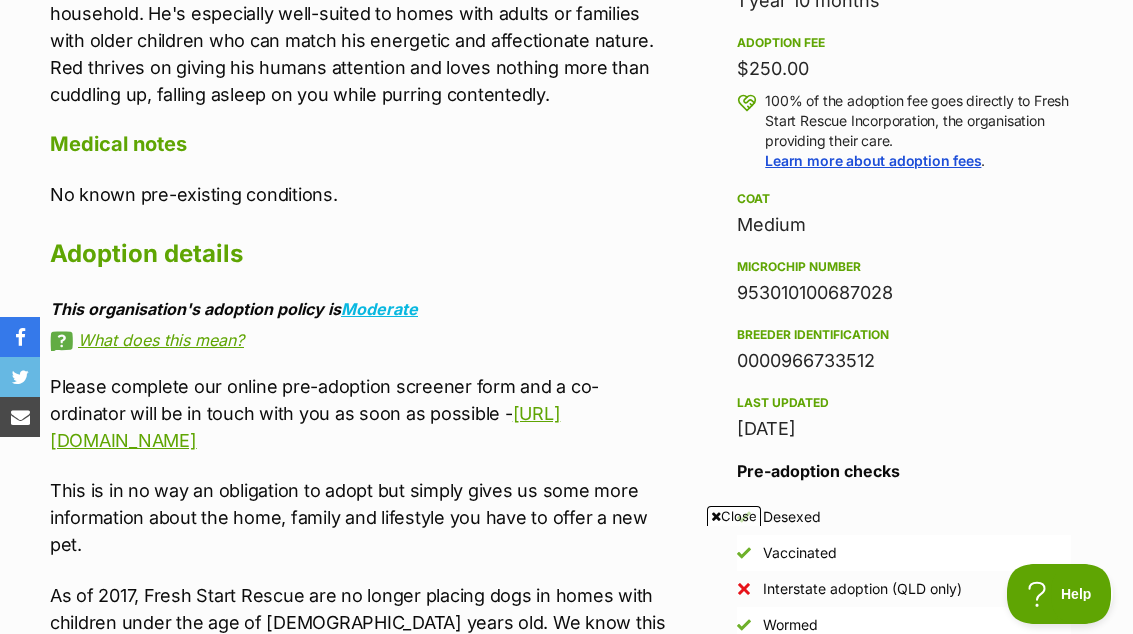 click on "Microchip number" at bounding box center (904, 267) 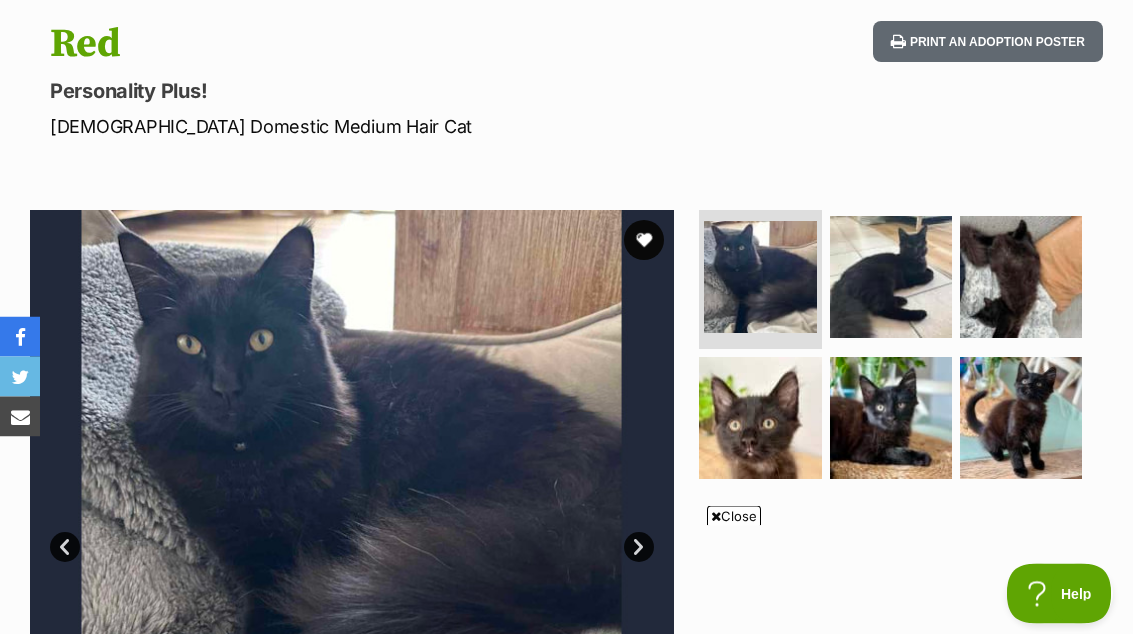 scroll, scrollTop: 201, scrollLeft: 0, axis: vertical 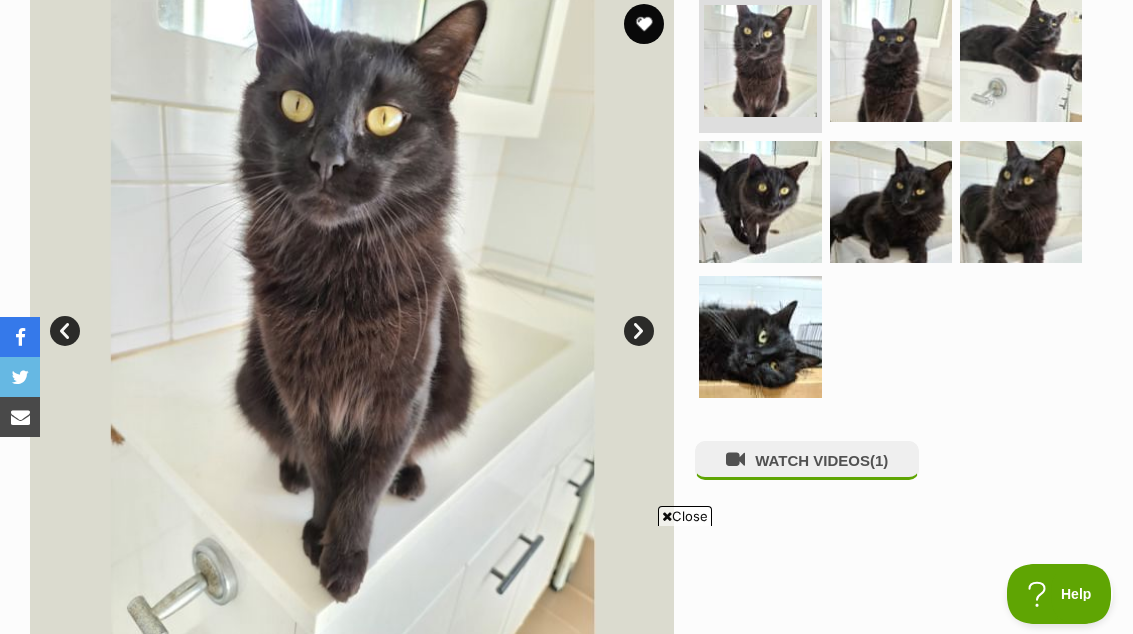 click at bounding box center (760, 202) 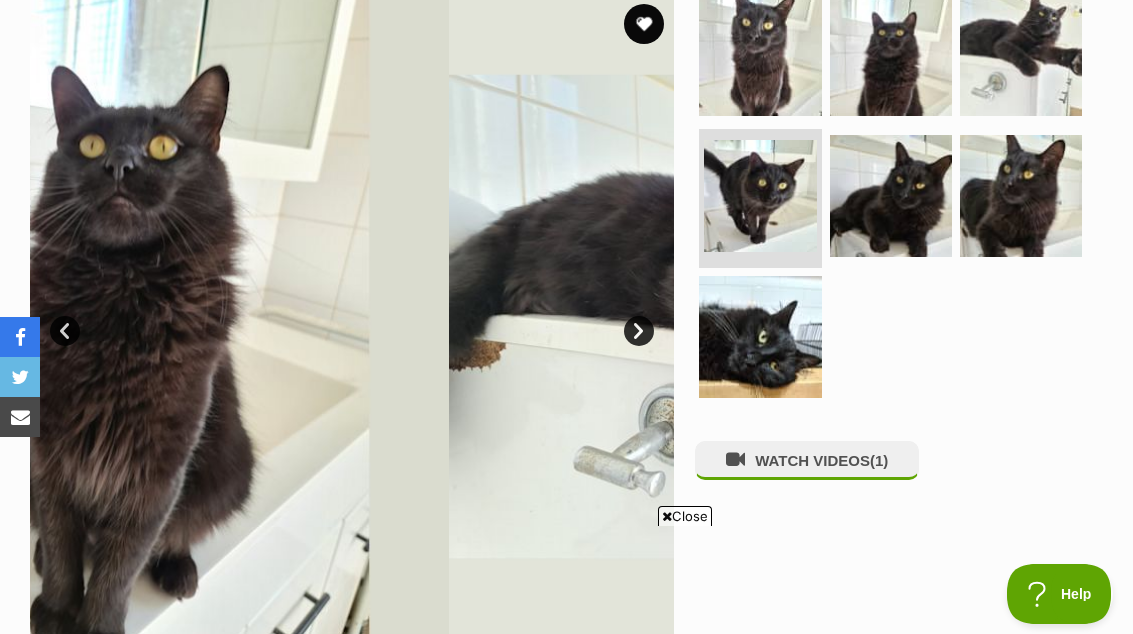 scroll, scrollTop: 0, scrollLeft: 0, axis: both 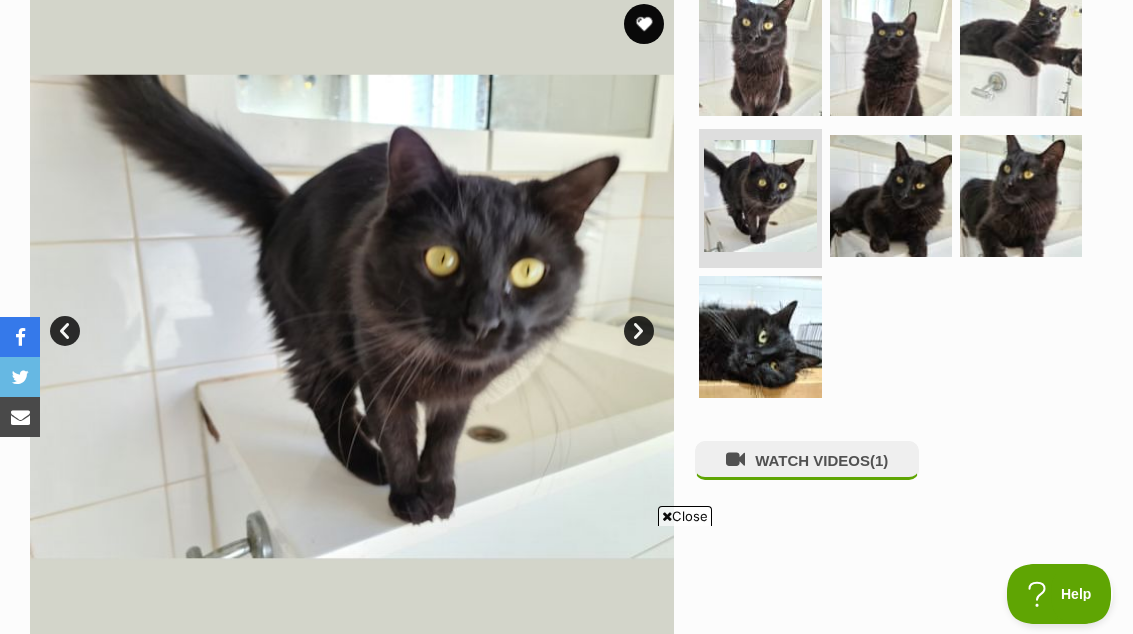 click at bounding box center [891, 55] 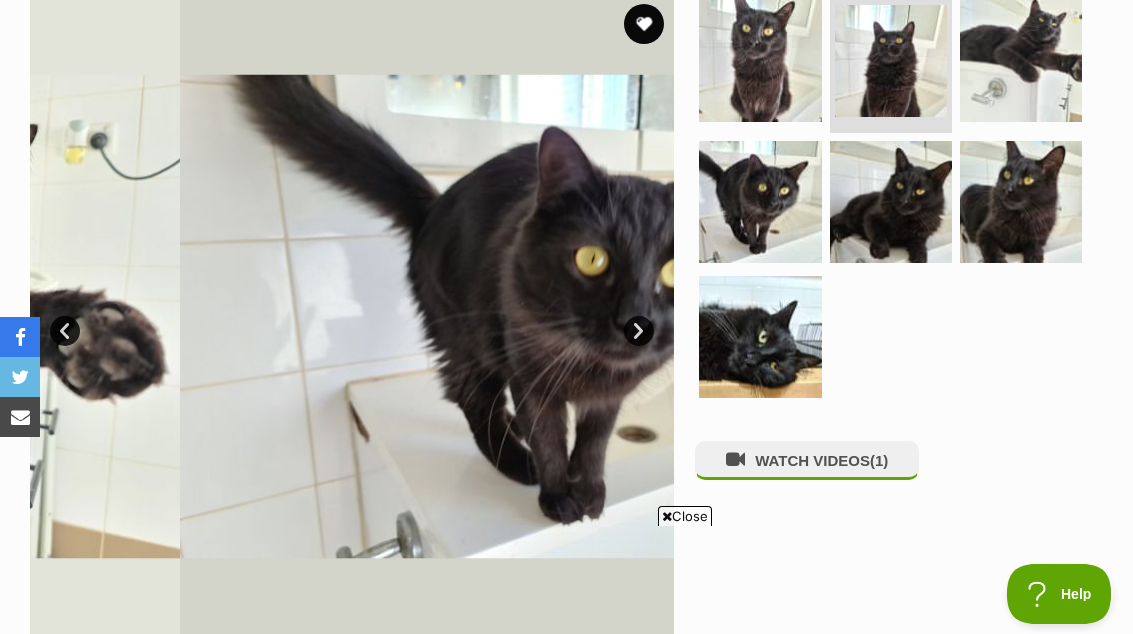 scroll, scrollTop: 0, scrollLeft: 0, axis: both 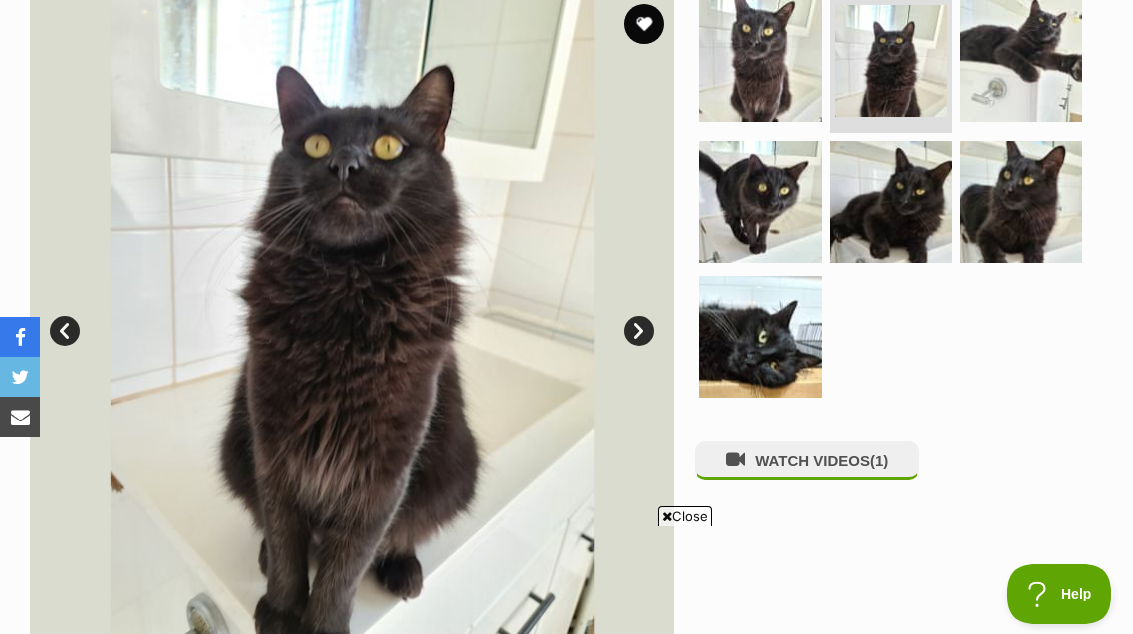 click at bounding box center (1021, 61) 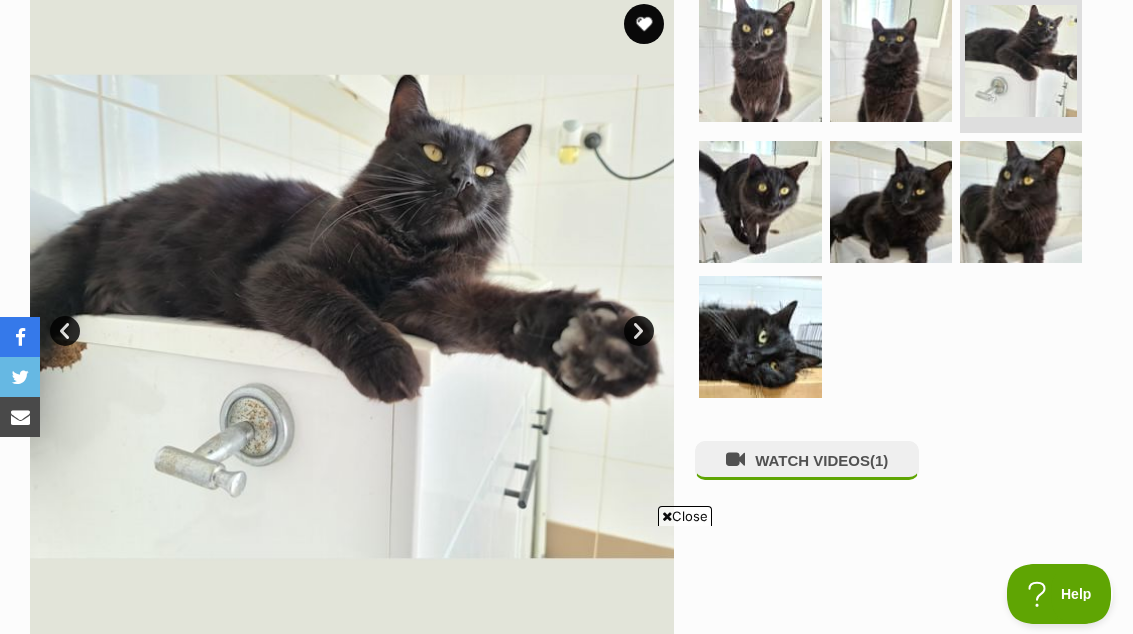 click at bounding box center (1021, 202) 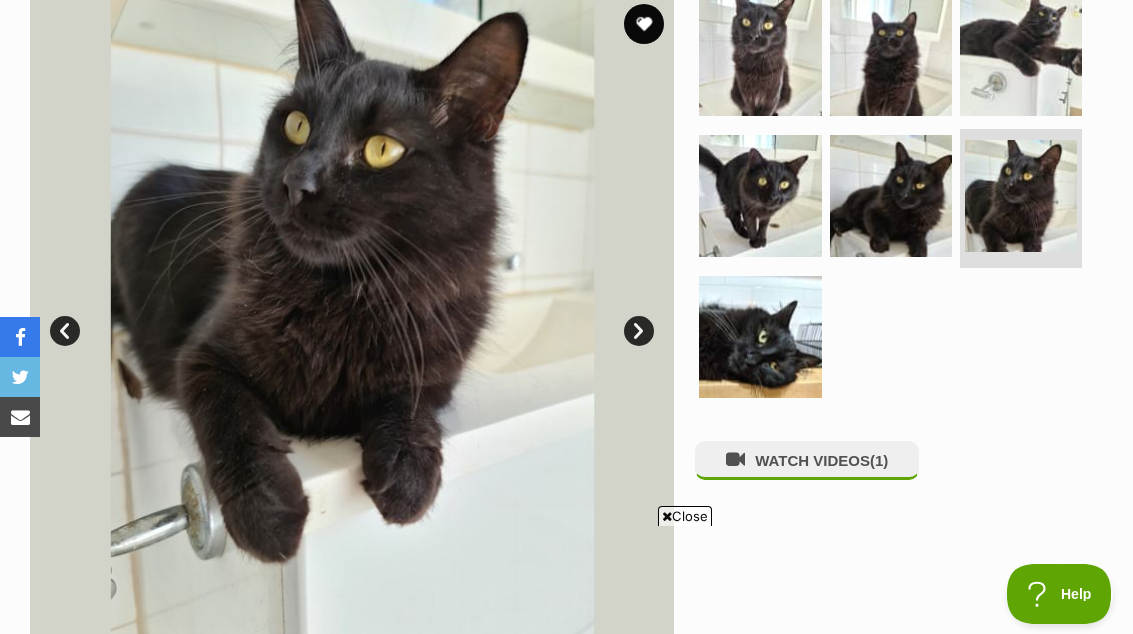 click at bounding box center (891, 196) 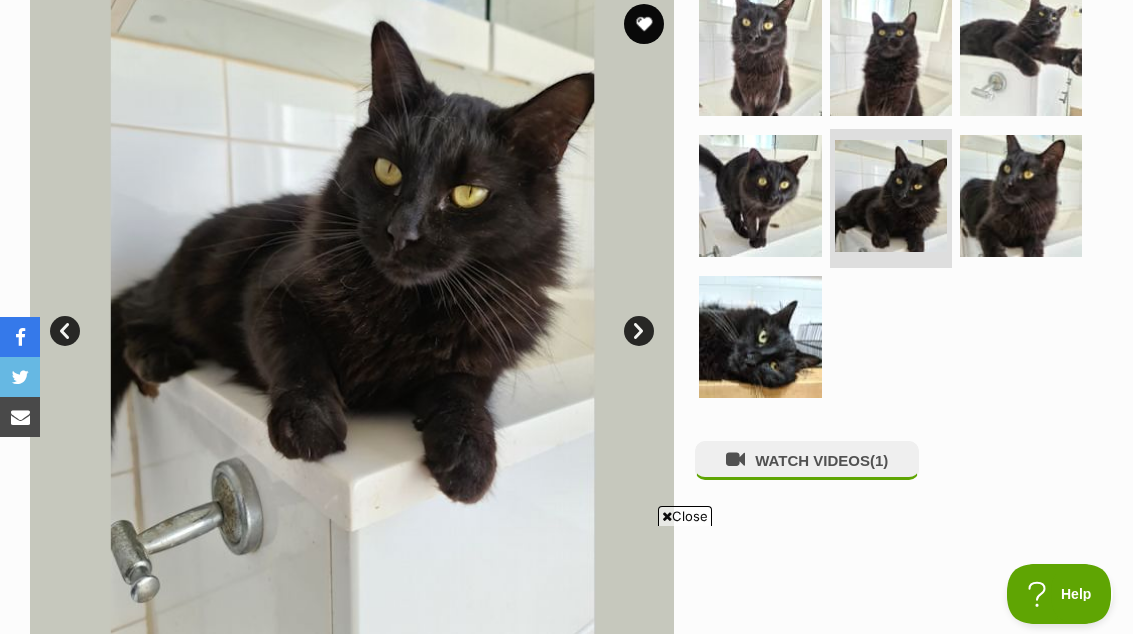 click at bounding box center (760, 337) 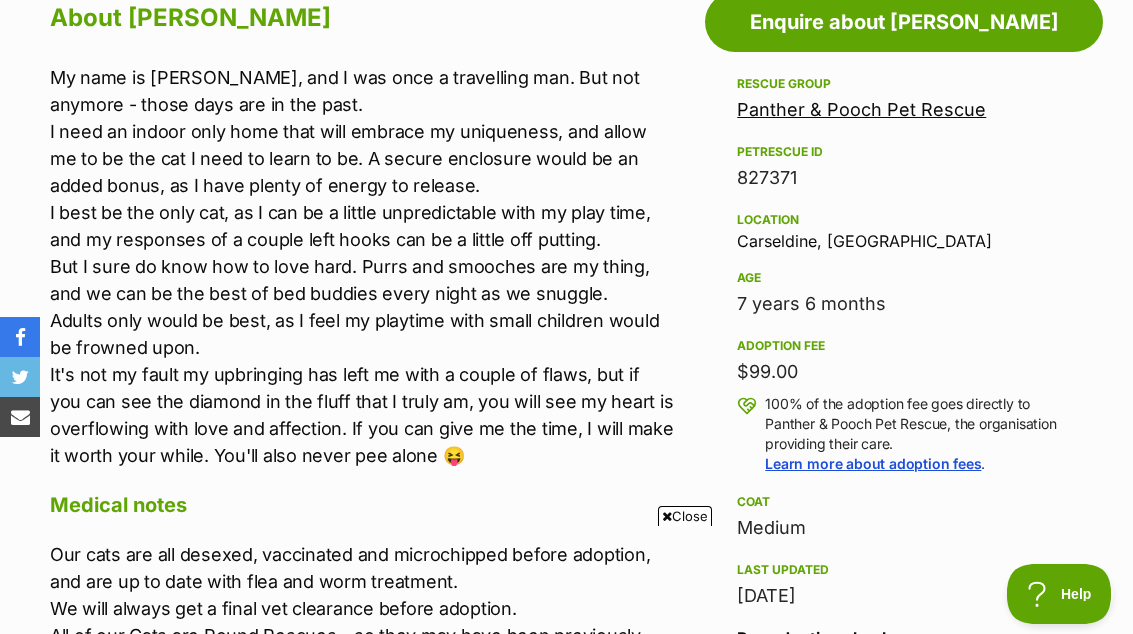 scroll, scrollTop: 1130, scrollLeft: 0, axis: vertical 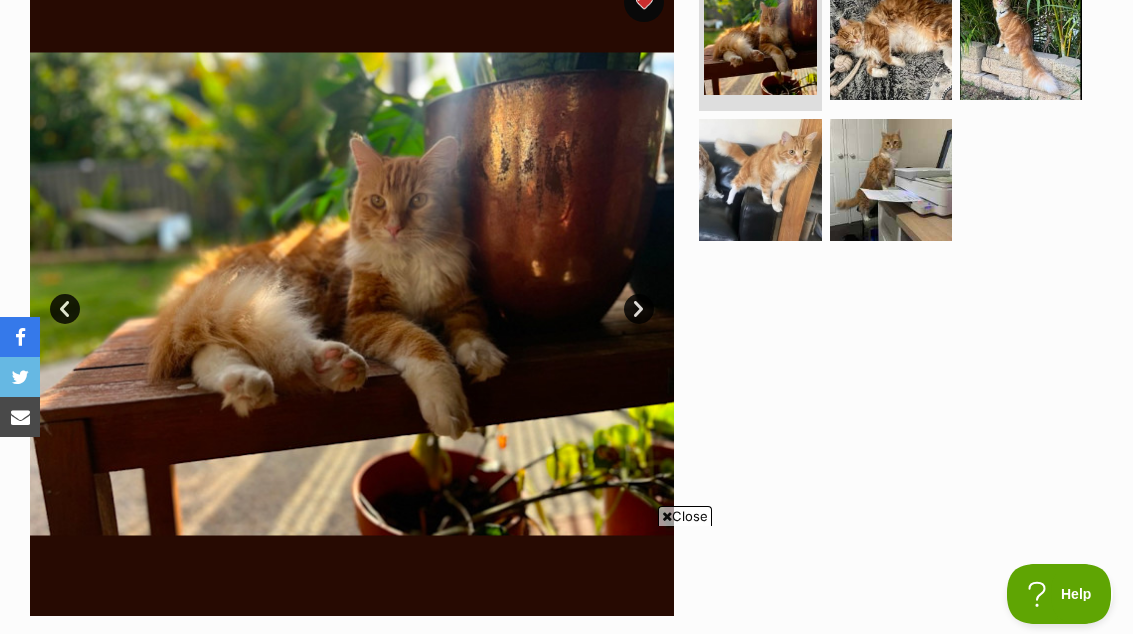 click at bounding box center [760, 180] 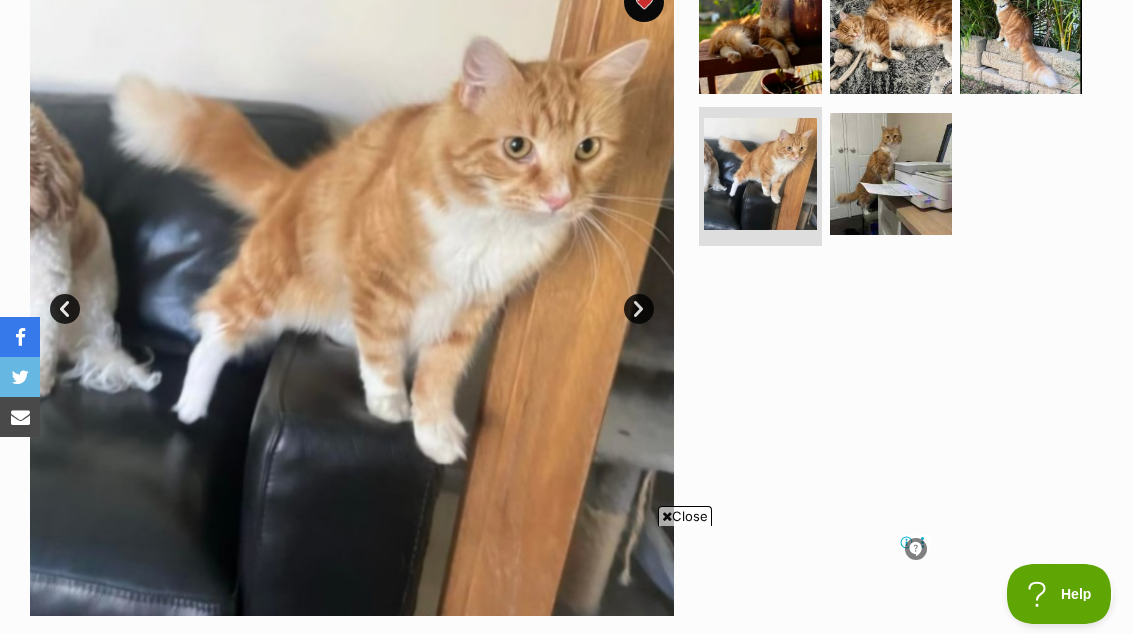 click at bounding box center (891, 174) 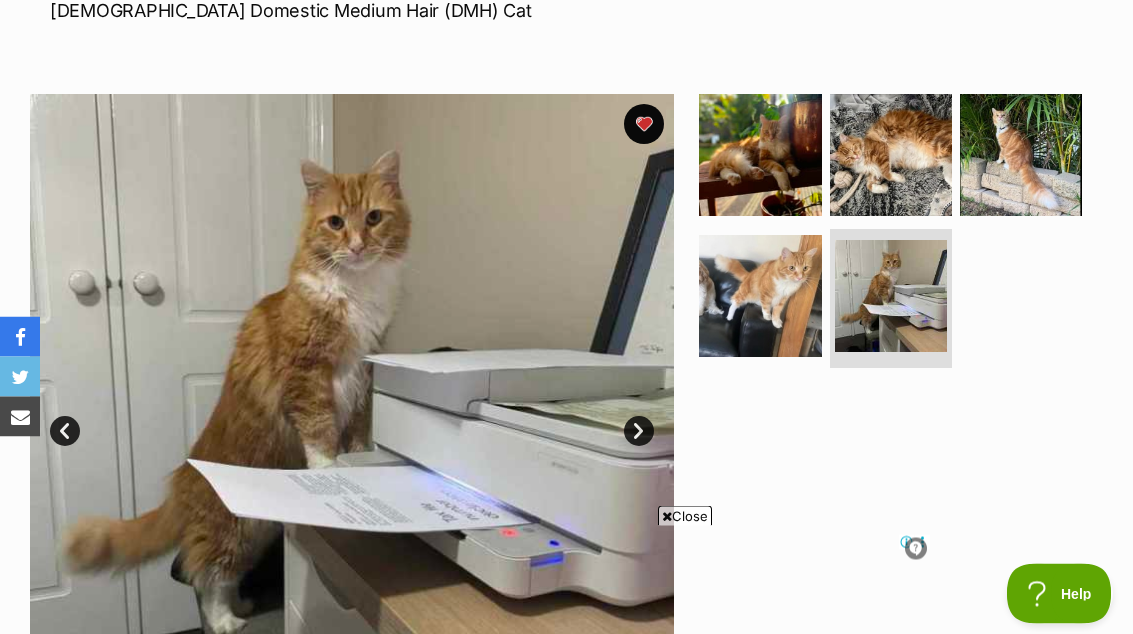 scroll, scrollTop: 324, scrollLeft: 0, axis: vertical 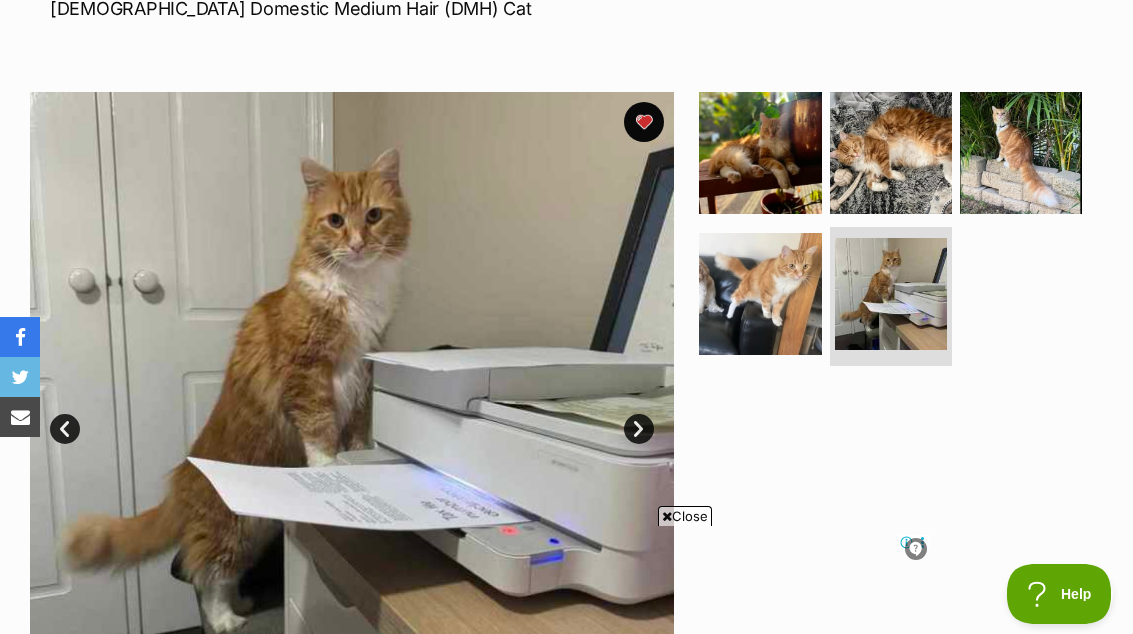 click at bounding box center (891, 153) 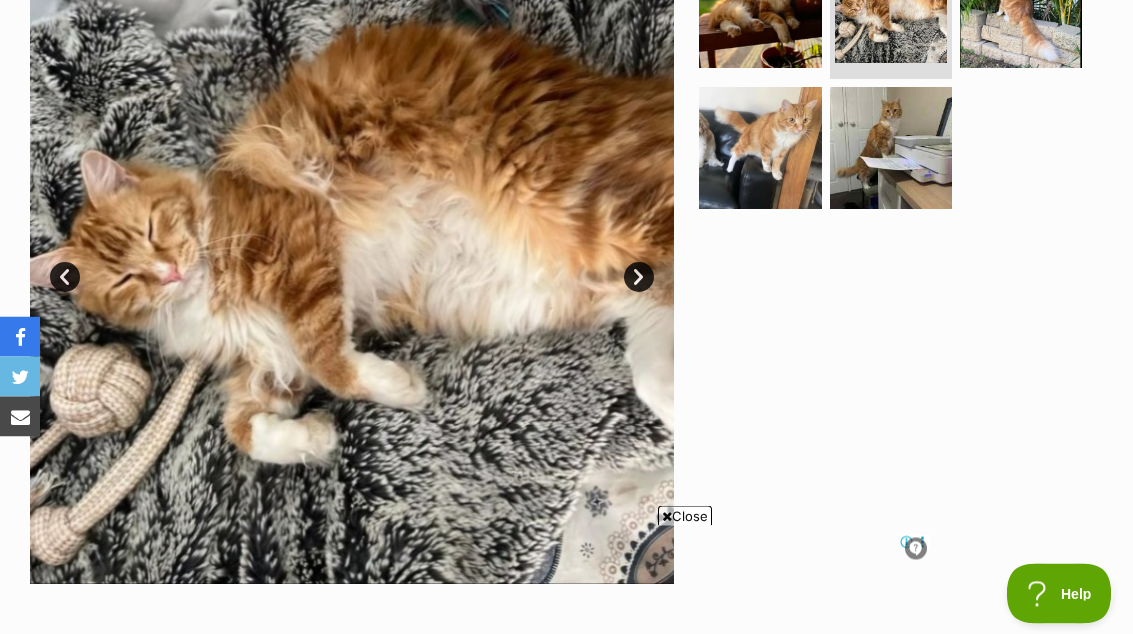 scroll, scrollTop: 469, scrollLeft: 0, axis: vertical 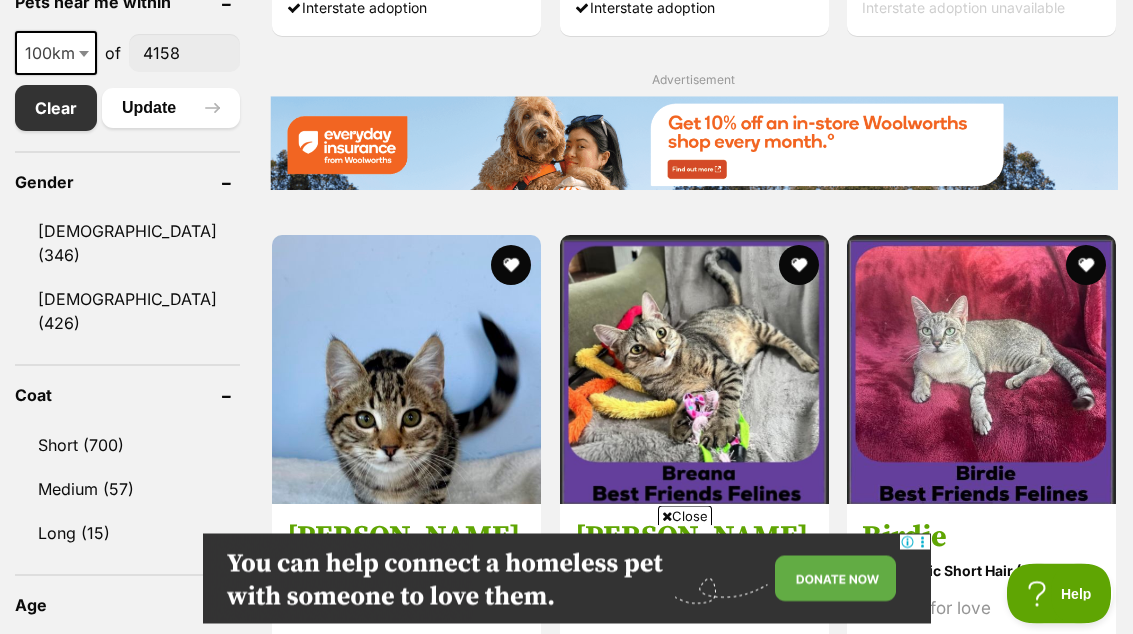 click on "Long (15)" at bounding box center [127, 534] 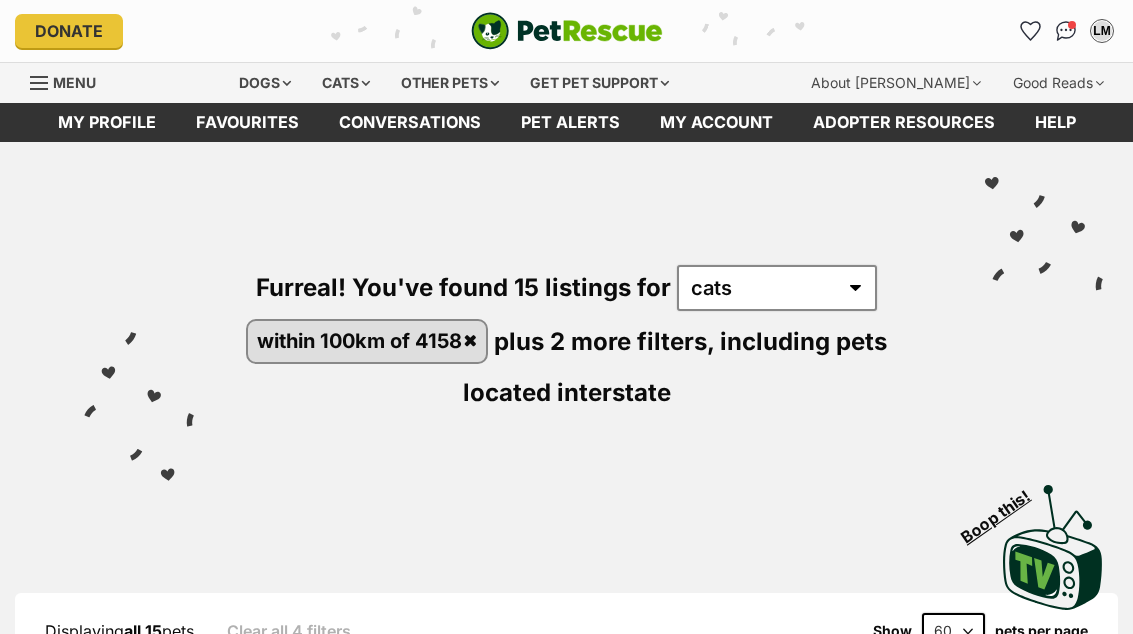 scroll, scrollTop: 0, scrollLeft: 0, axis: both 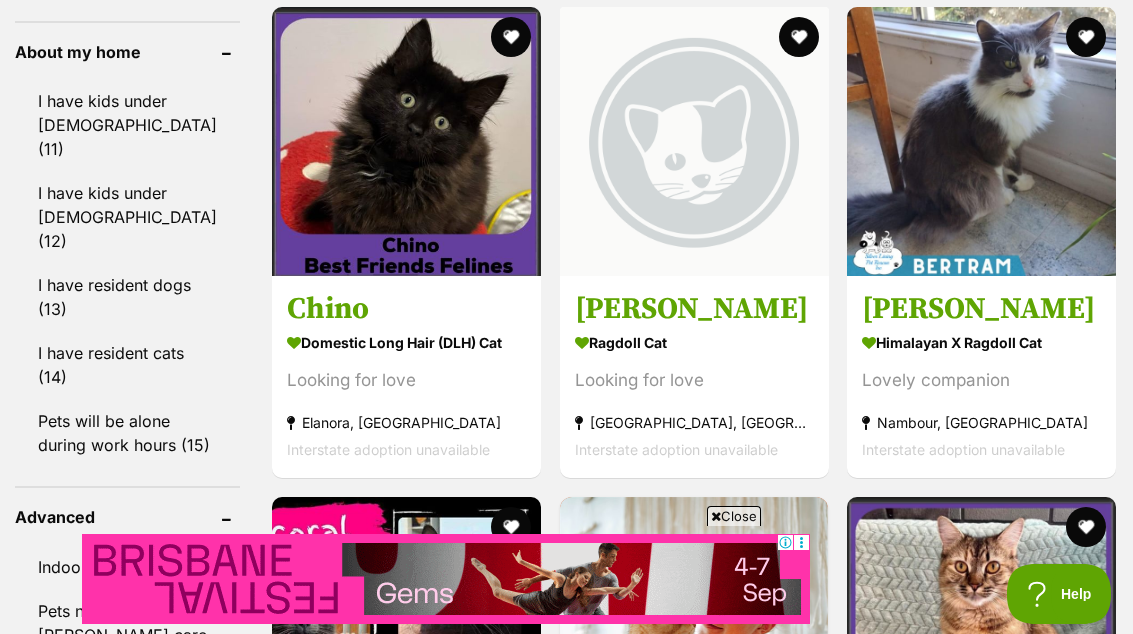 click at bounding box center (981, 141) 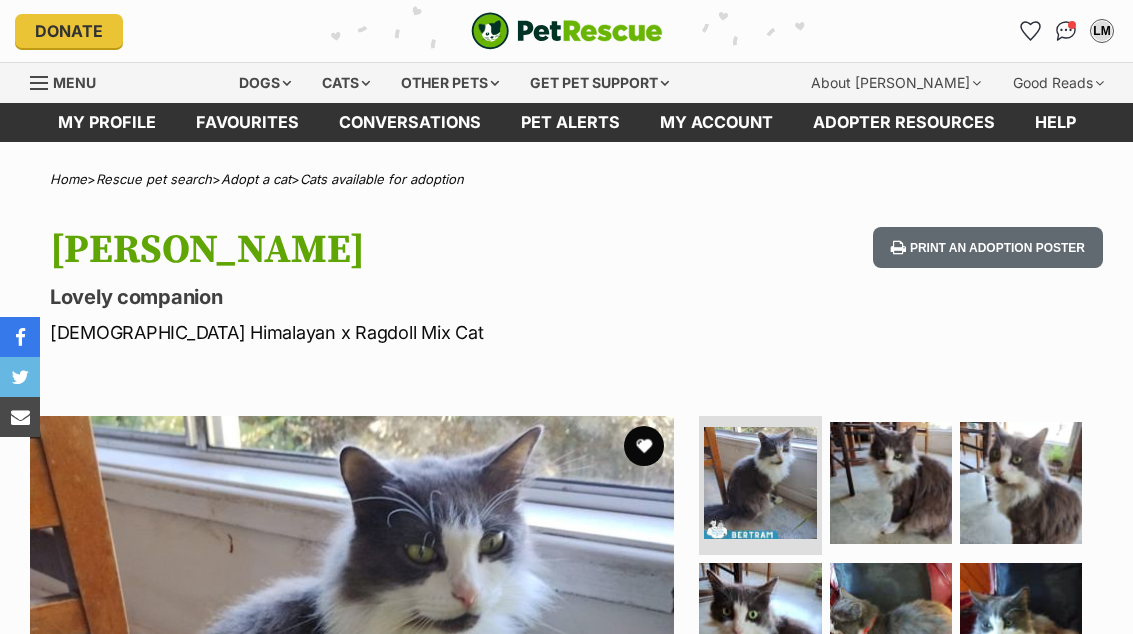 scroll, scrollTop: 0, scrollLeft: 0, axis: both 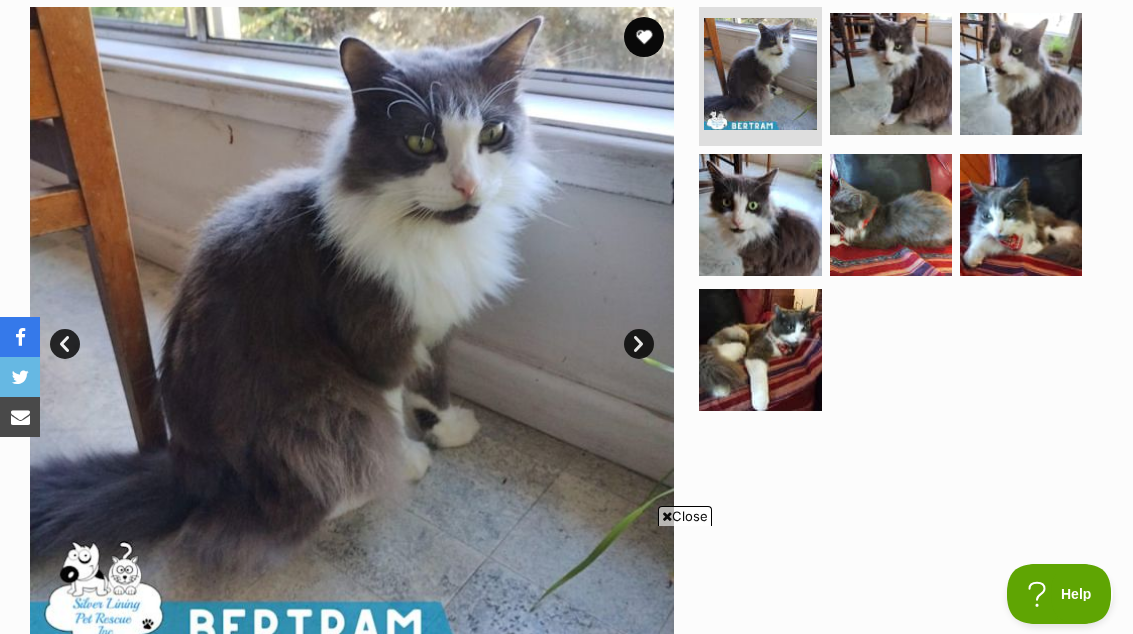 click at bounding box center (891, 74) 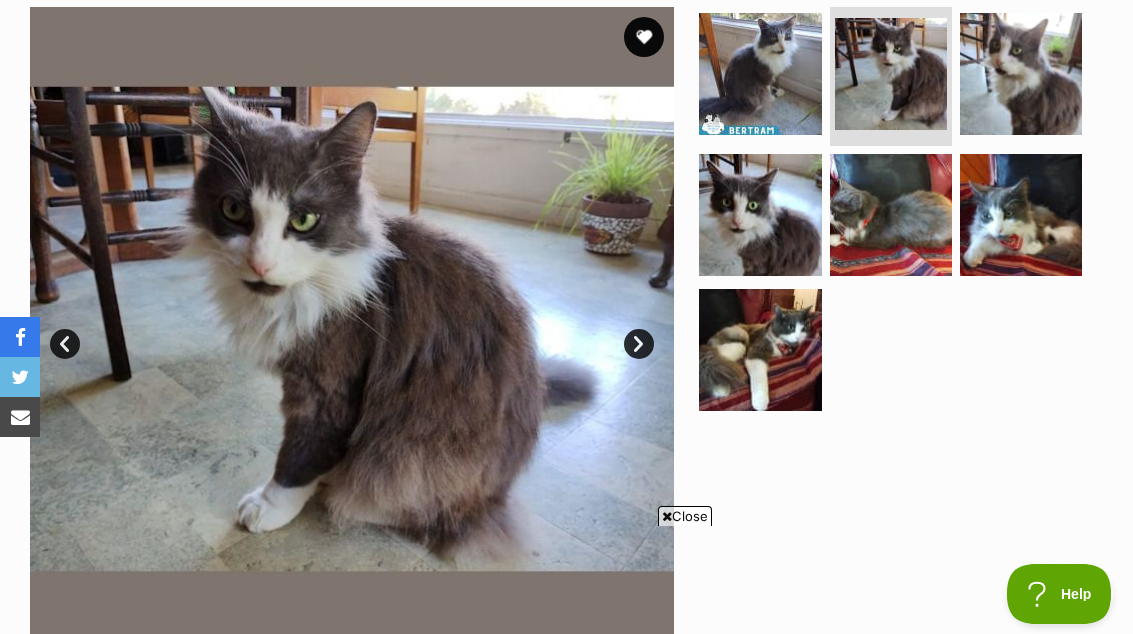 click at bounding box center [1021, 74] 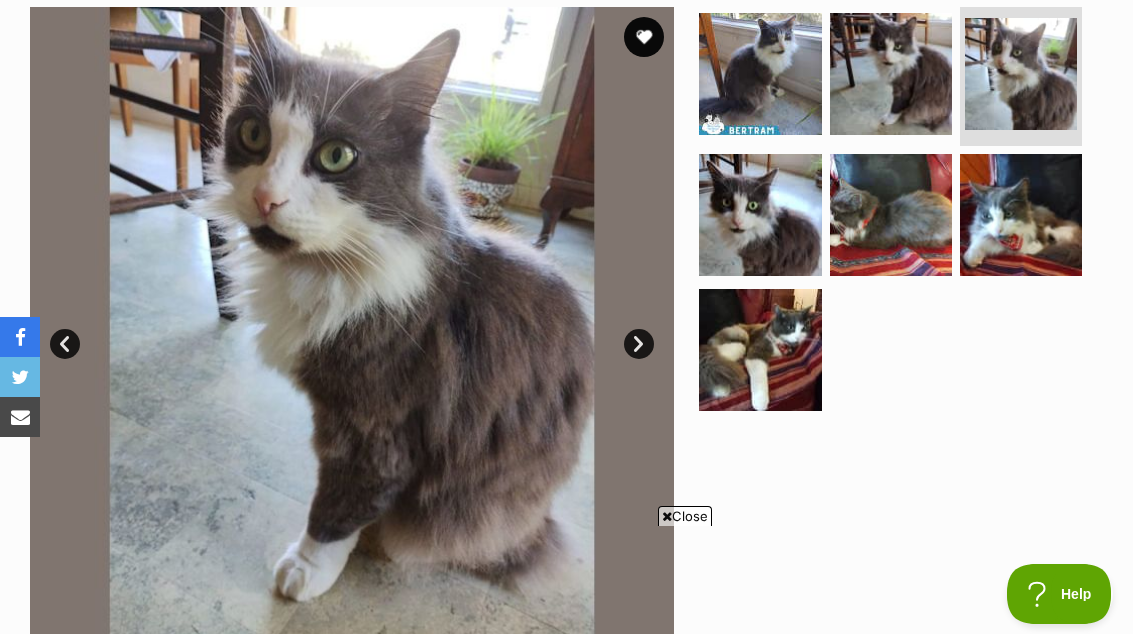 click at bounding box center (760, 215) 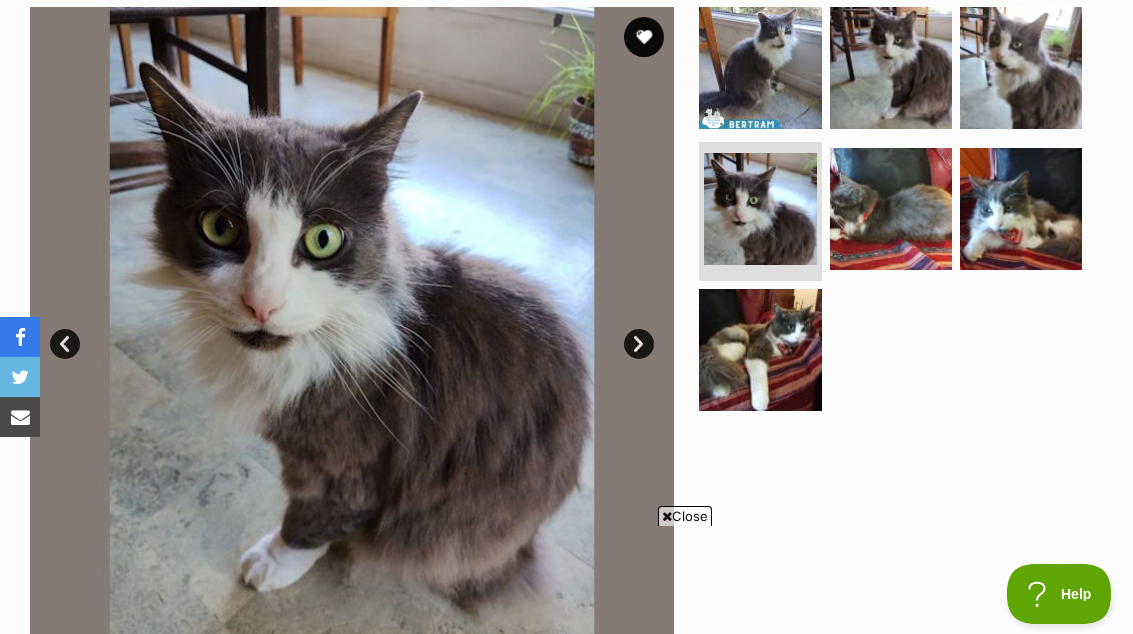 click at bounding box center [891, 209] 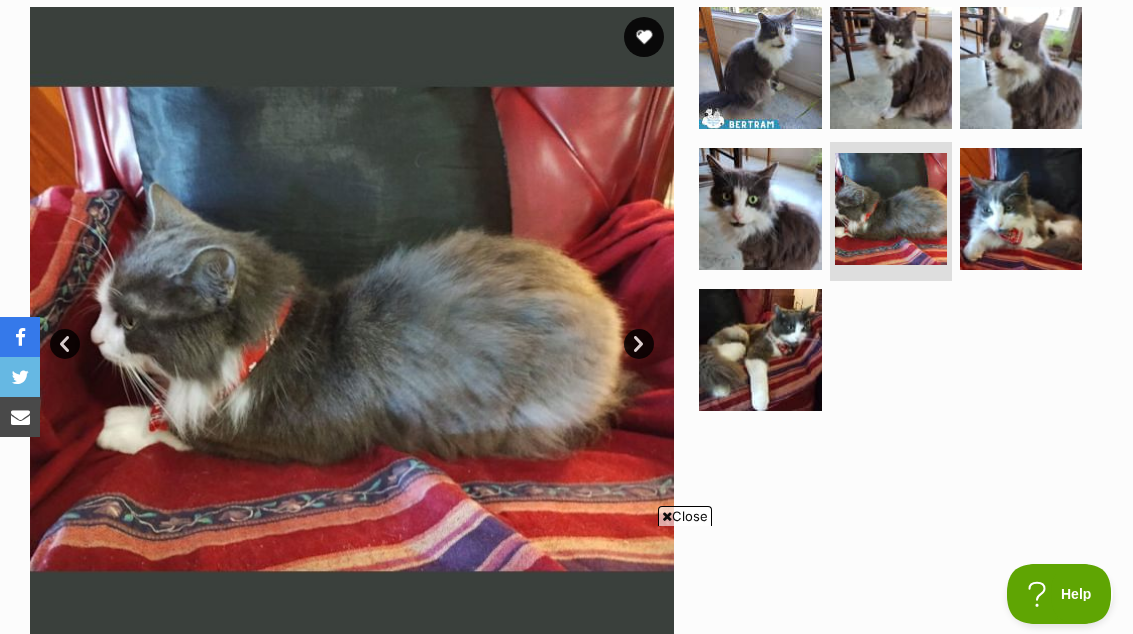 click at bounding box center (1021, 209) 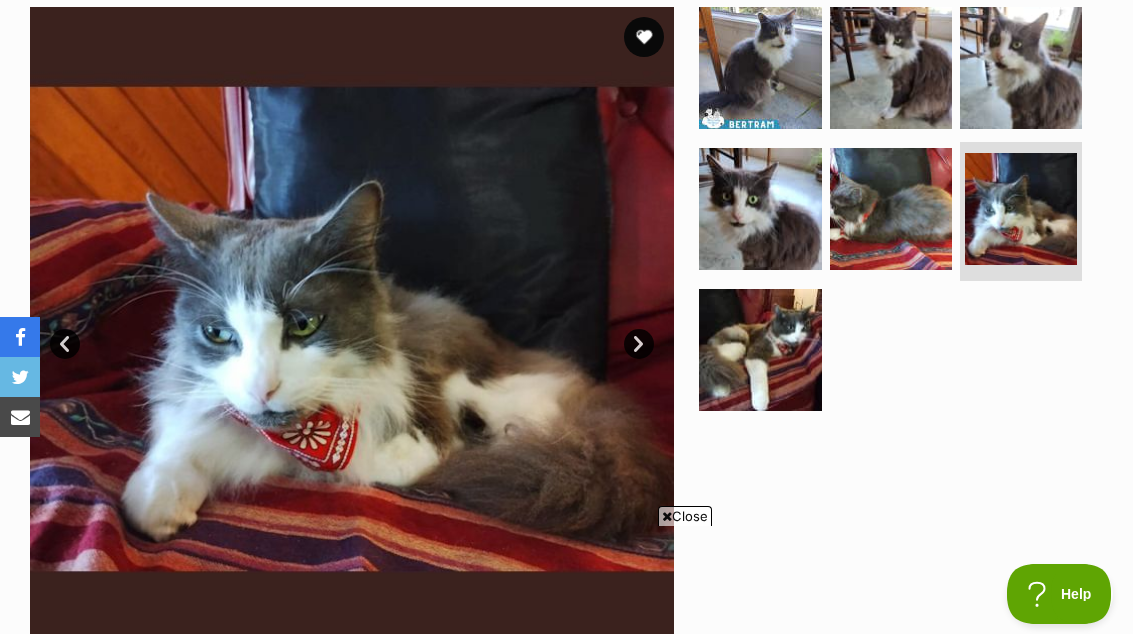 click at bounding box center [760, 350] 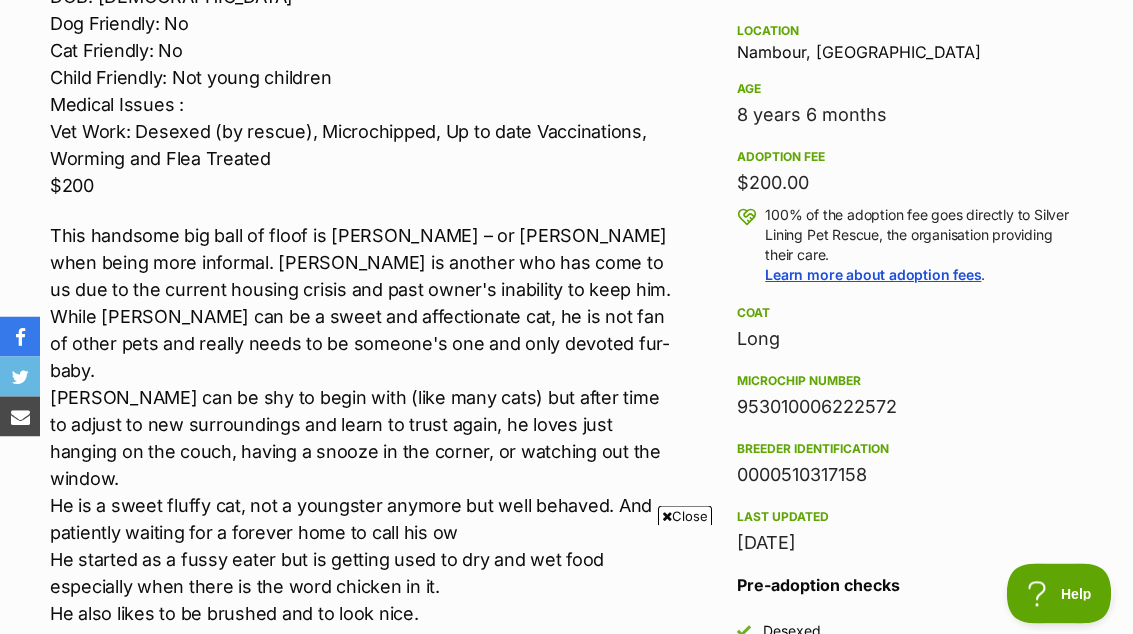 scroll, scrollTop: 1318, scrollLeft: 0, axis: vertical 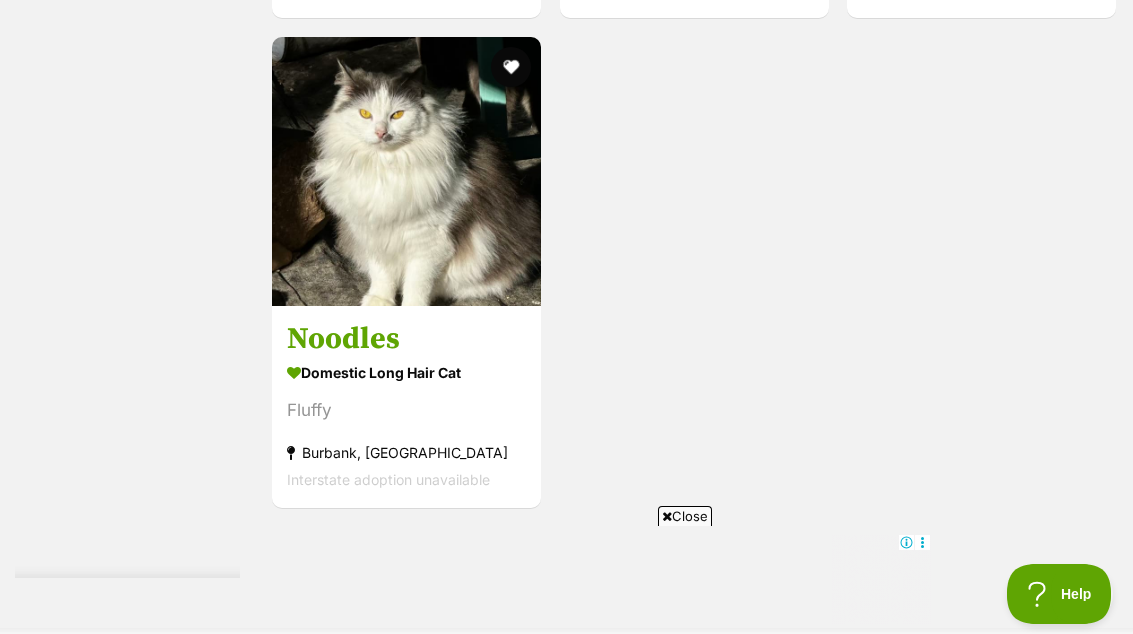 click at bounding box center (406, 171) 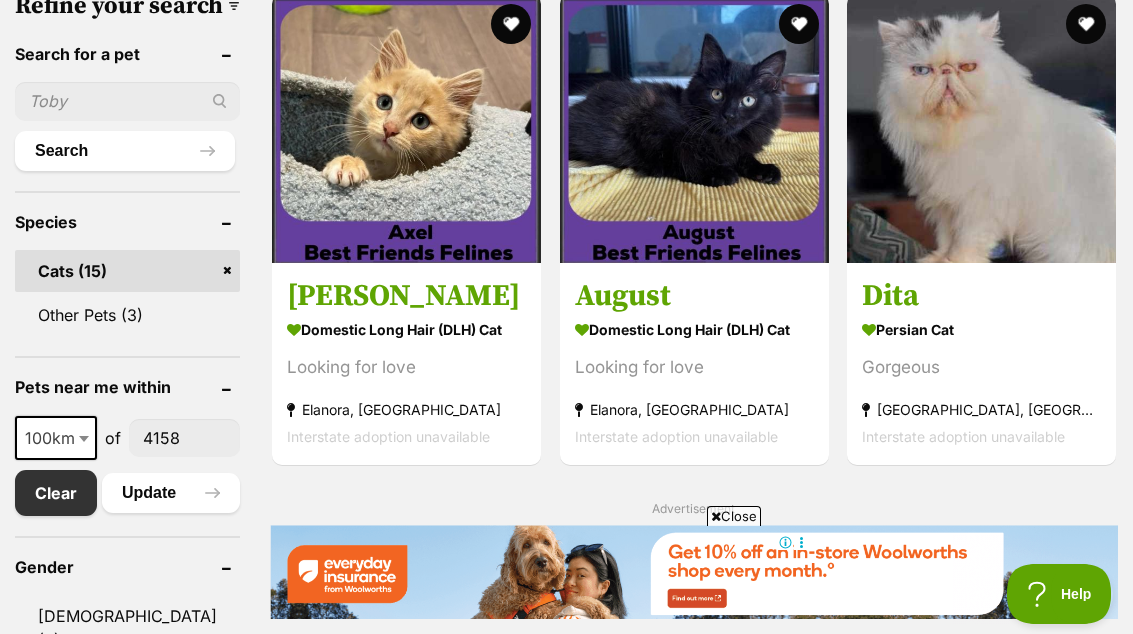 scroll, scrollTop: 706, scrollLeft: 0, axis: vertical 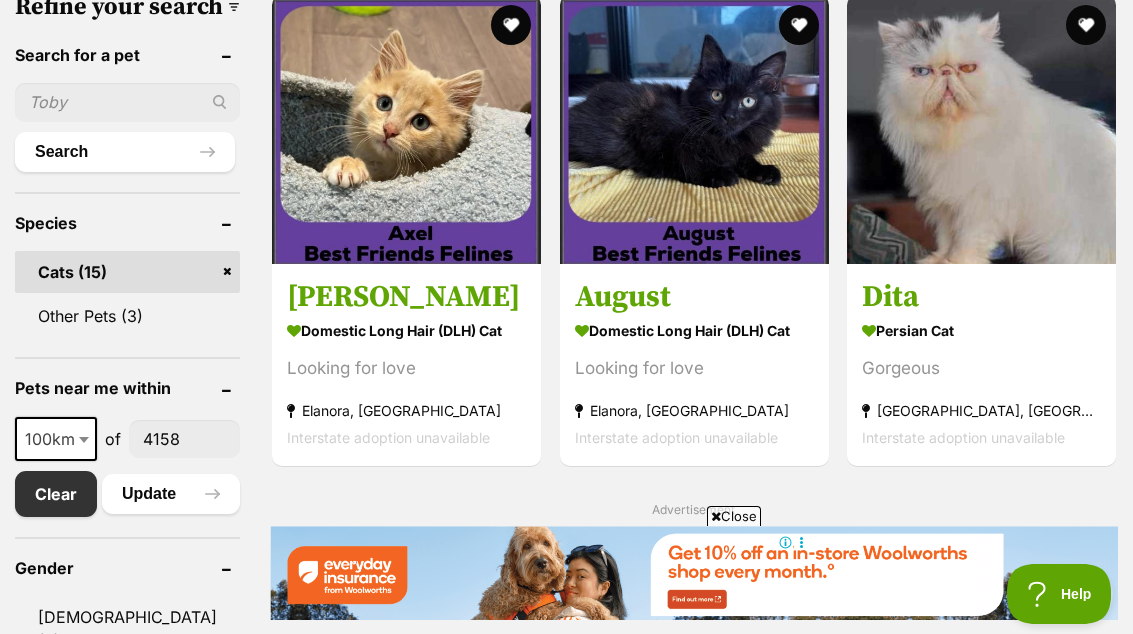 click at bounding box center [406, 129] 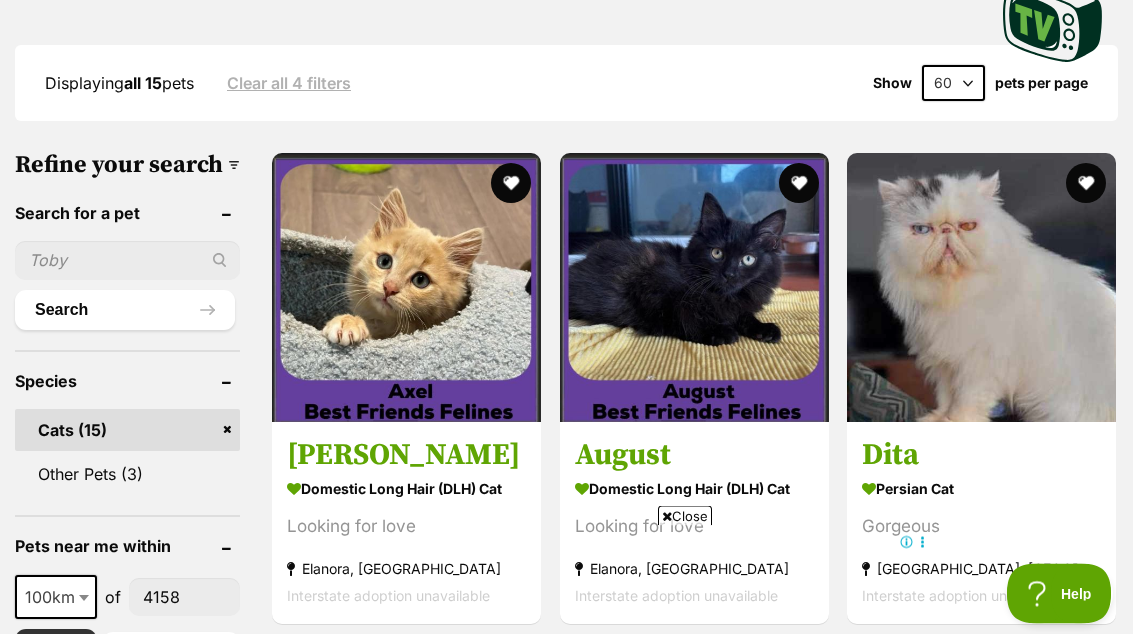 scroll, scrollTop: 500, scrollLeft: 0, axis: vertical 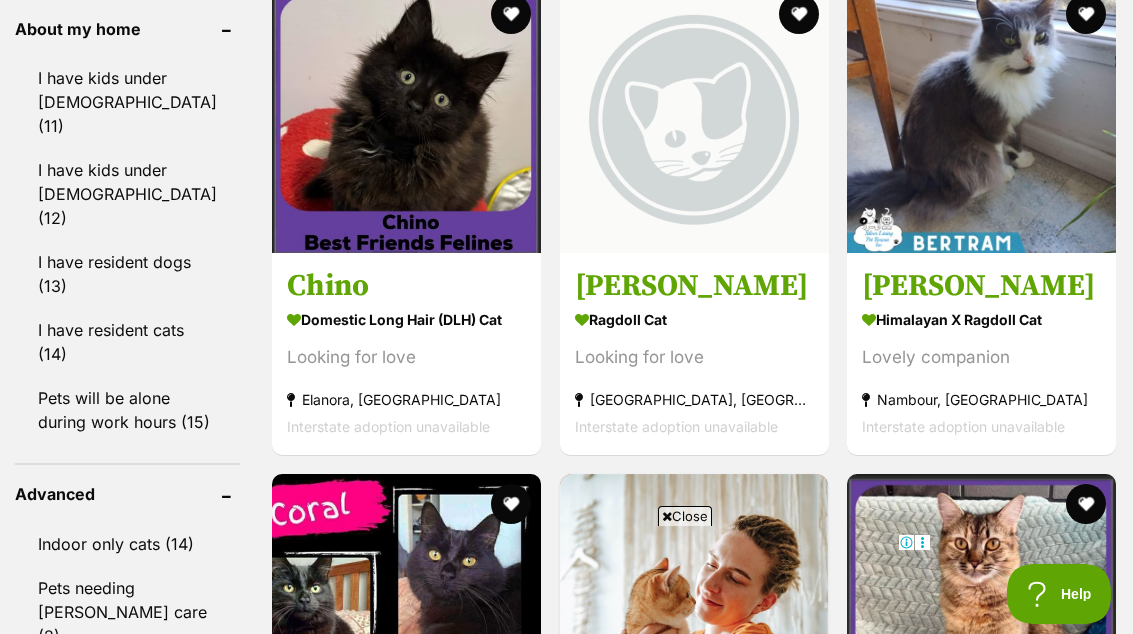 click at bounding box center (406, 118) 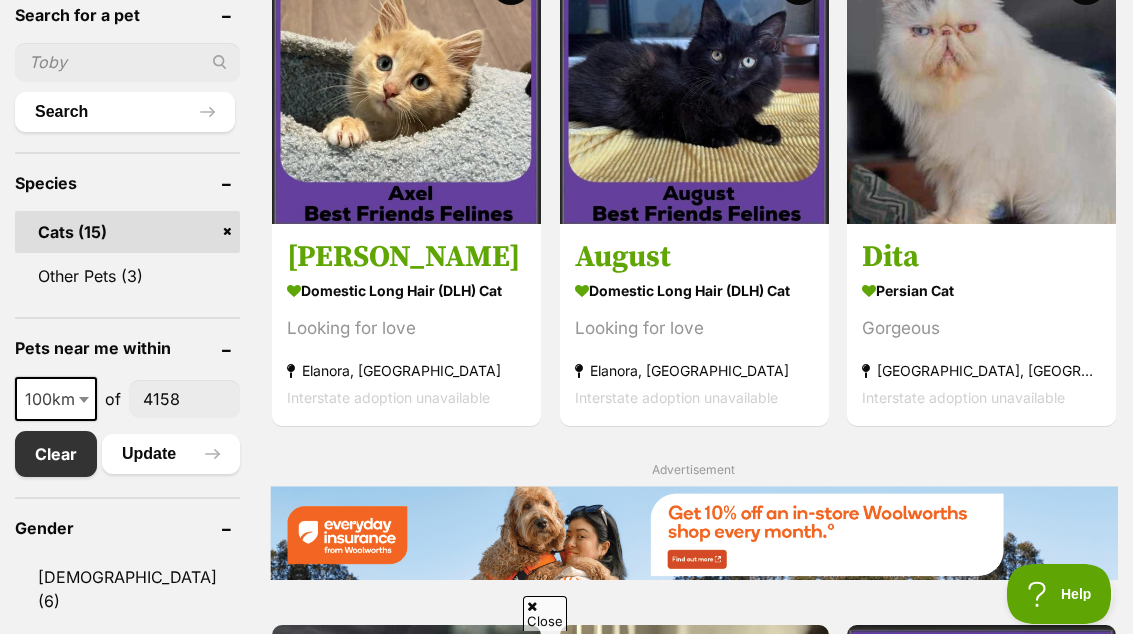 scroll, scrollTop: 0, scrollLeft: 0, axis: both 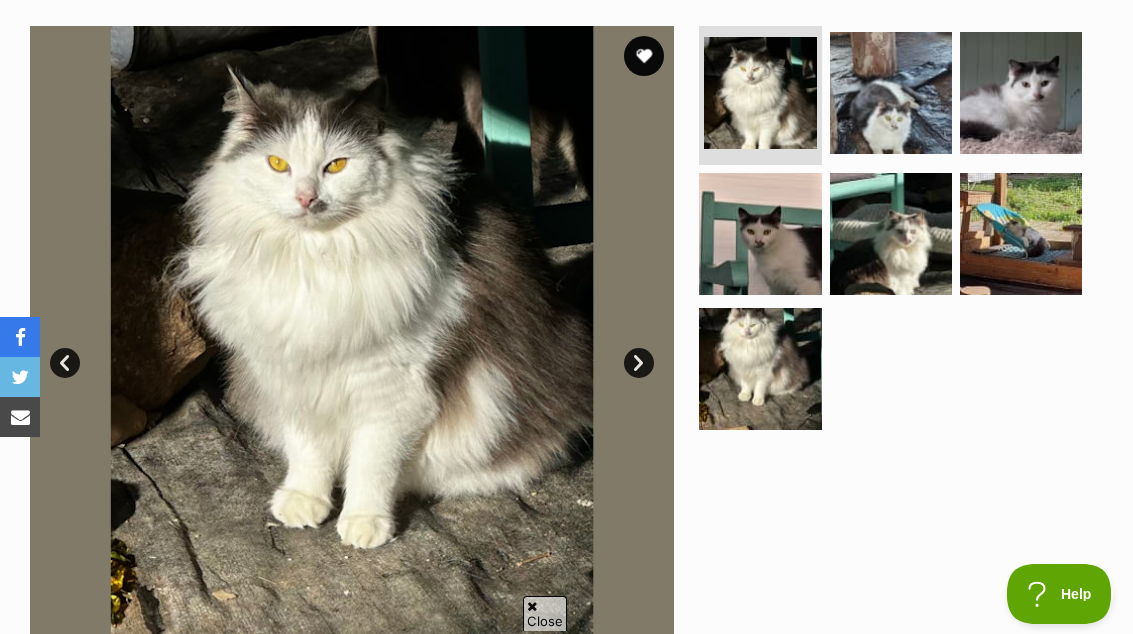 click at bounding box center (760, 234) 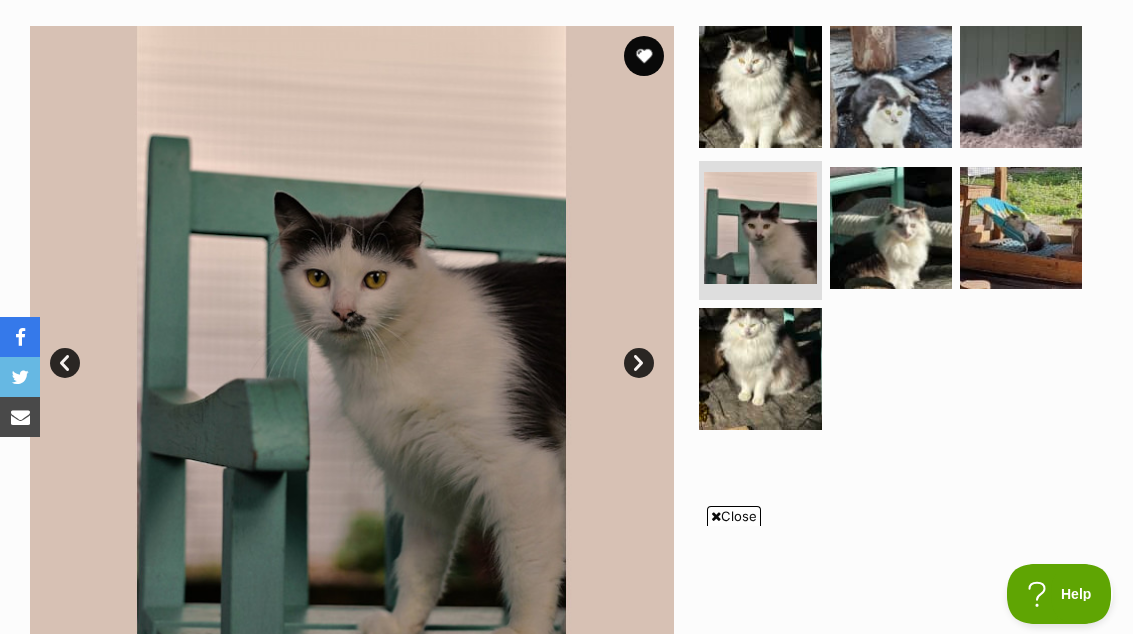 scroll, scrollTop: 0, scrollLeft: 0, axis: both 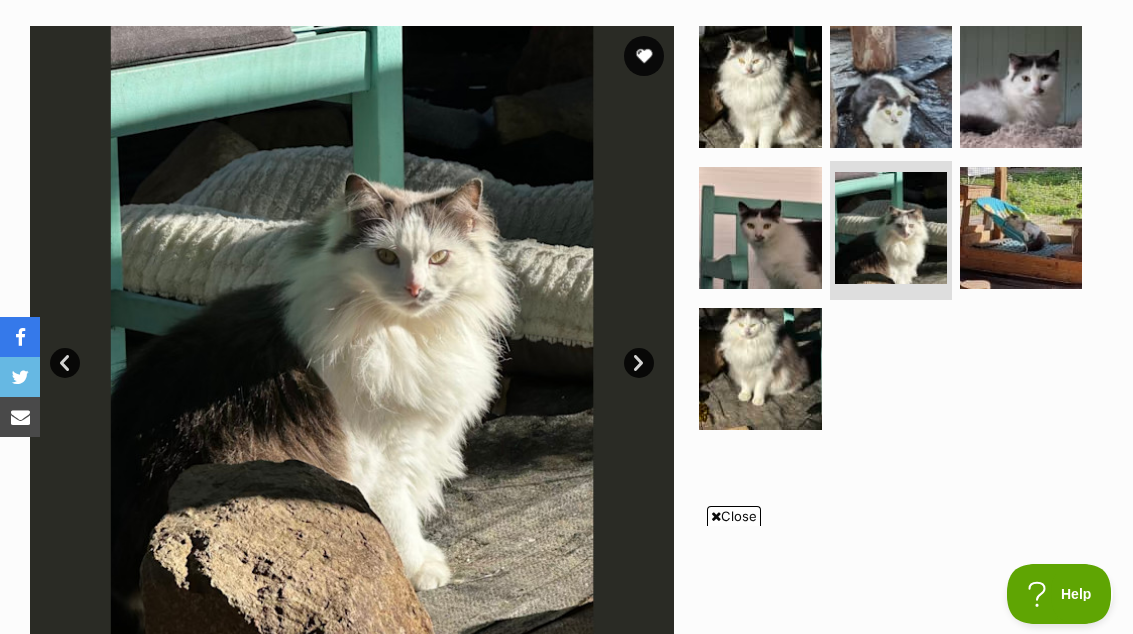 click at bounding box center [1021, 228] 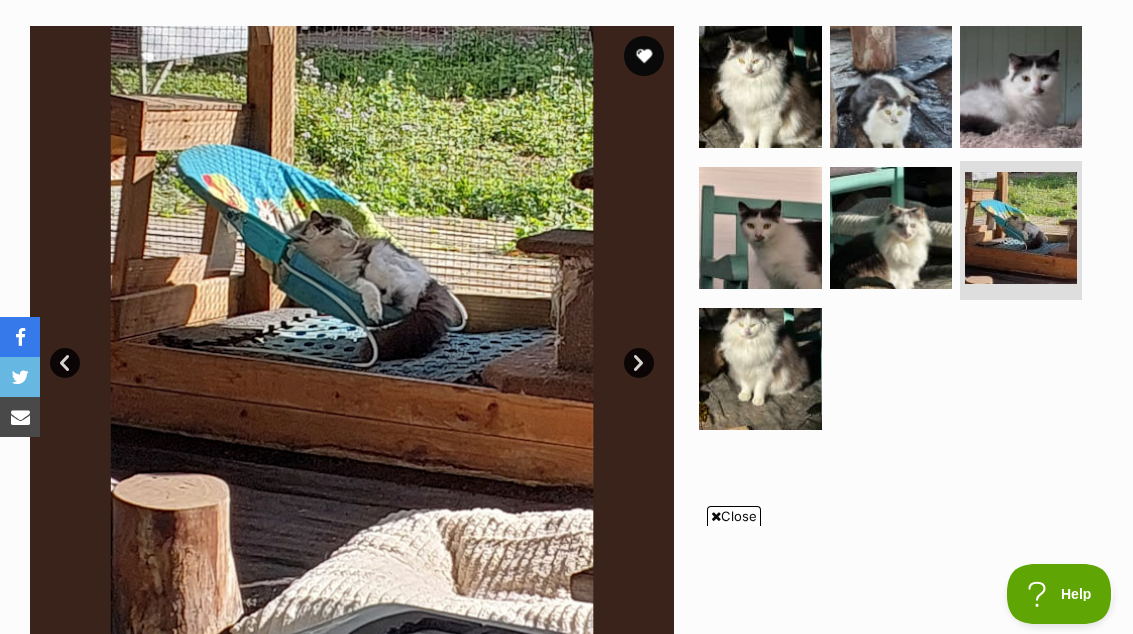 click at bounding box center [1021, 87] 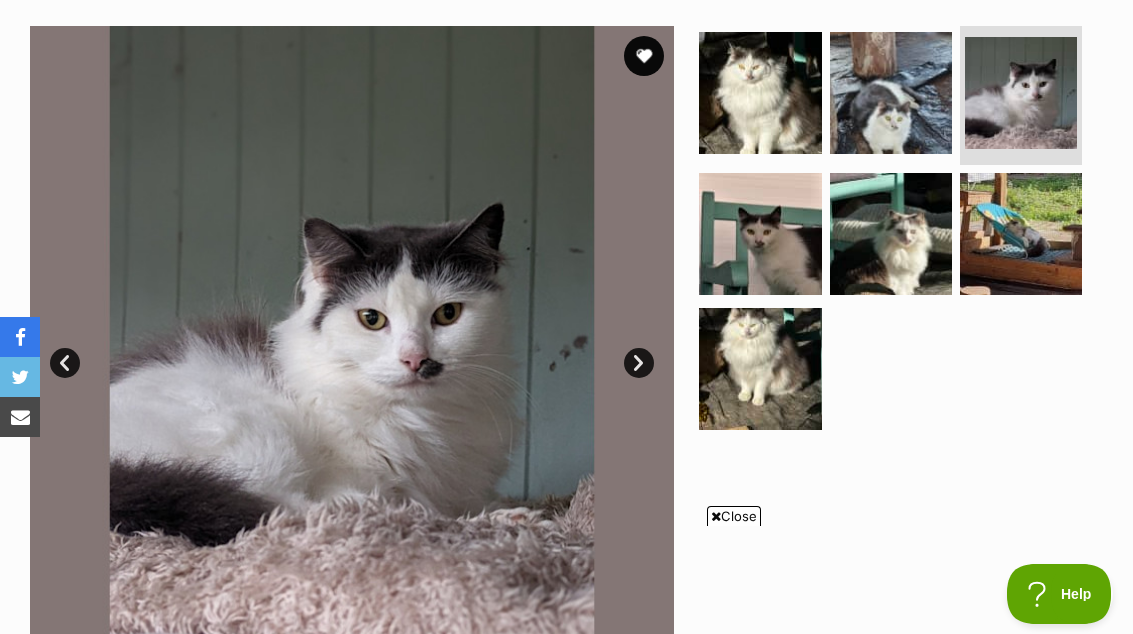 click at bounding box center [891, 93] 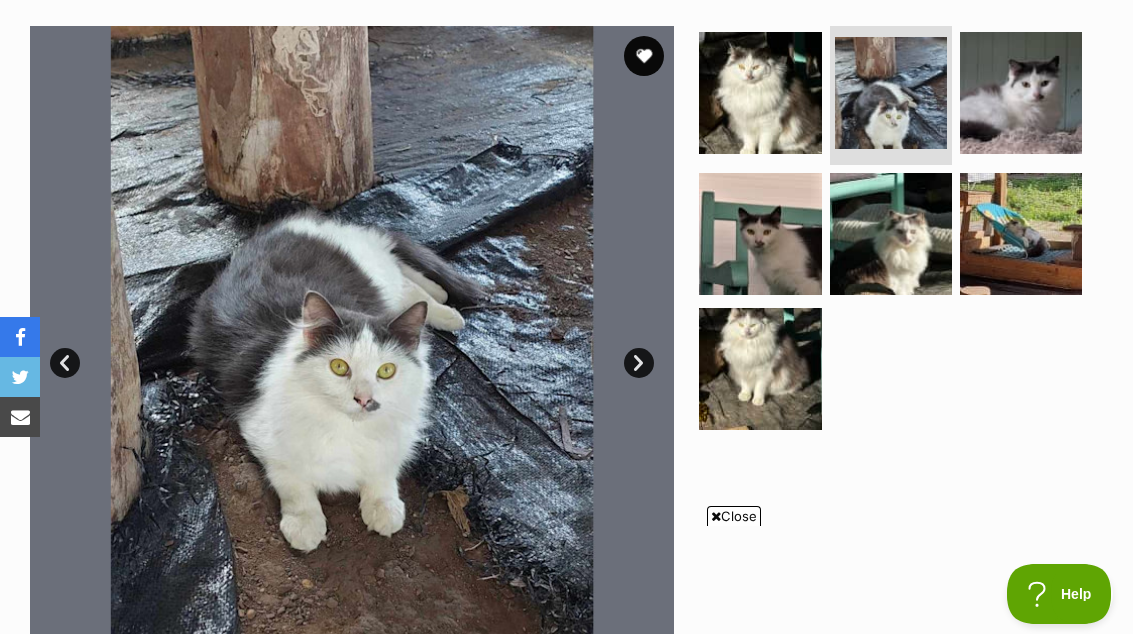 click at bounding box center (760, 369) 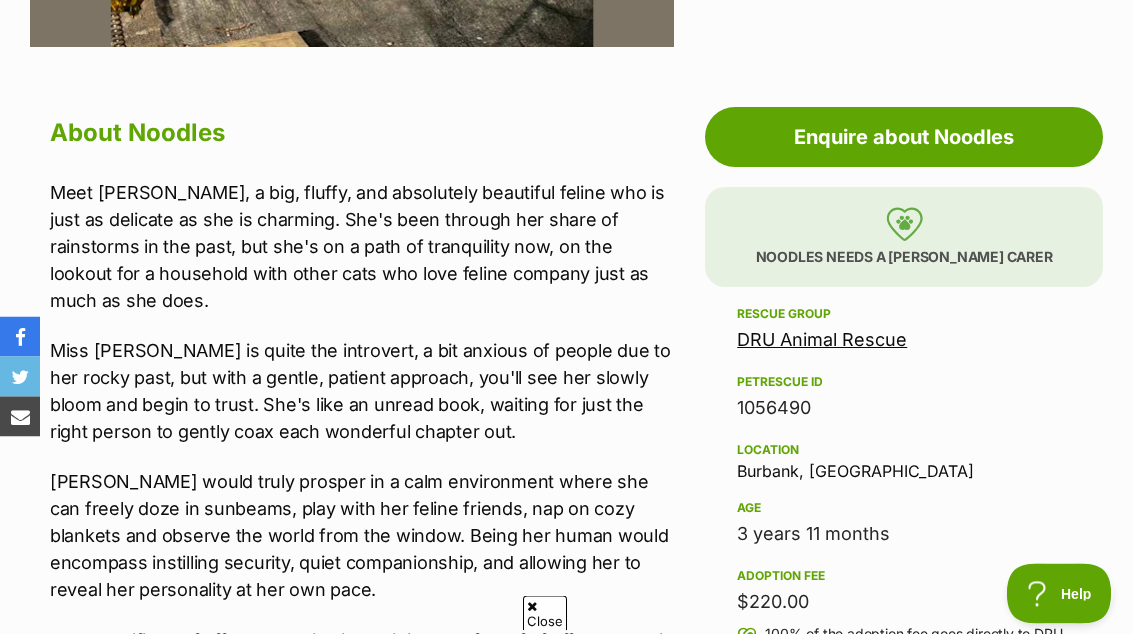 scroll, scrollTop: 1002, scrollLeft: 0, axis: vertical 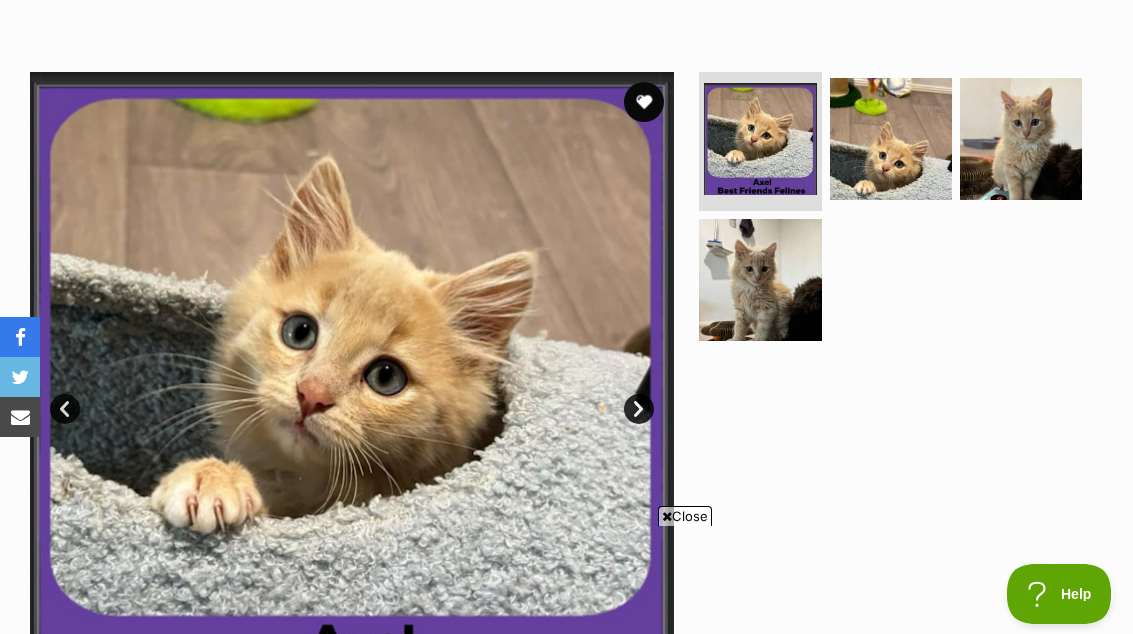 click at bounding box center [760, 280] 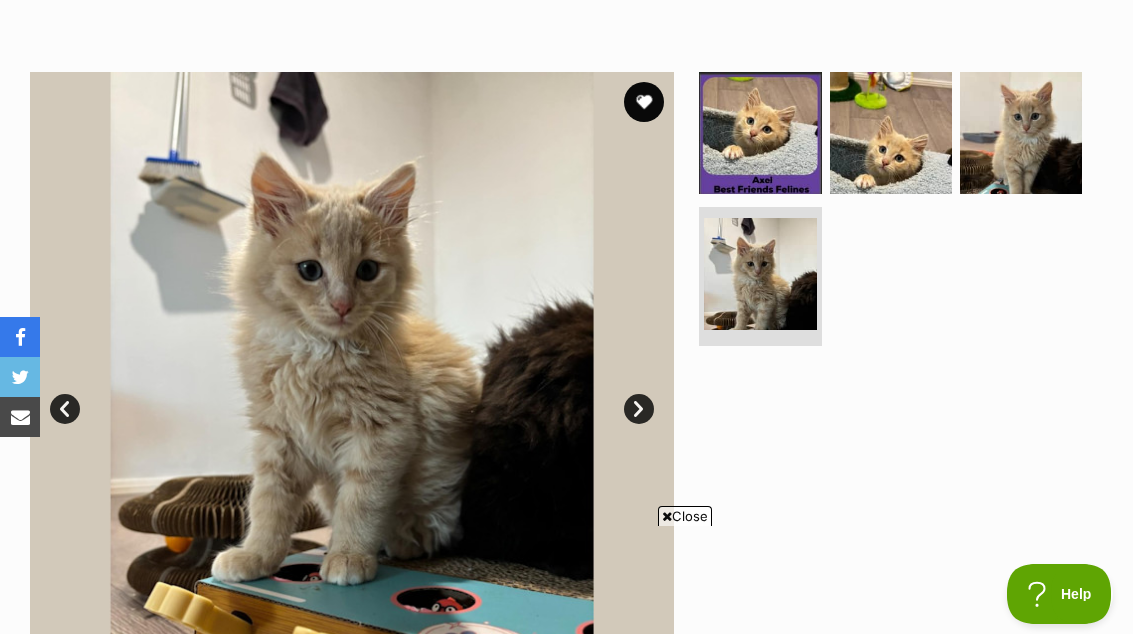 scroll, scrollTop: 0, scrollLeft: 0, axis: both 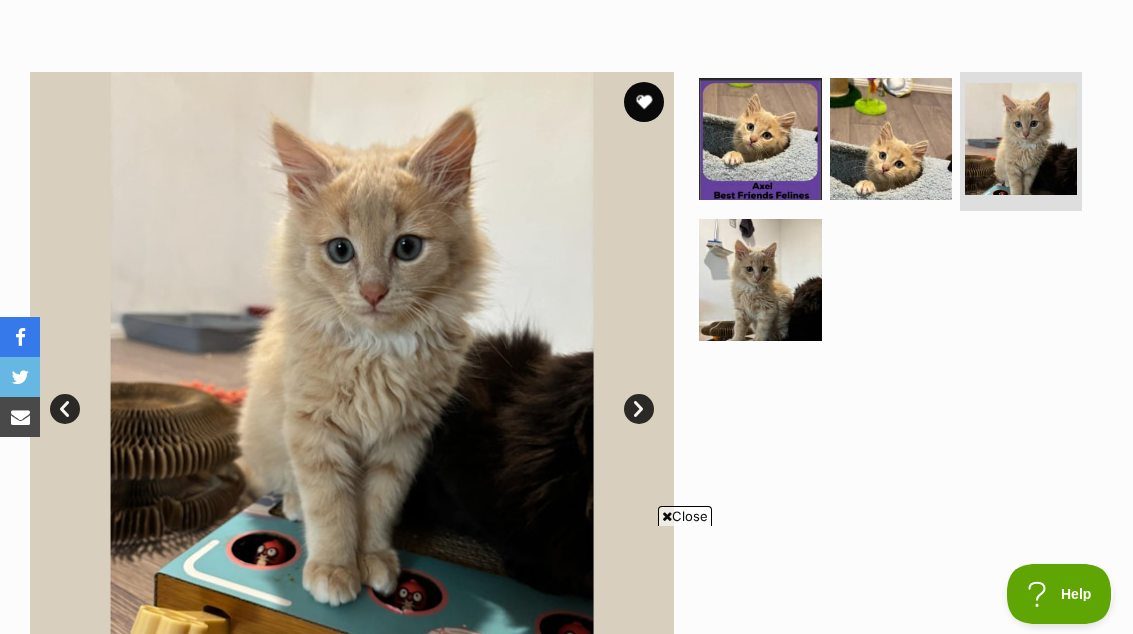 click at bounding box center (891, 139) 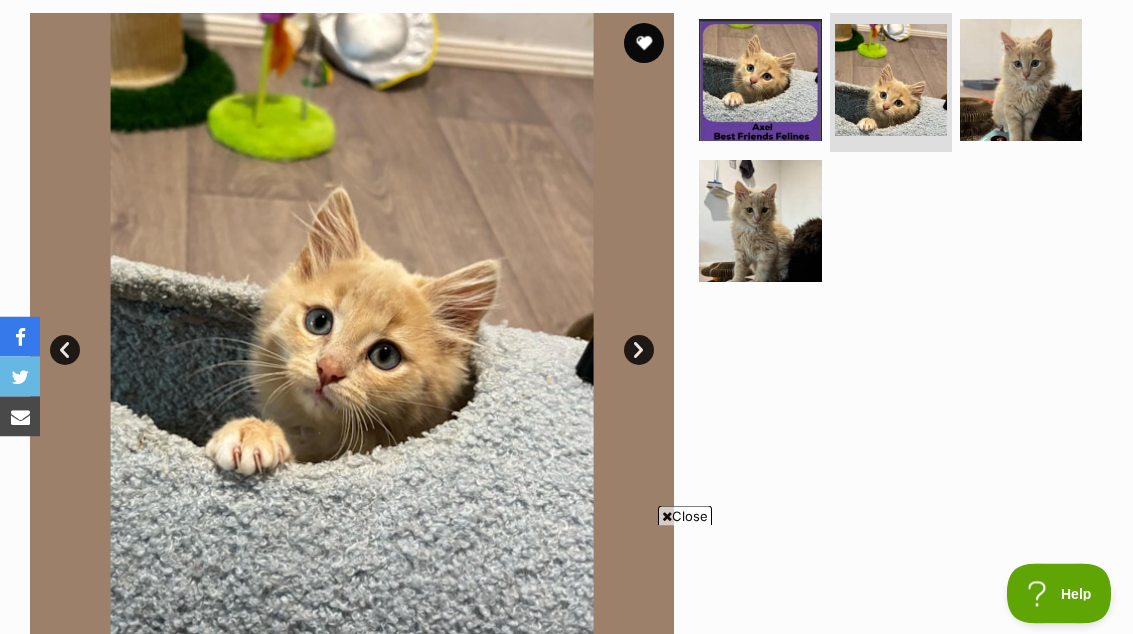 scroll, scrollTop: 403, scrollLeft: 0, axis: vertical 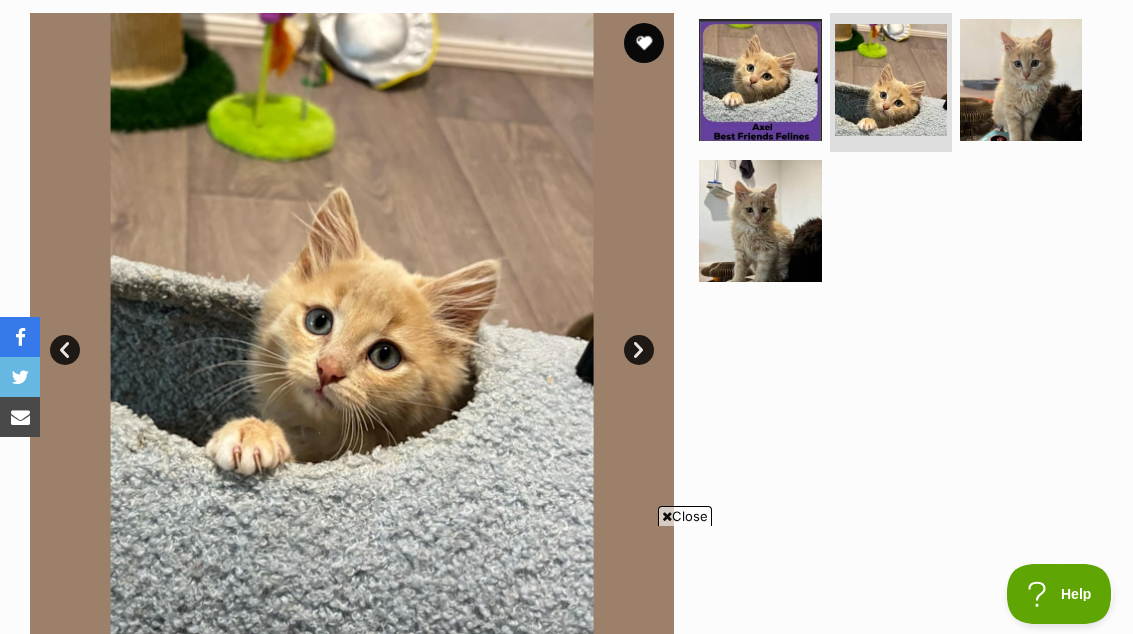 click at bounding box center (760, 221) 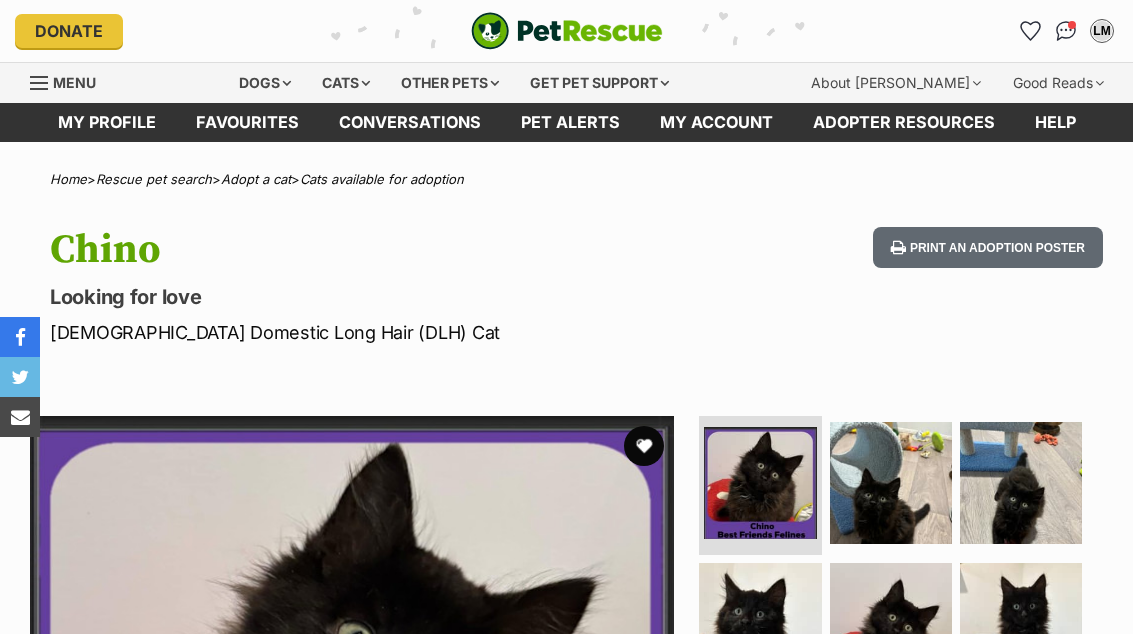 scroll, scrollTop: 0, scrollLeft: 0, axis: both 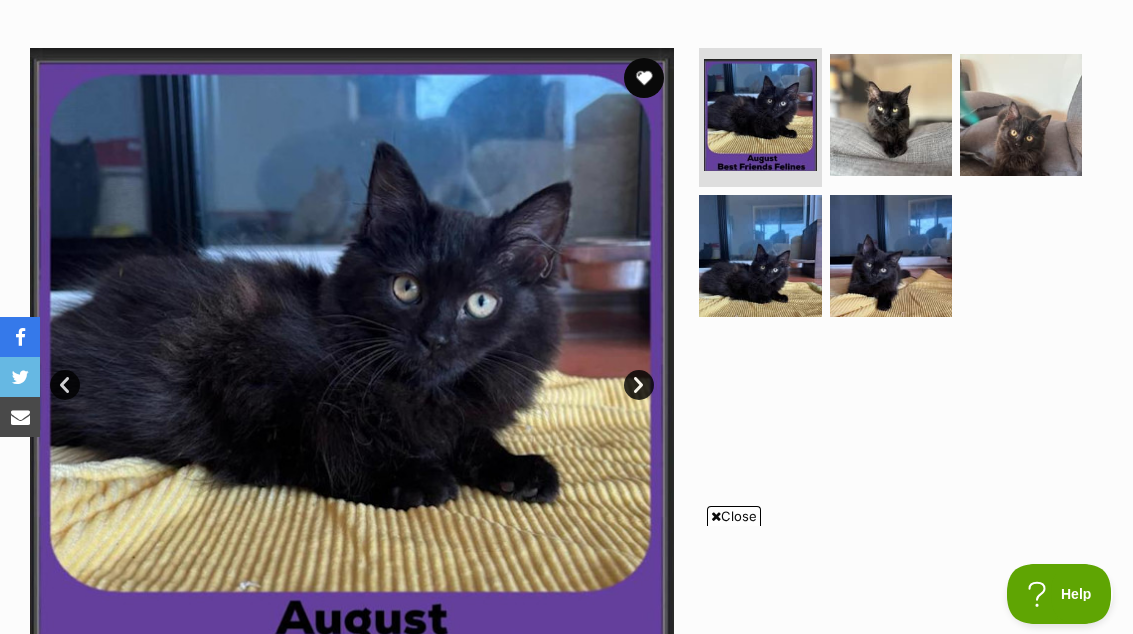 click at bounding box center [891, 115] 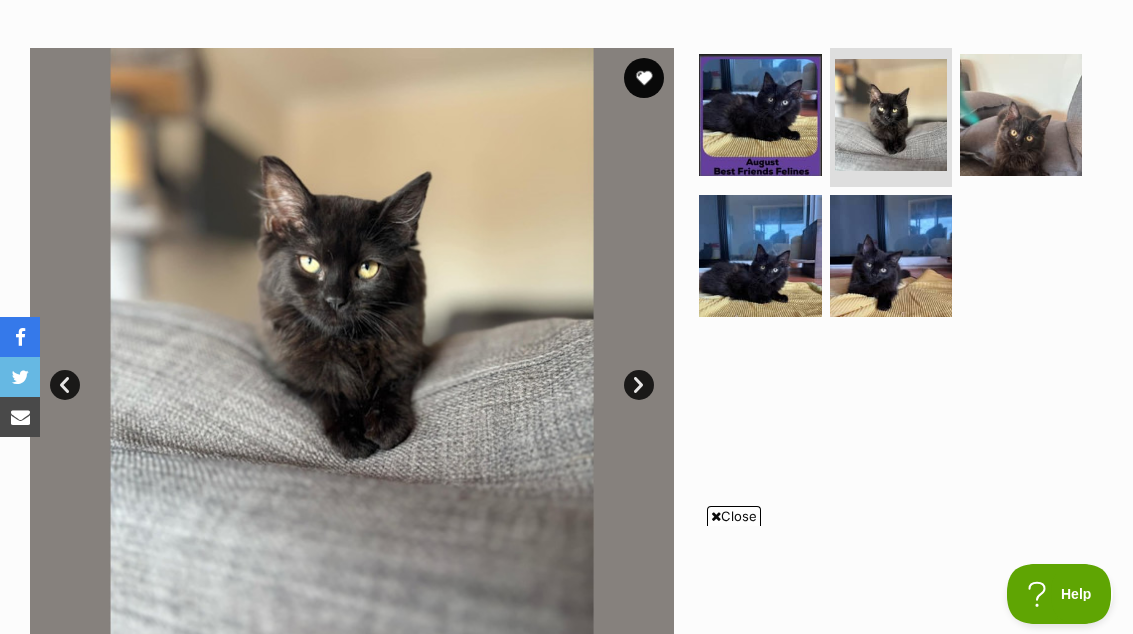 click at bounding box center [1021, 115] 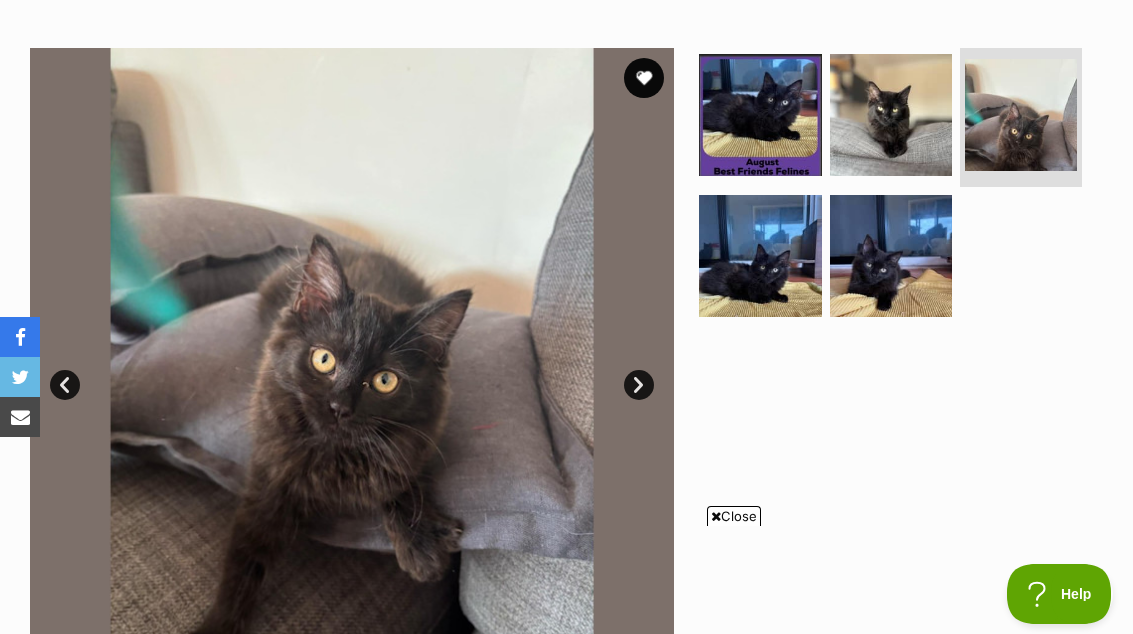 click at bounding box center (760, 256) 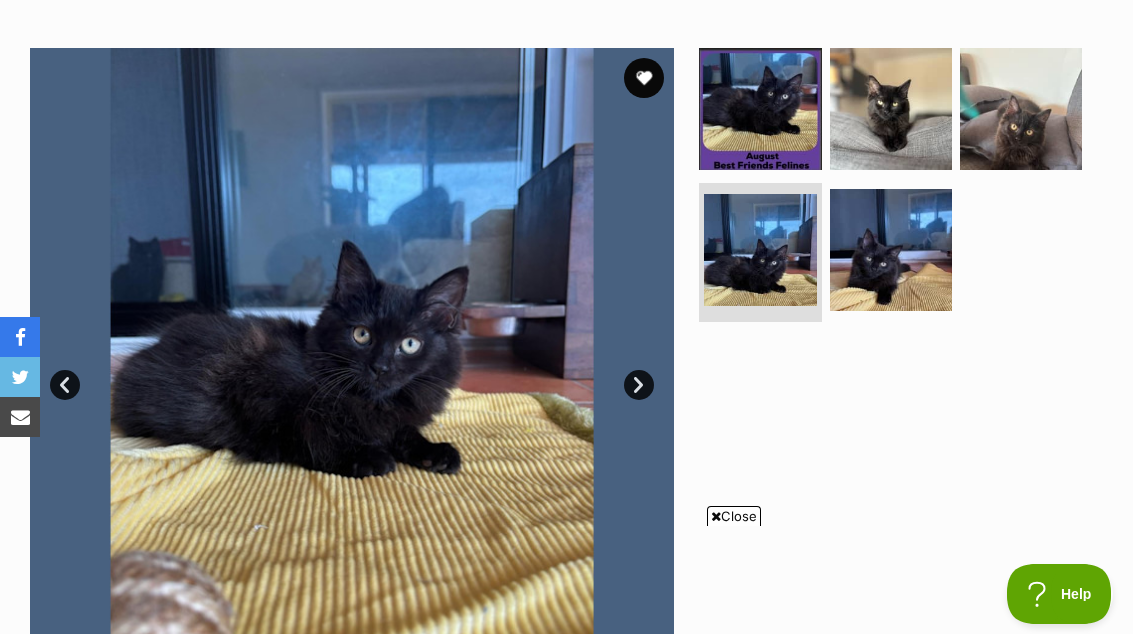 click at bounding box center [891, 250] 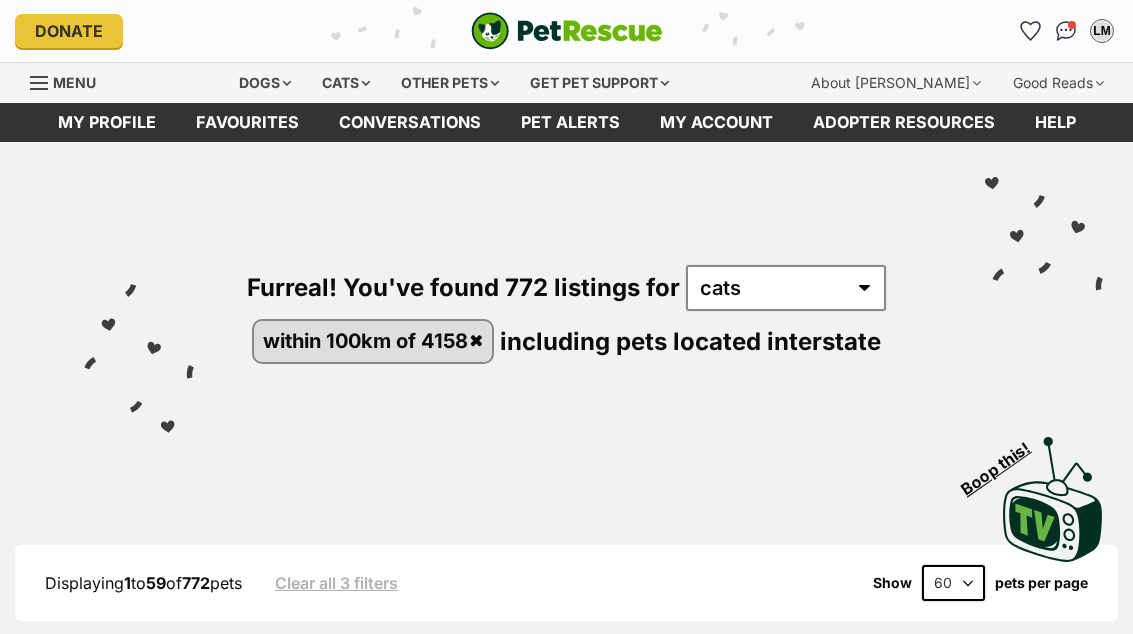 scroll, scrollTop: 1154, scrollLeft: 0, axis: vertical 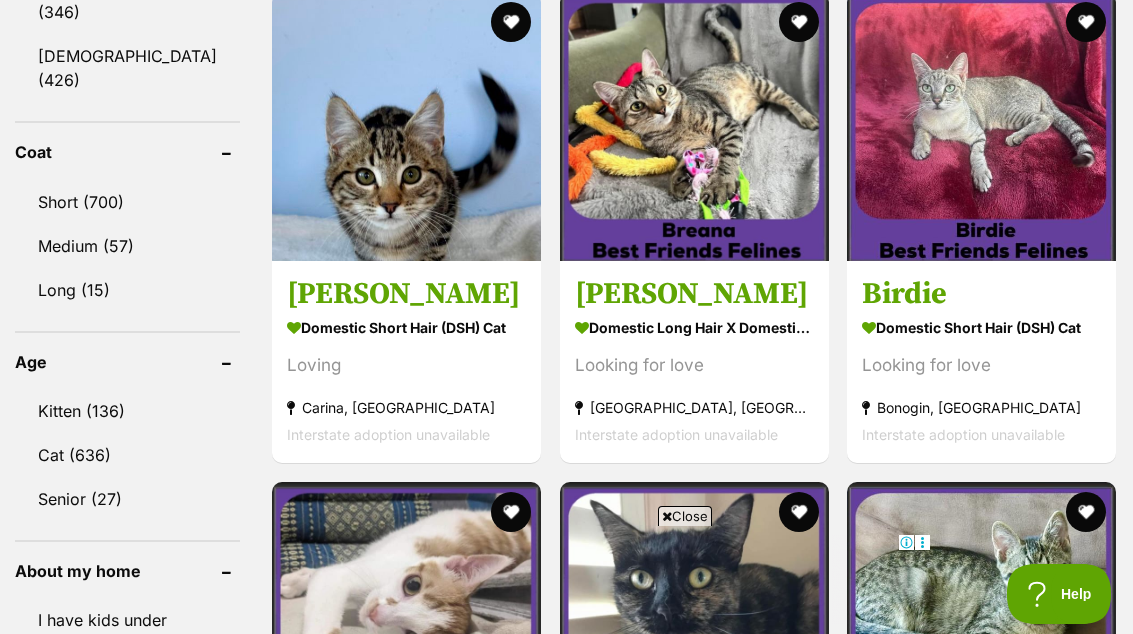 click on "Short (700)" at bounding box center [127, 202] 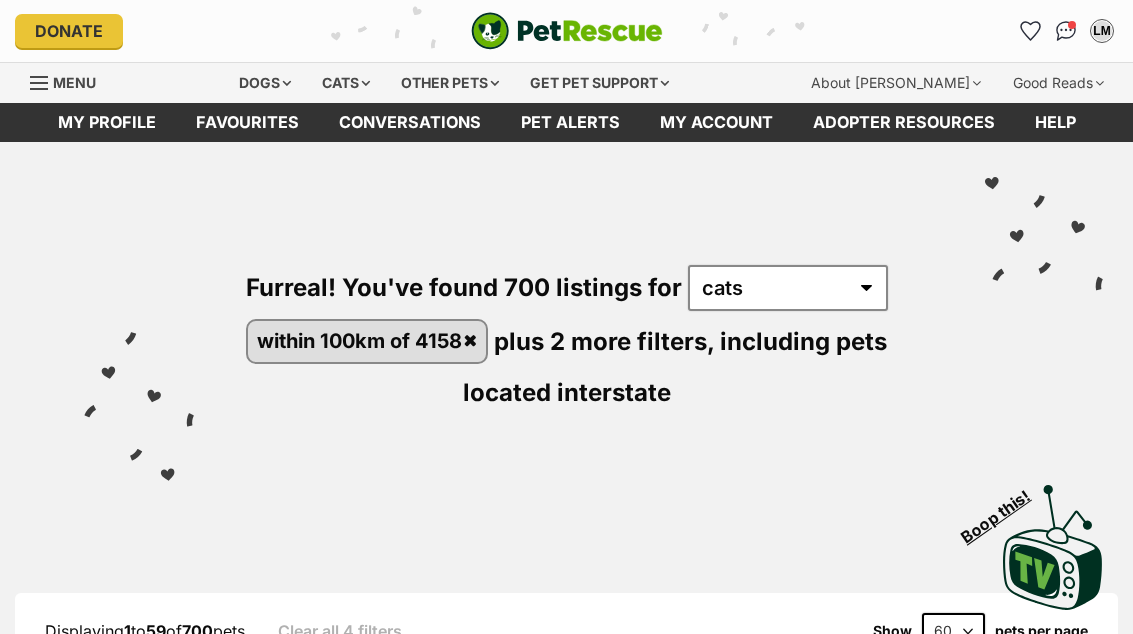 scroll, scrollTop: 0, scrollLeft: 0, axis: both 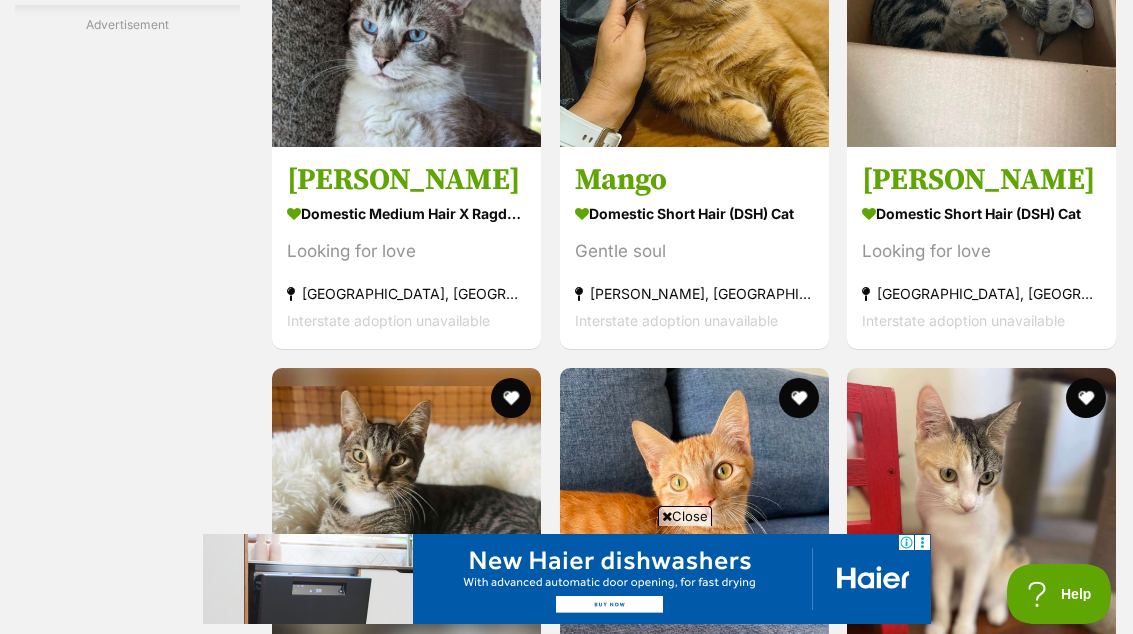 click at bounding box center [406, 12] 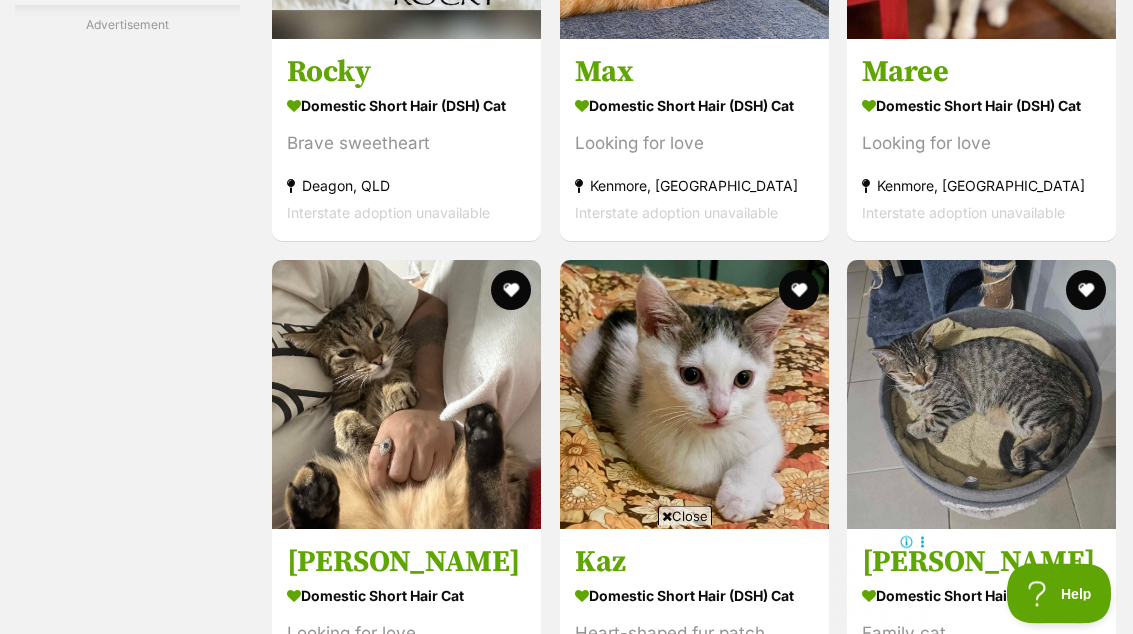 scroll, scrollTop: 6524, scrollLeft: 0, axis: vertical 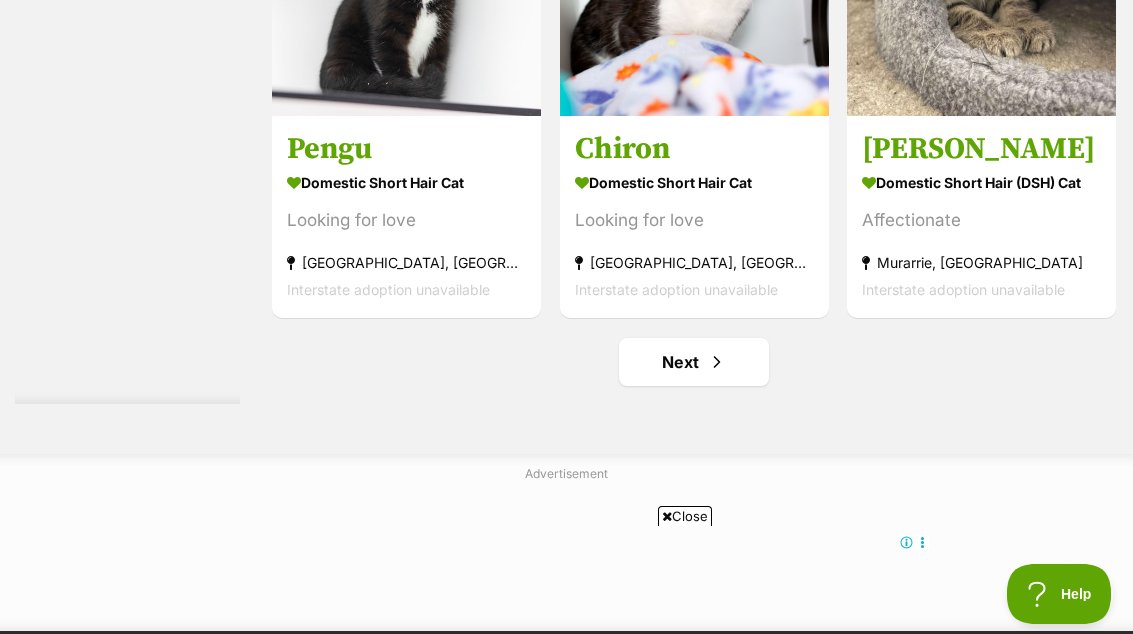 click on "Next" at bounding box center (694, 362) 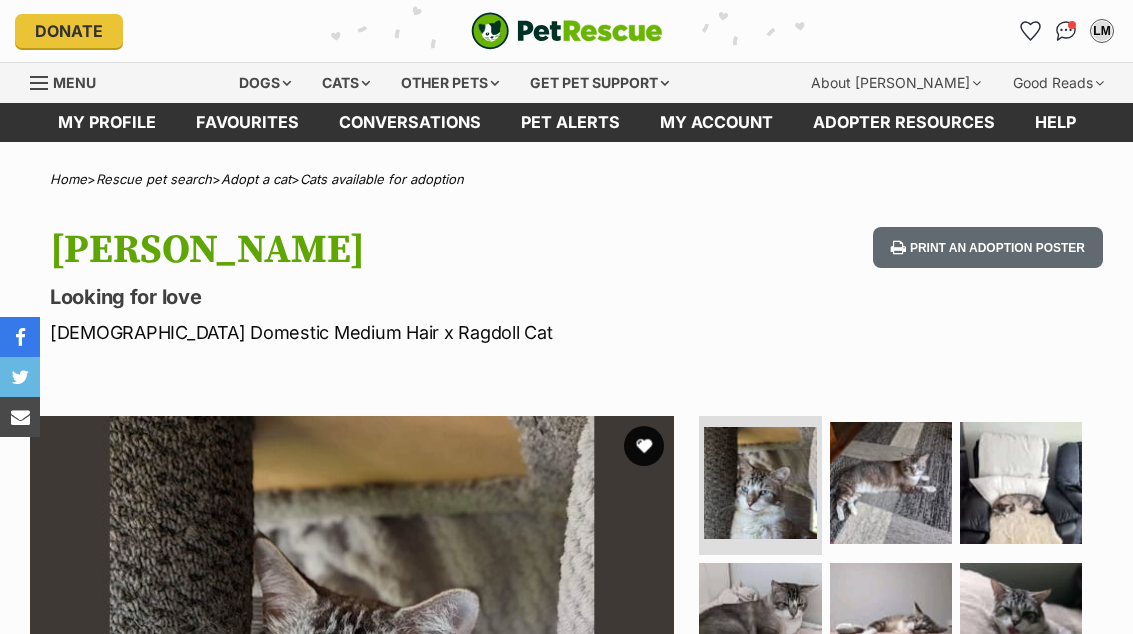 scroll, scrollTop: 0, scrollLeft: 0, axis: both 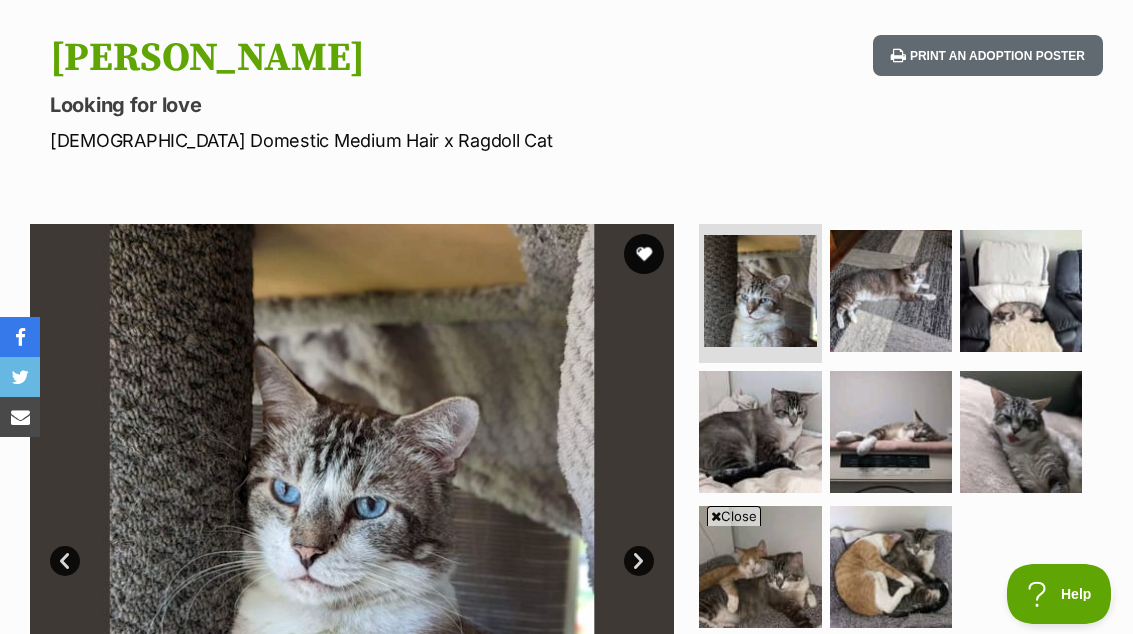 click at bounding box center (891, 291) 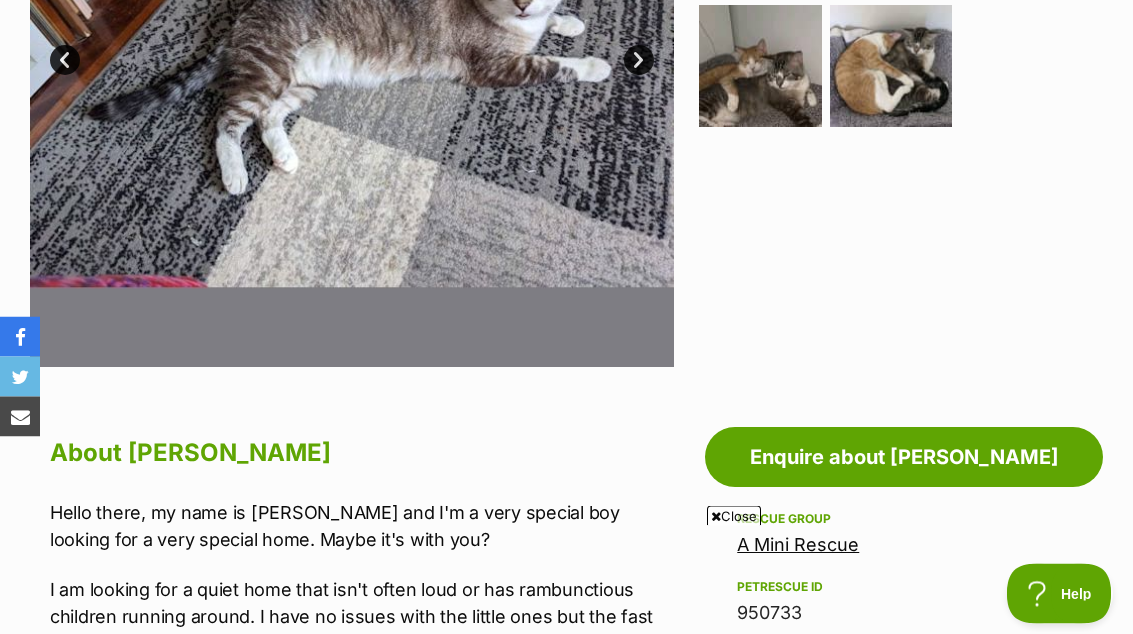 scroll, scrollTop: 651, scrollLeft: 0, axis: vertical 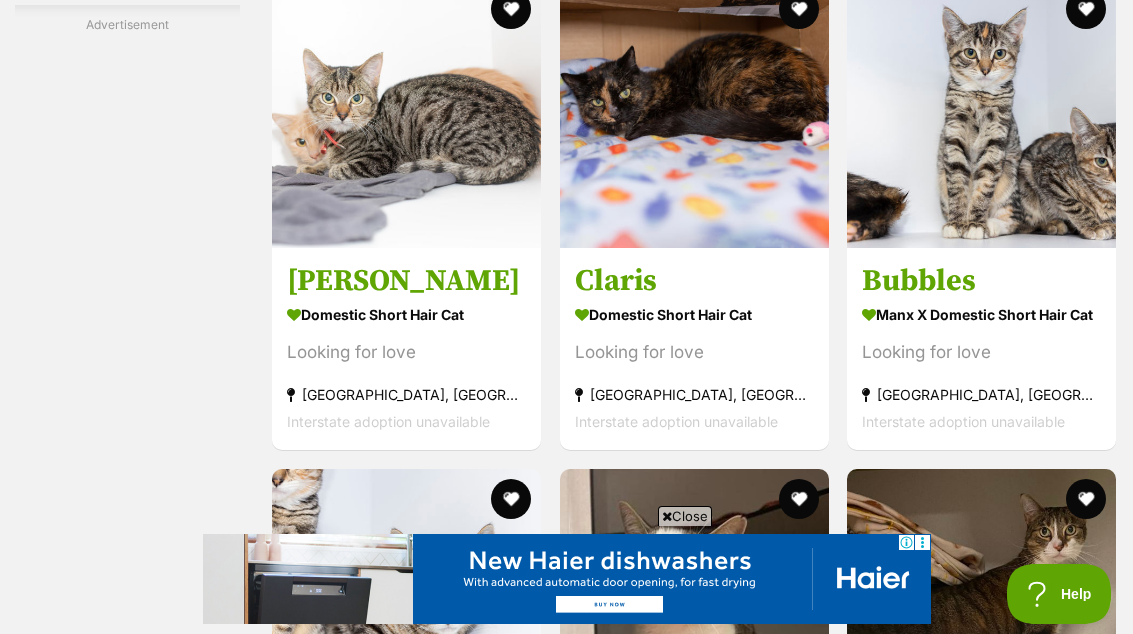 click at bounding box center (981, 113) 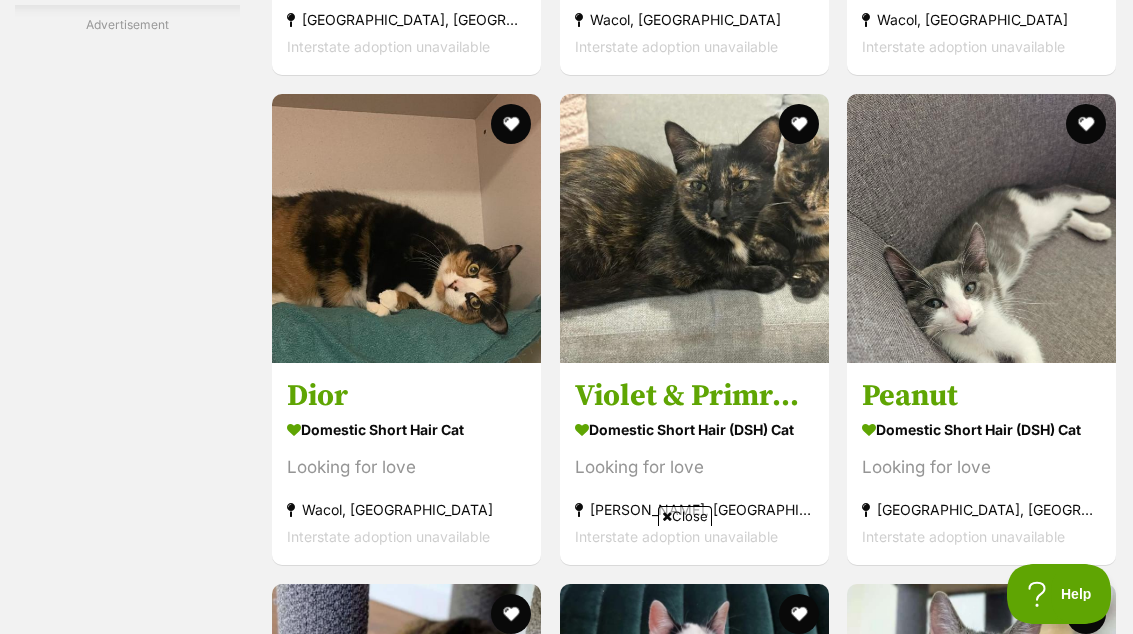 scroll, scrollTop: 0, scrollLeft: 0, axis: both 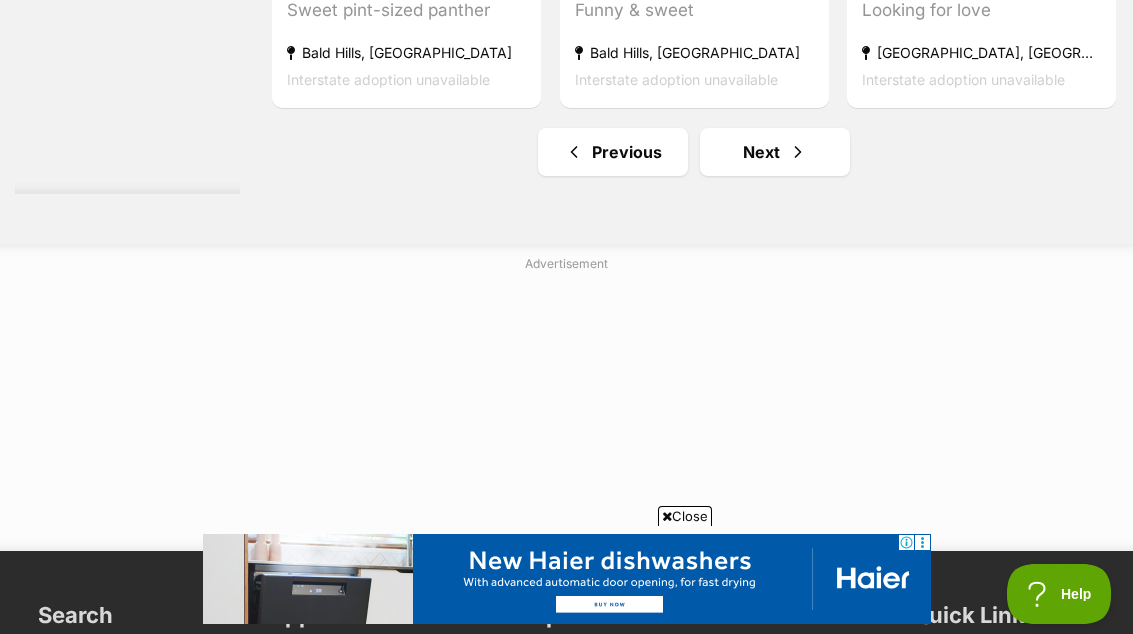 click at bounding box center [798, 152] 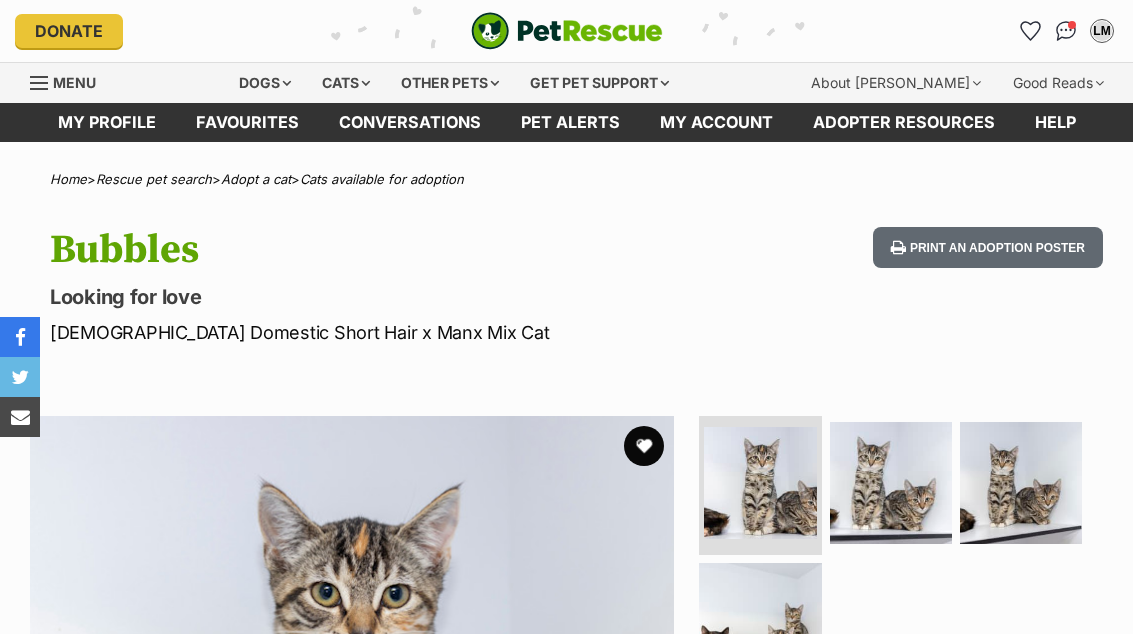 scroll, scrollTop: 0, scrollLeft: 0, axis: both 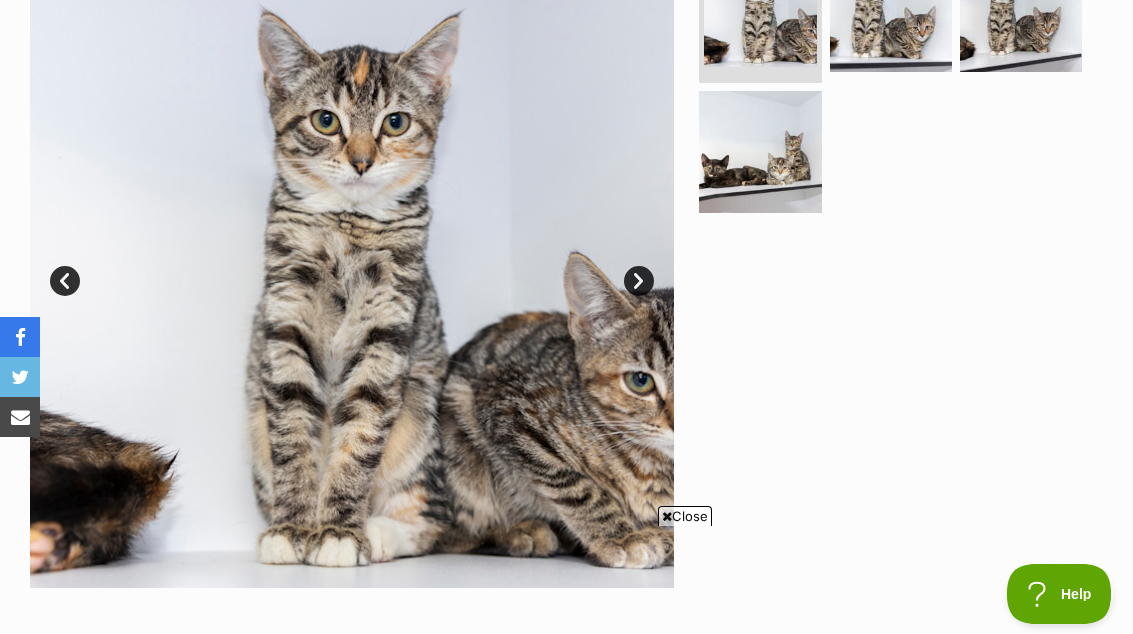 click at bounding box center (760, 152) 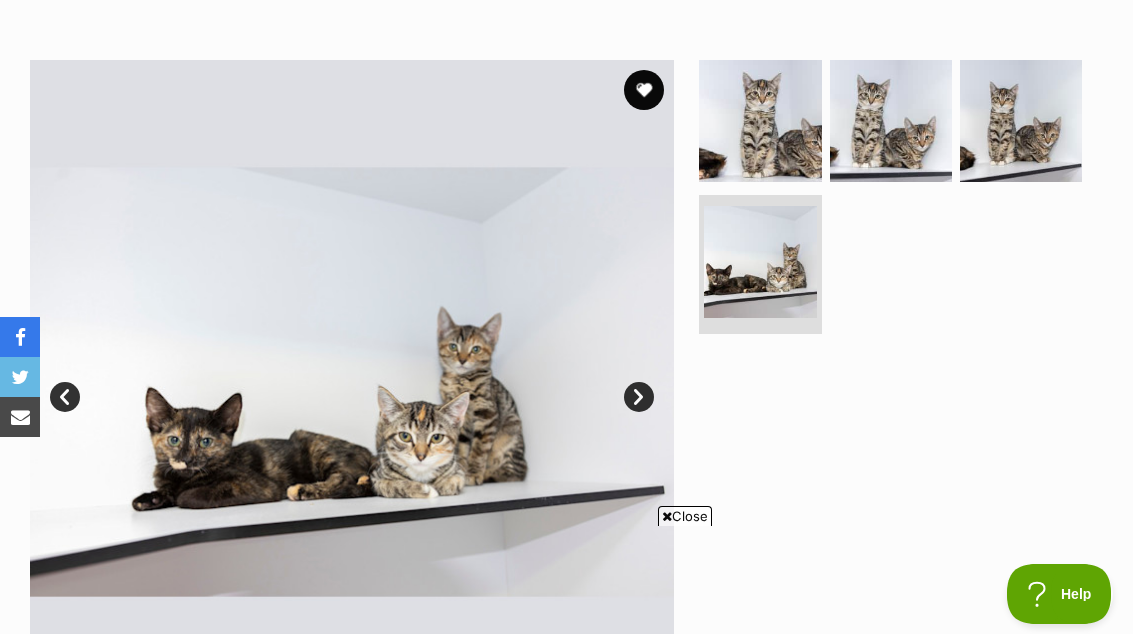 scroll, scrollTop: 355, scrollLeft: 0, axis: vertical 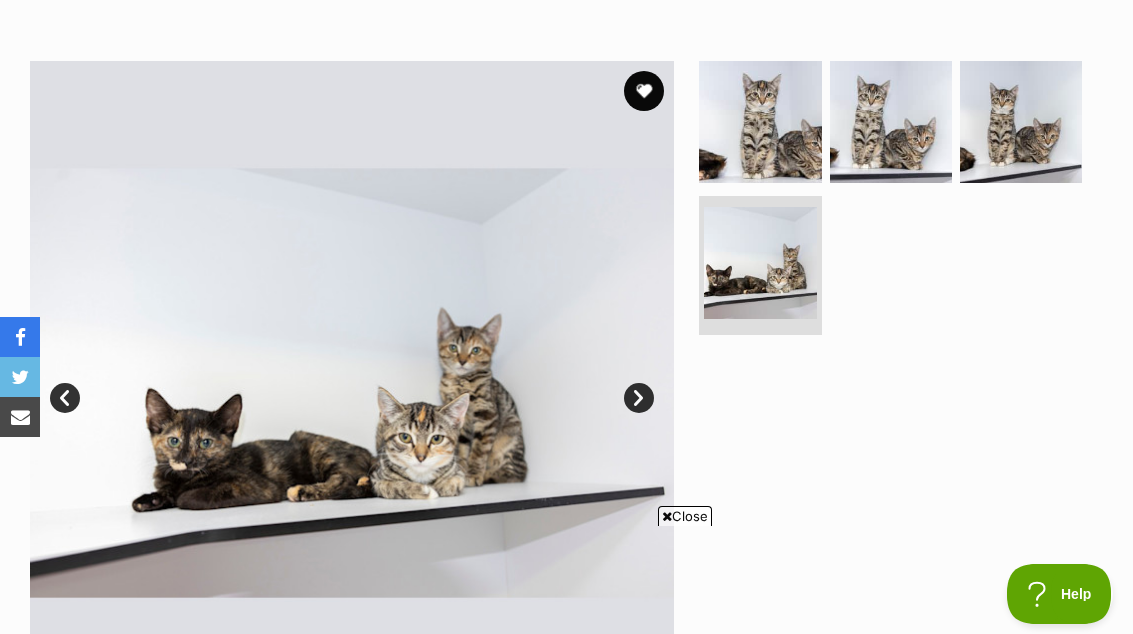 click at bounding box center [1021, 122] 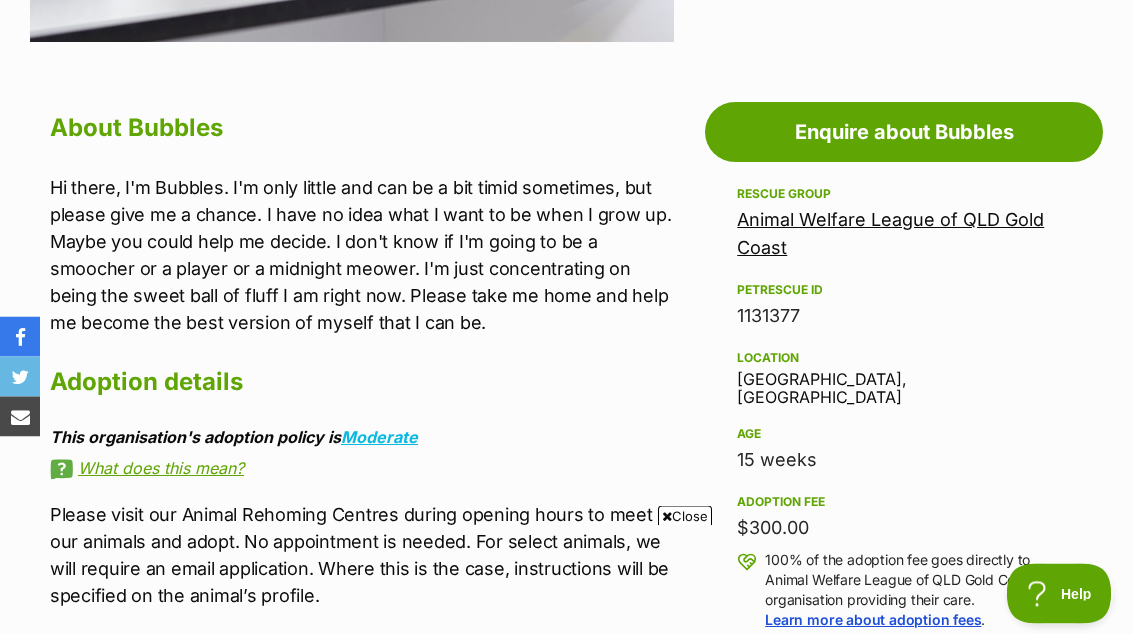 scroll, scrollTop: 996, scrollLeft: 0, axis: vertical 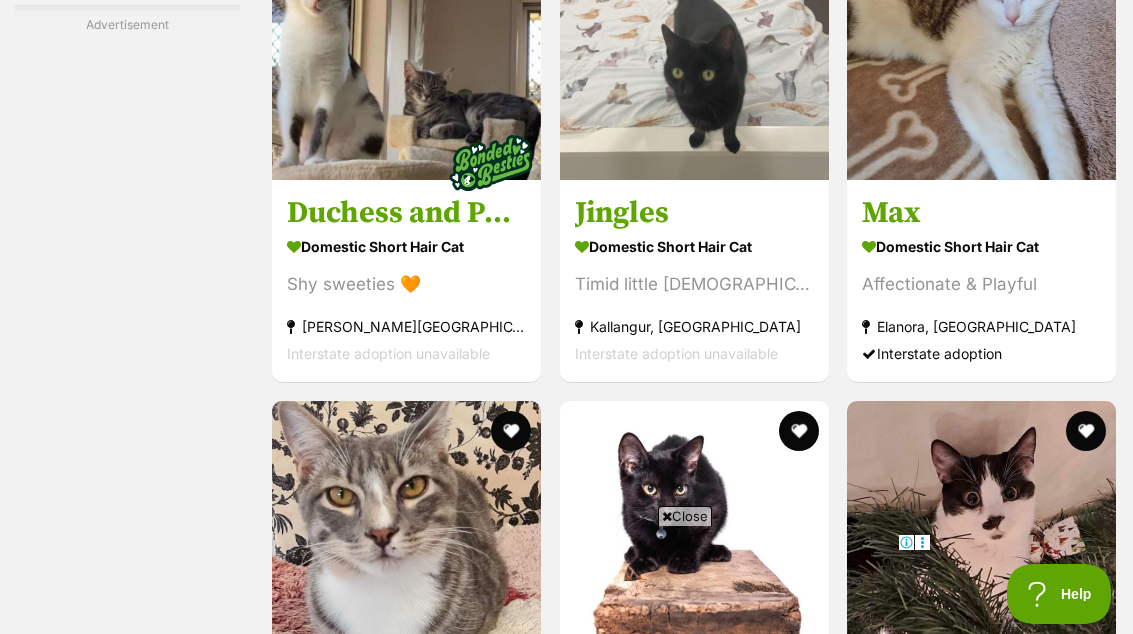 click on "Max
Domestic Short Hair Cat
Affectionate & Playful
Elanora, QLD
Interstate adoption" at bounding box center [981, 280] 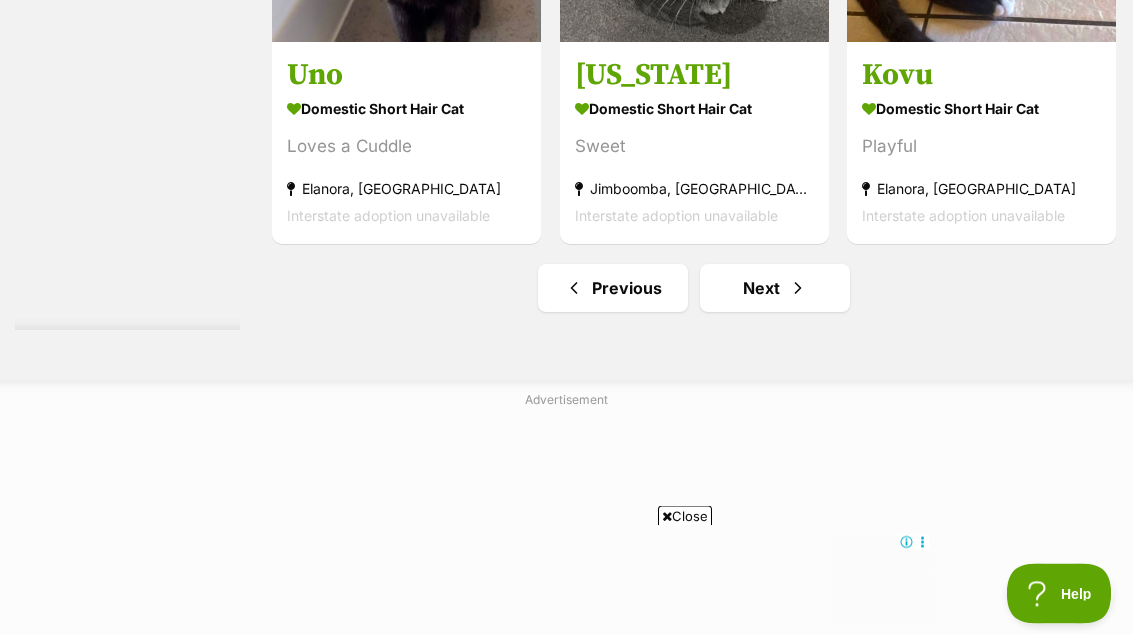 scroll, scrollTop: 10606, scrollLeft: 0, axis: vertical 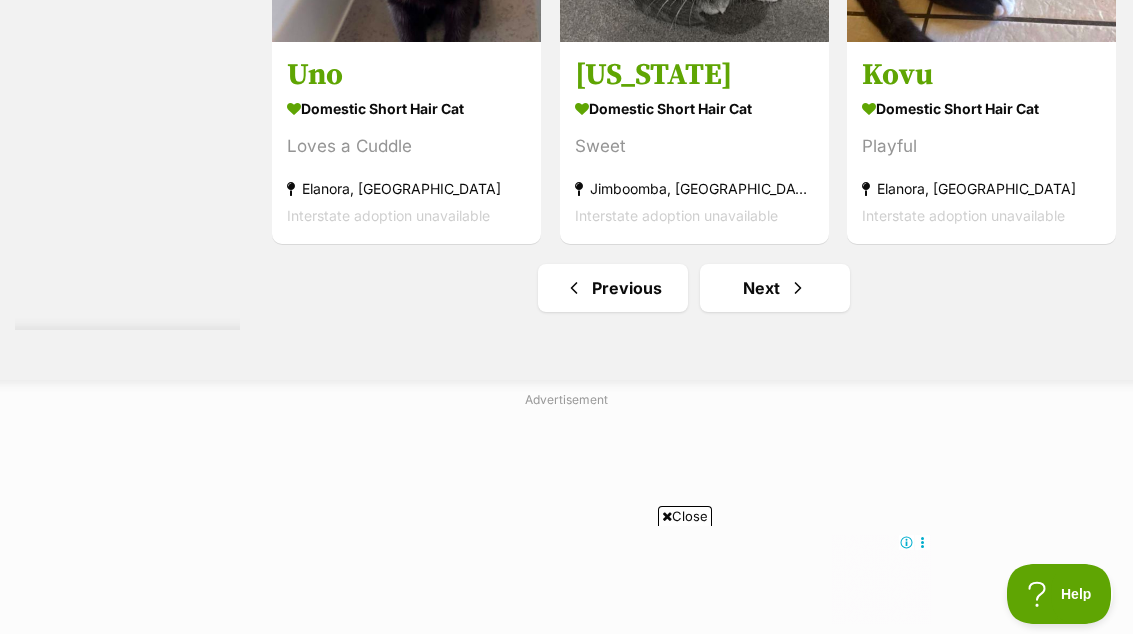 click on "Next" at bounding box center [775, 288] 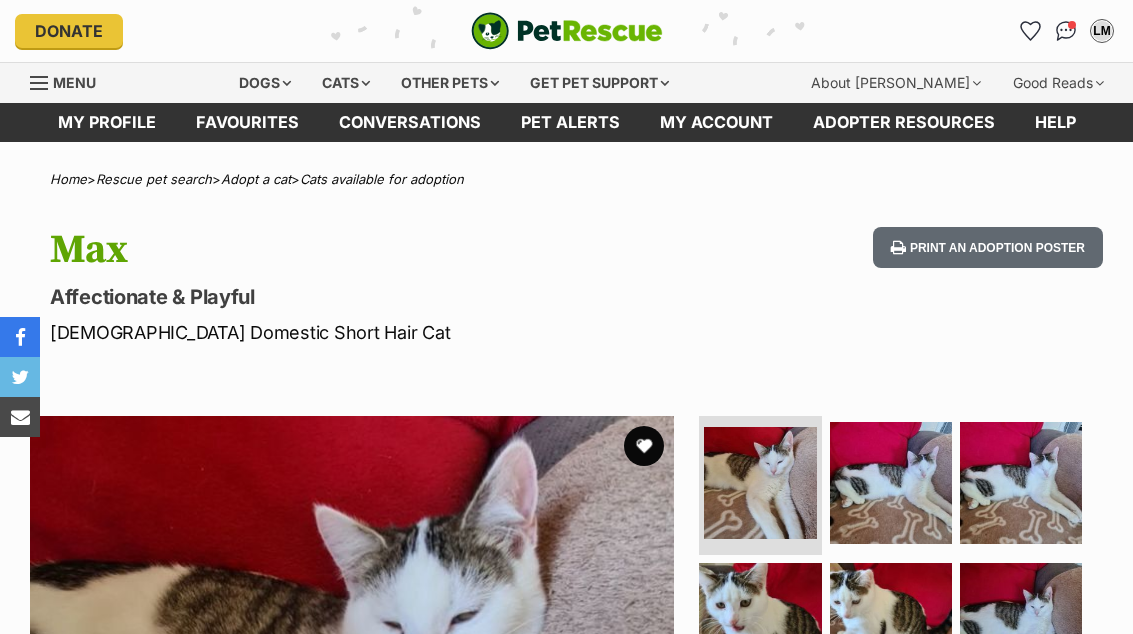 scroll, scrollTop: 0, scrollLeft: 0, axis: both 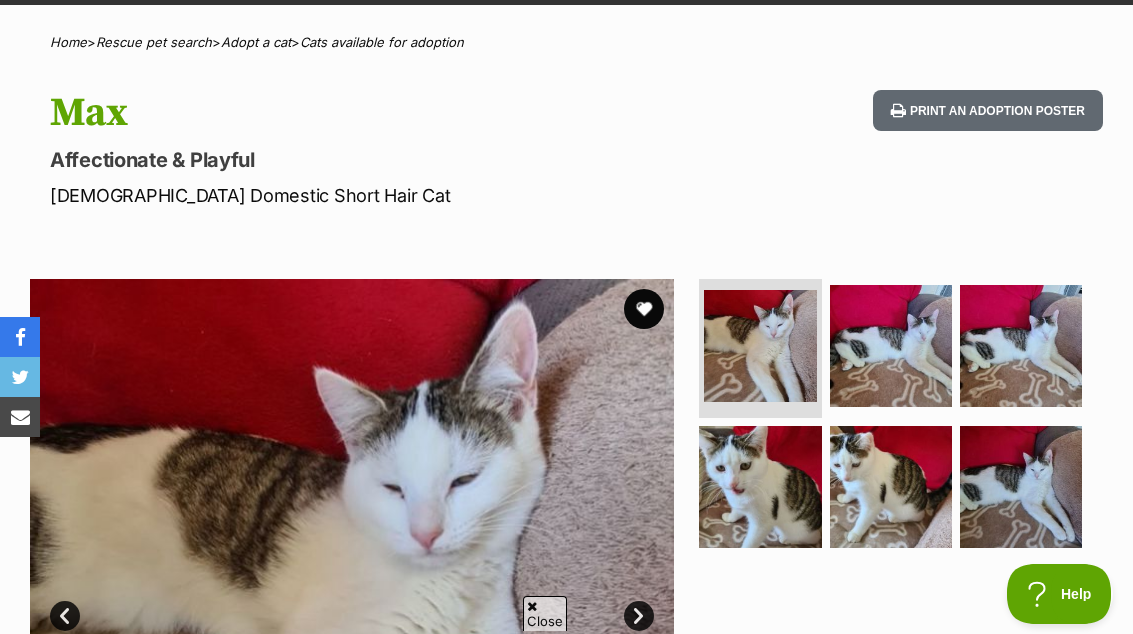 click at bounding box center [760, 487] 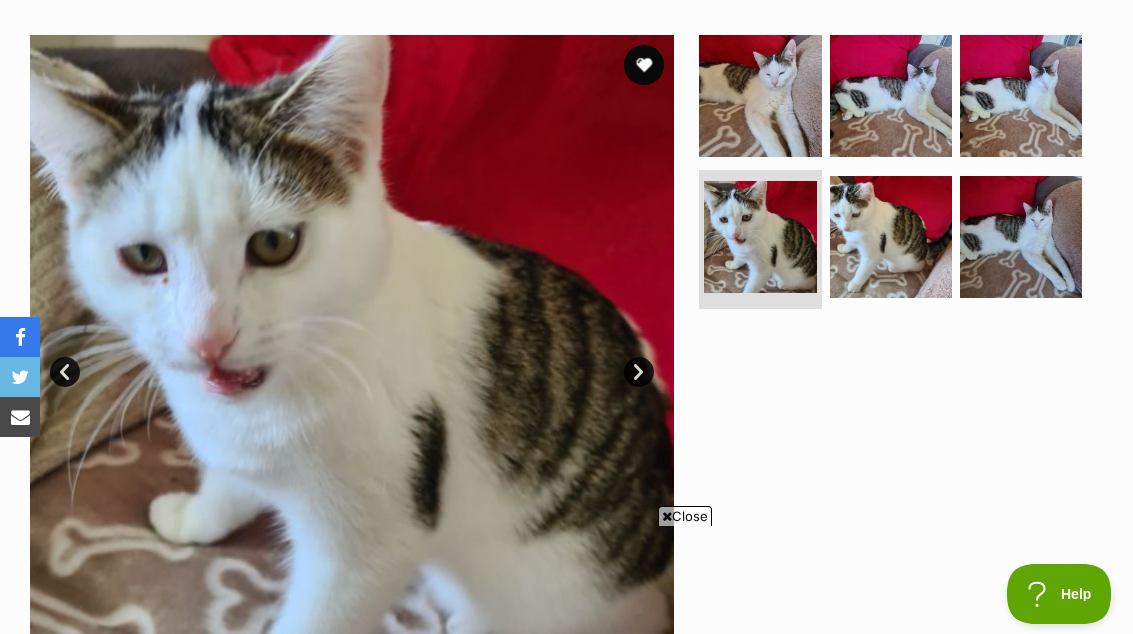 scroll, scrollTop: 380, scrollLeft: 0, axis: vertical 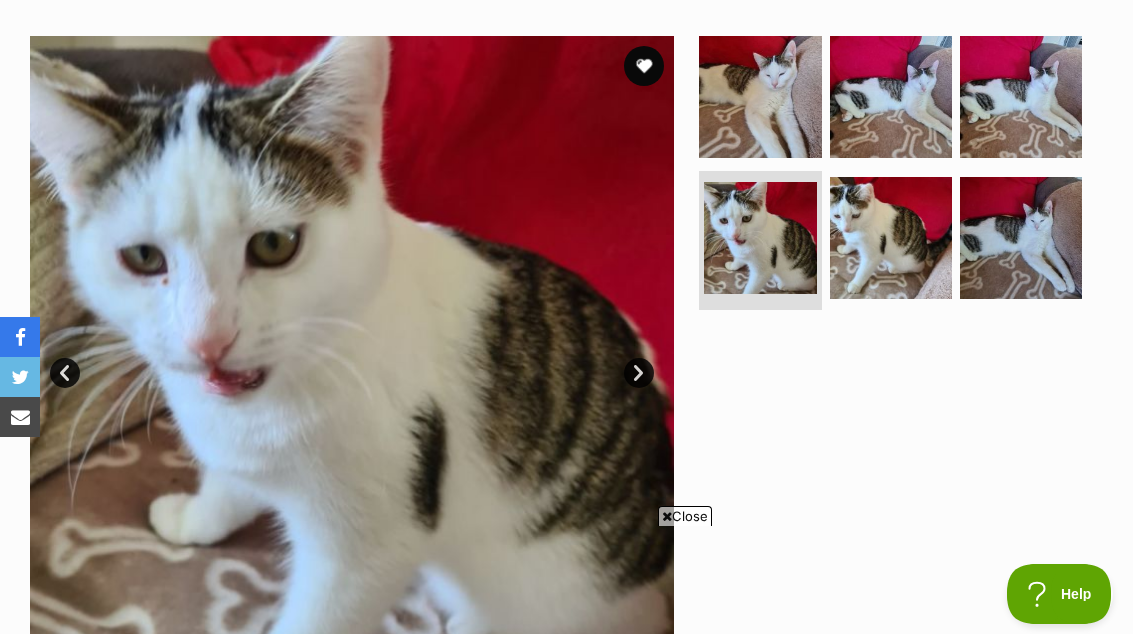 click at bounding box center (891, 238) 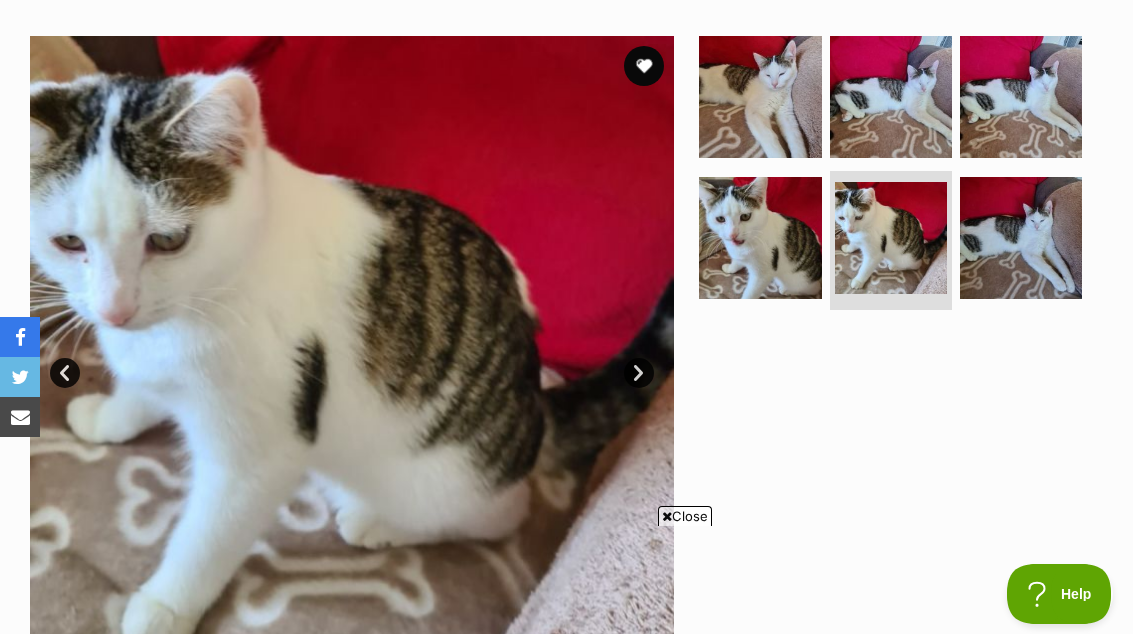 click at bounding box center [899, 358] 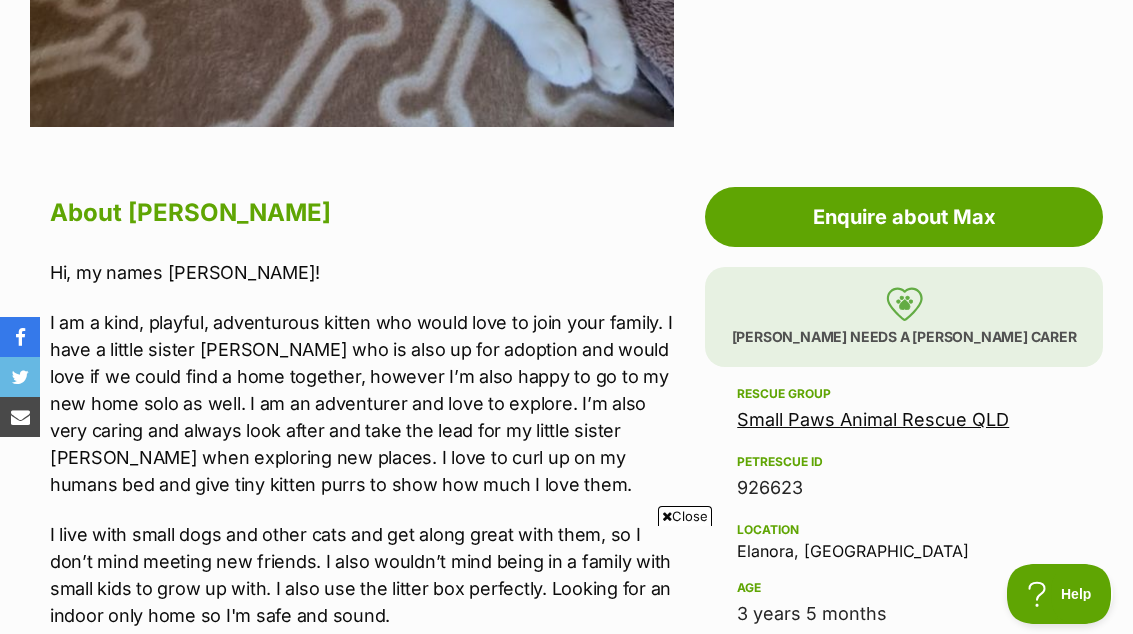 scroll, scrollTop: 932, scrollLeft: 0, axis: vertical 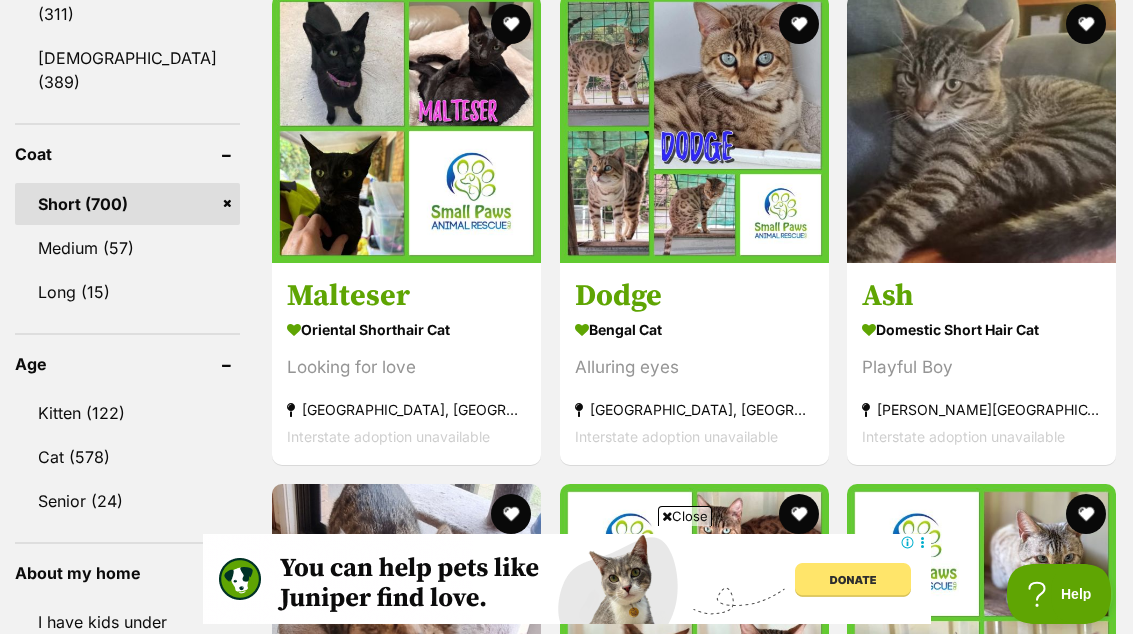 click at bounding box center (694, 128) 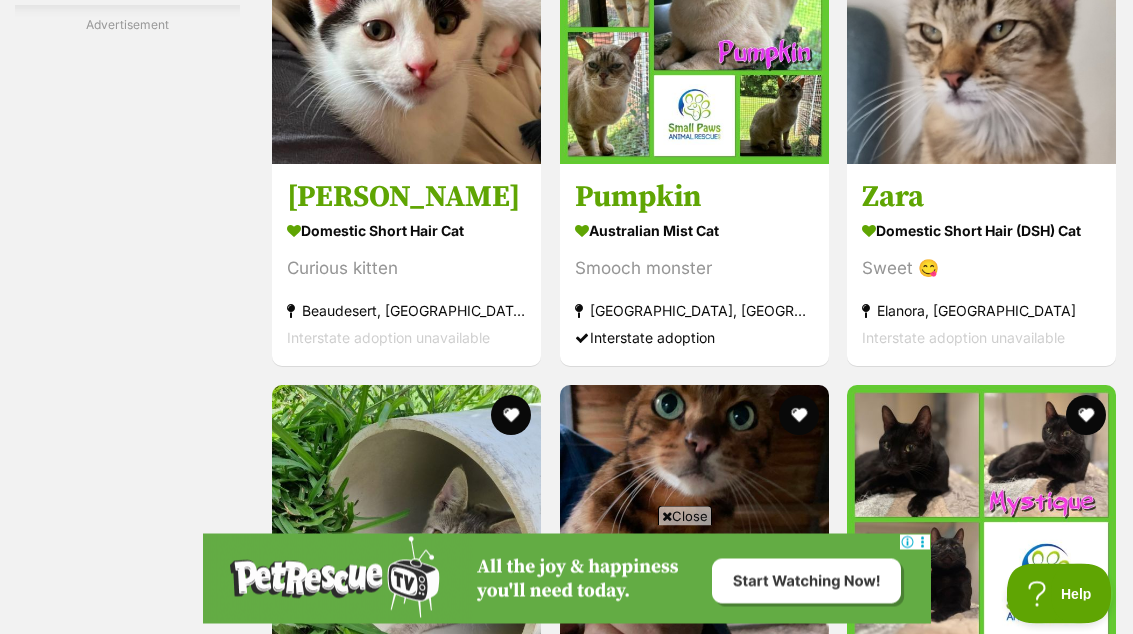scroll, scrollTop: 5886, scrollLeft: 0, axis: vertical 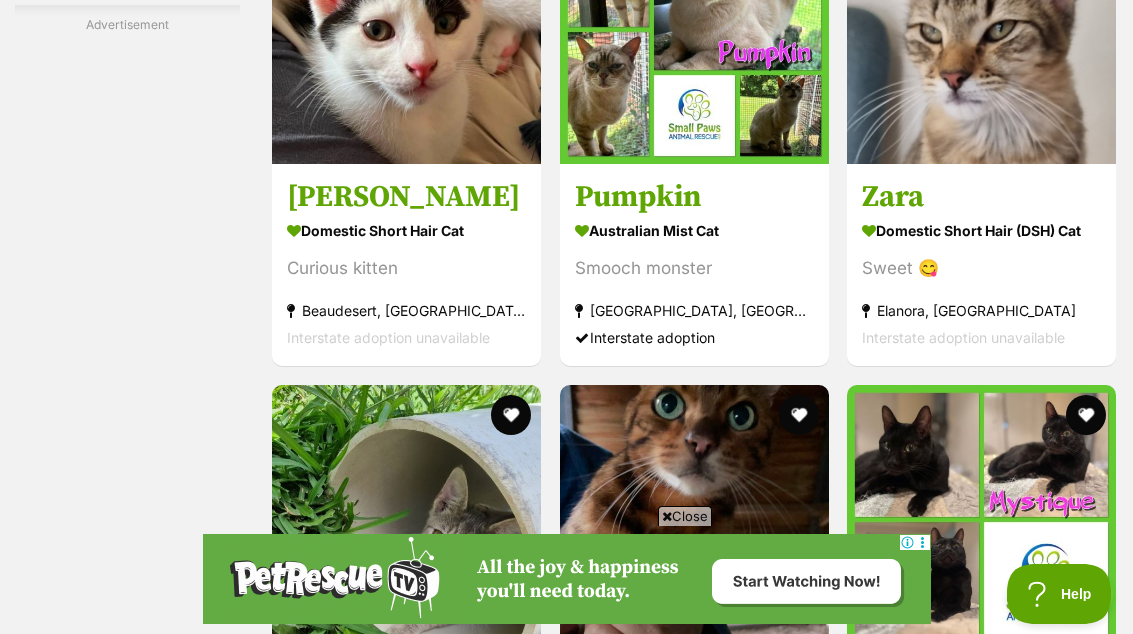 click at bounding box center [981, 29] 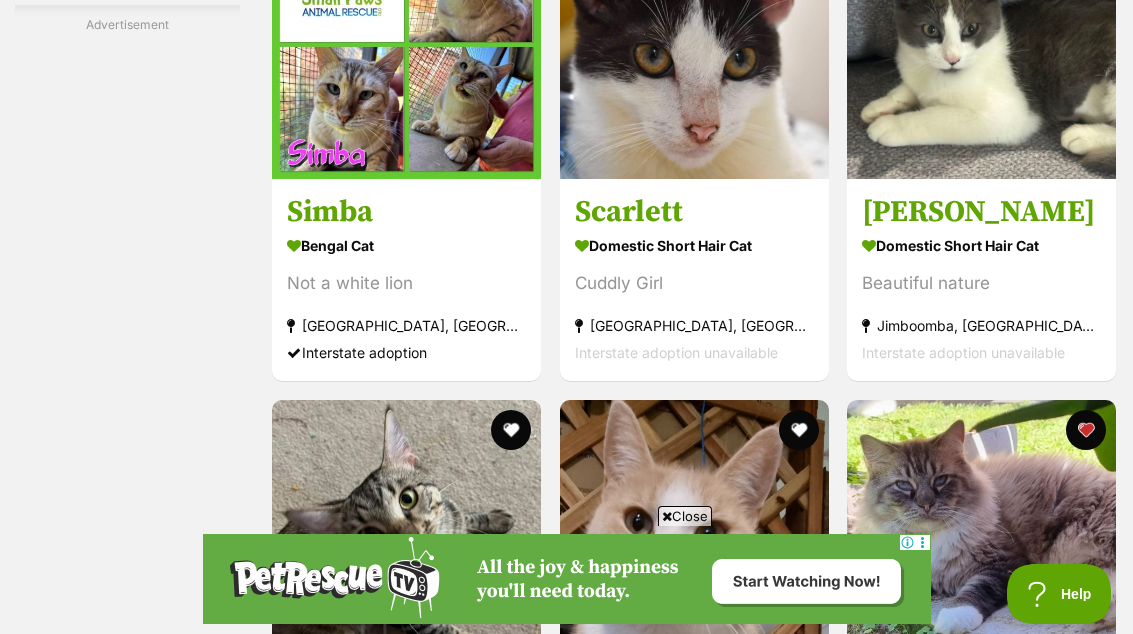 scroll, scrollTop: 8321, scrollLeft: 0, axis: vertical 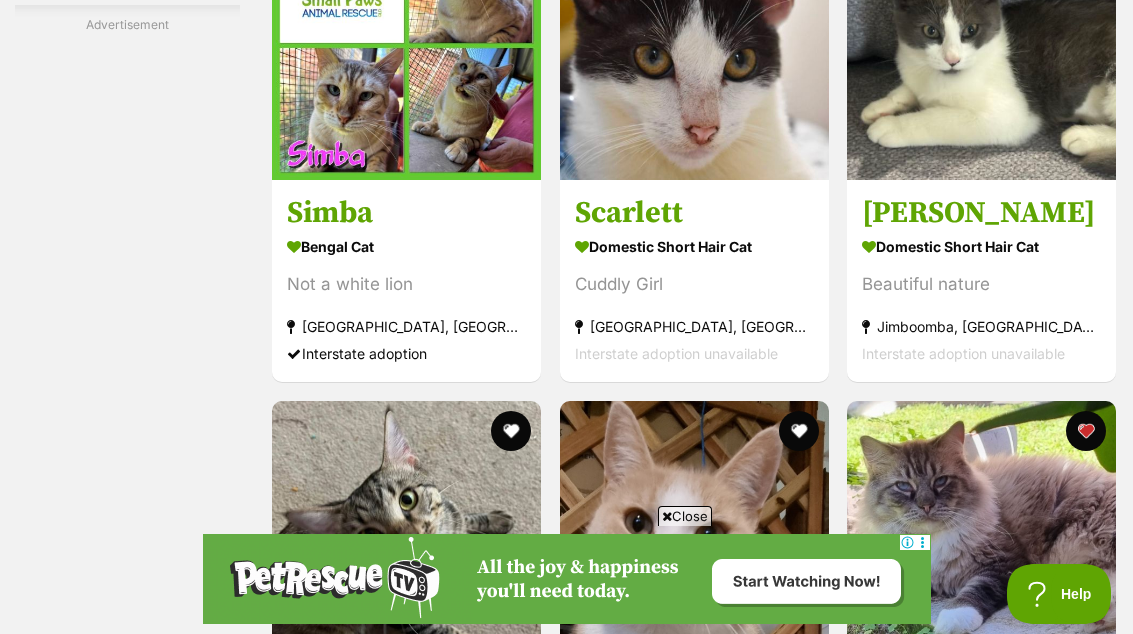 click at bounding box center (406, 45) 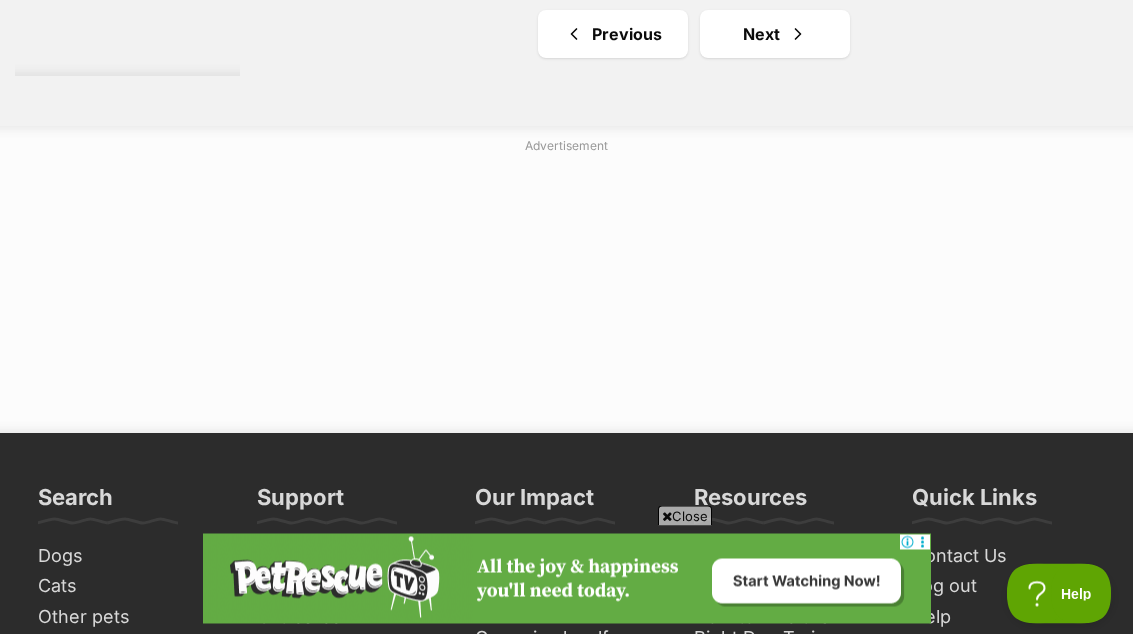 scroll, scrollTop: 10673, scrollLeft: 0, axis: vertical 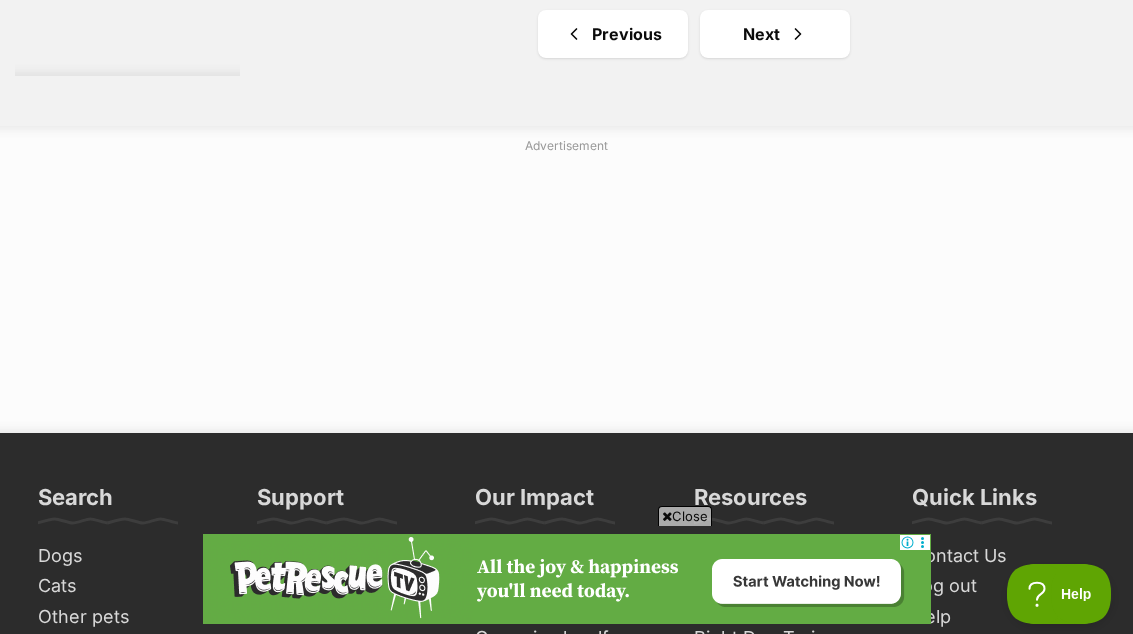 click on "Next" at bounding box center [775, 34] 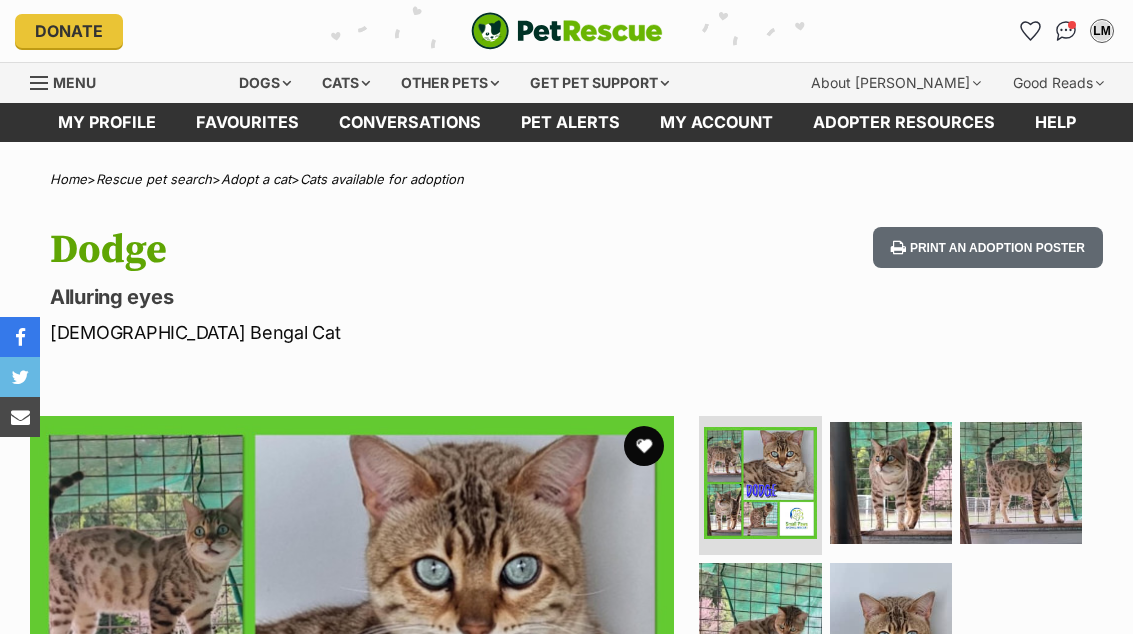 scroll, scrollTop: 0, scrollLeft: 0, axis: both 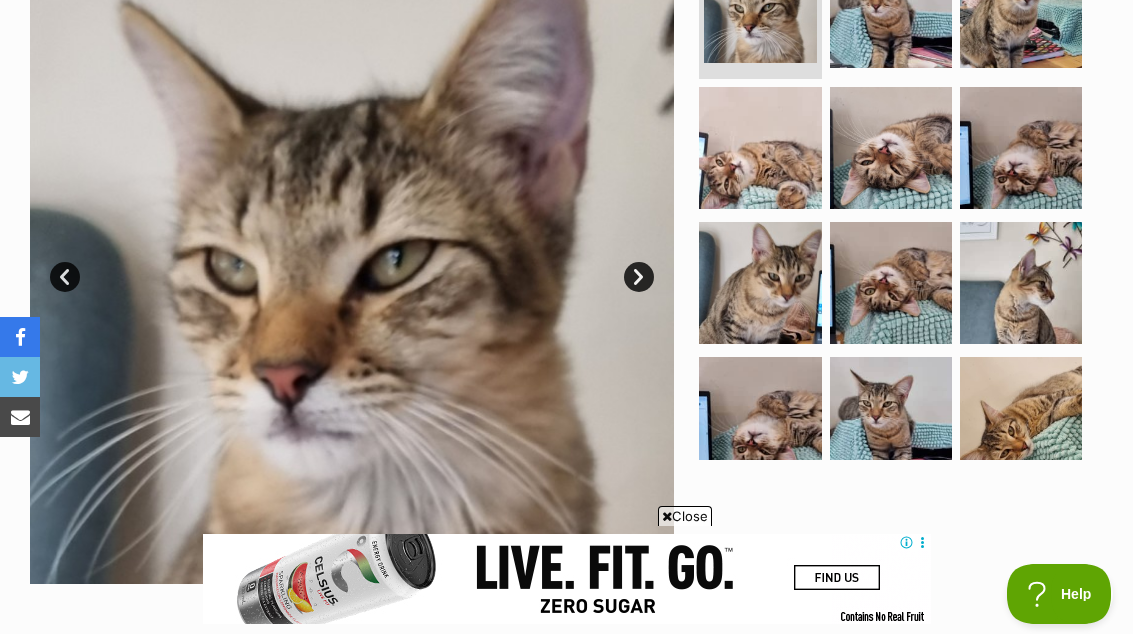 click at bounding box center (760, 418) 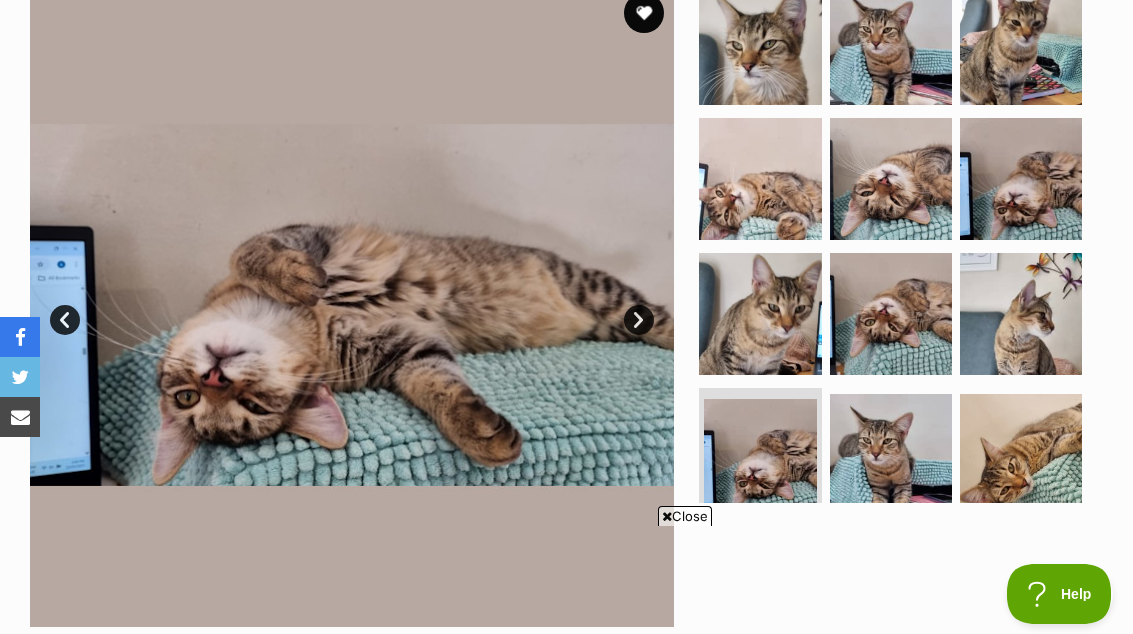 scroll, scrollTop: 0, scrollLeft: 0, axis: both 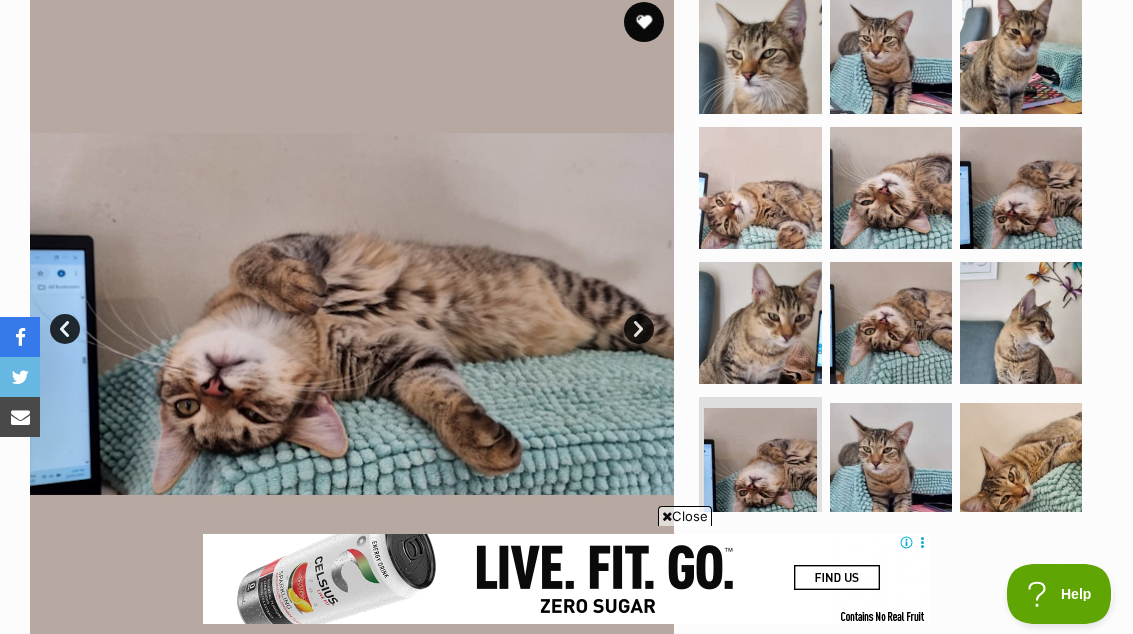 click at bounding box center (899, 314) 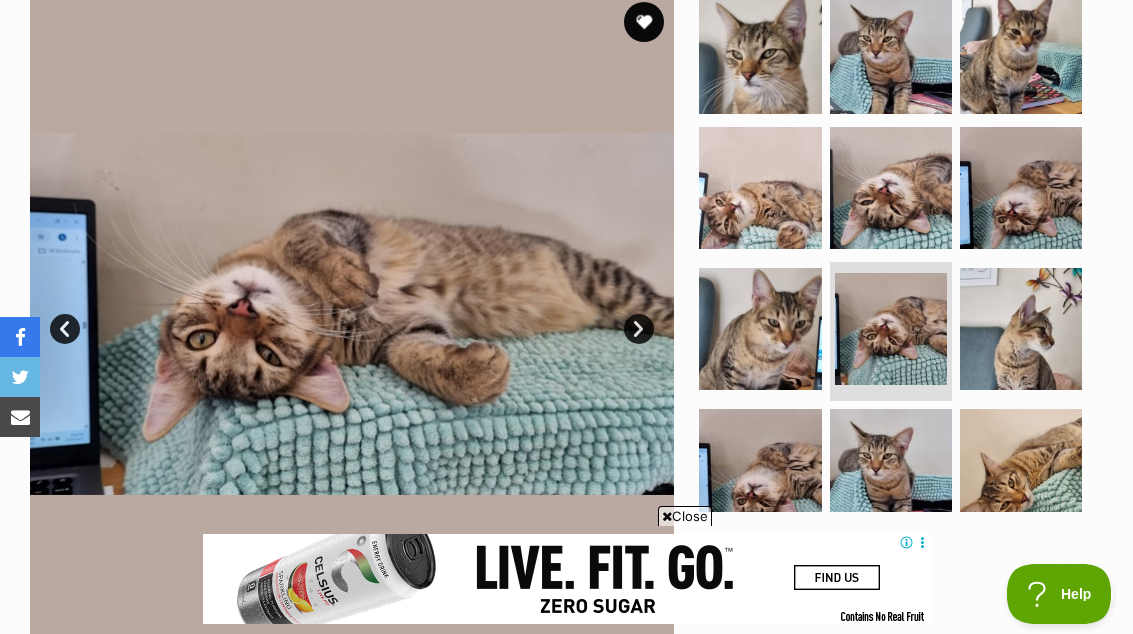 click at bounding box center (644, 22) 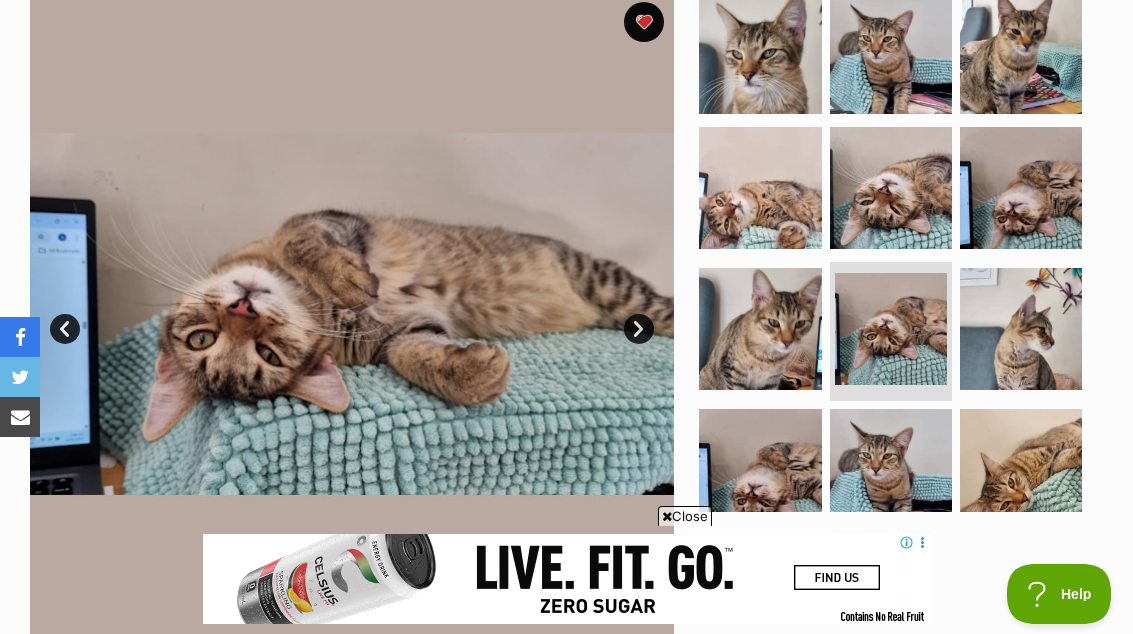 click at bounding box center (1021, 53) 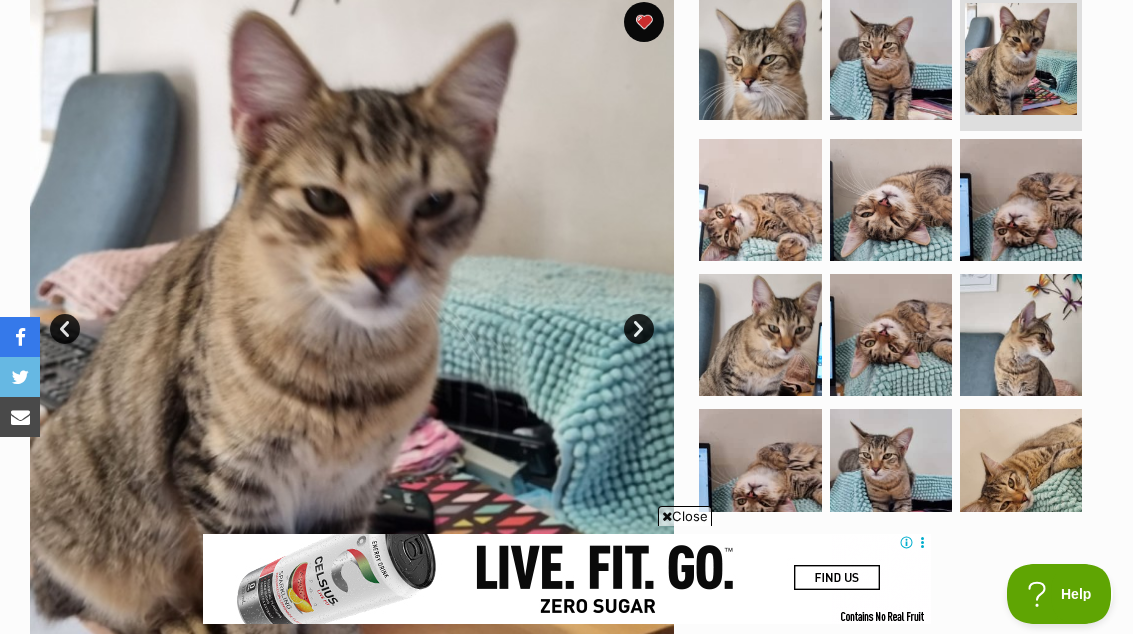 click at bounding box center [644, 22] 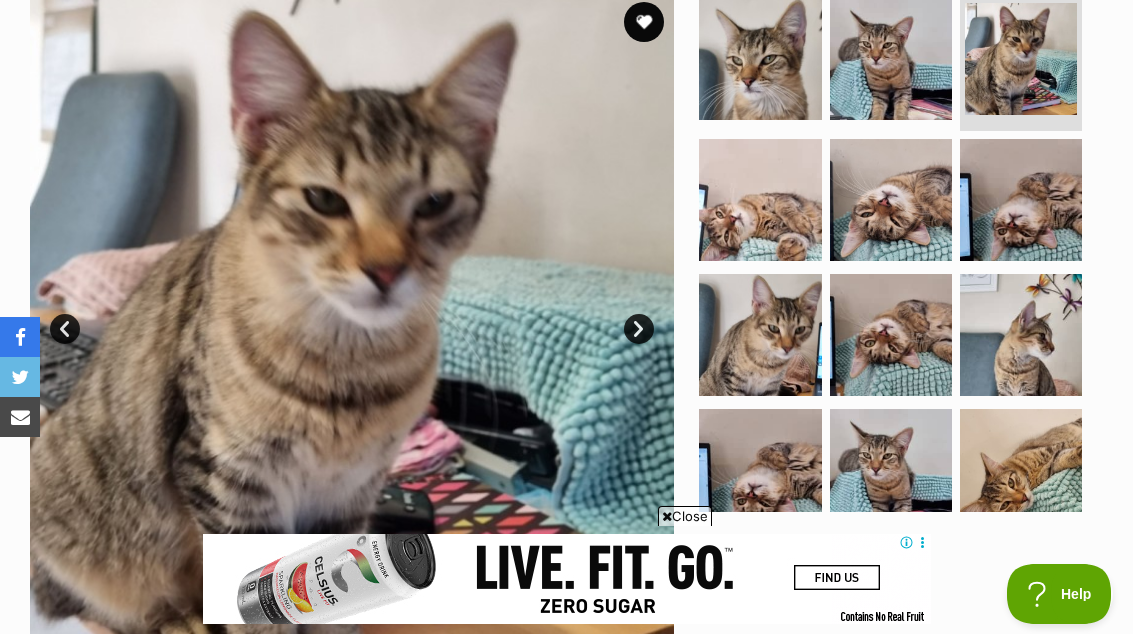 click on "Next" at bounding box center [639, 329] 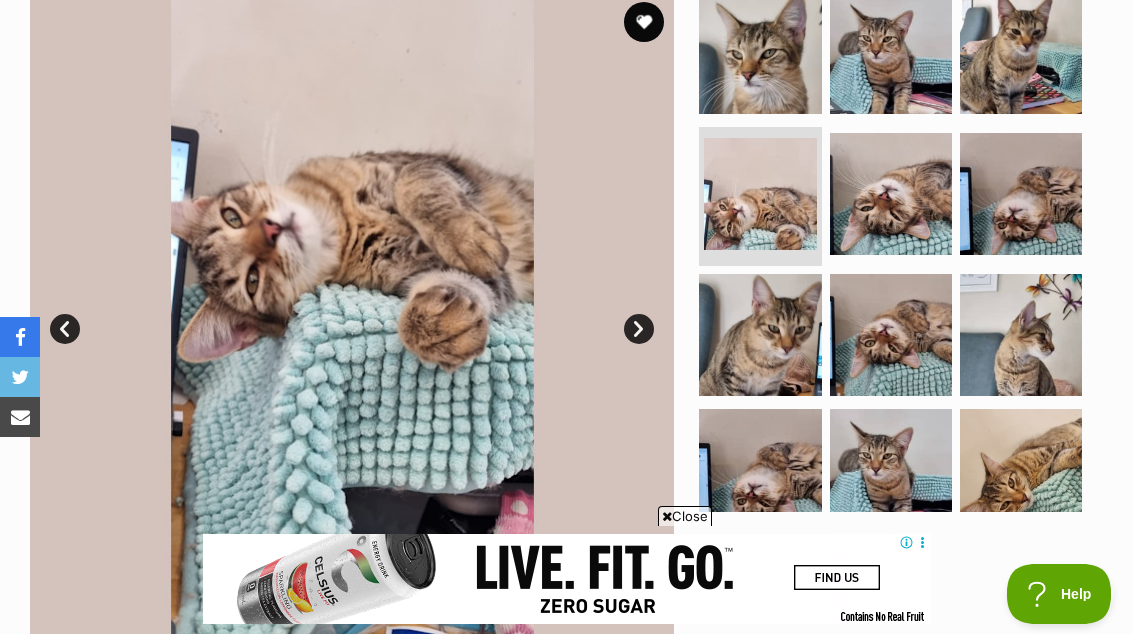 click on "Next" at bounding box center (639, 329) 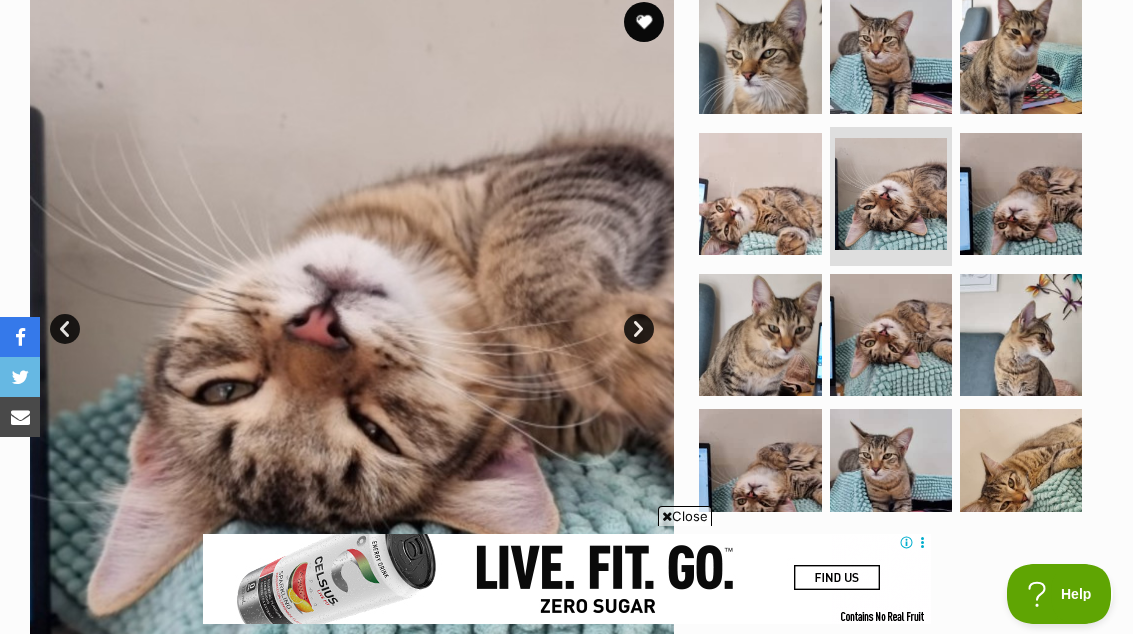 click at bounding box center (352, 314) 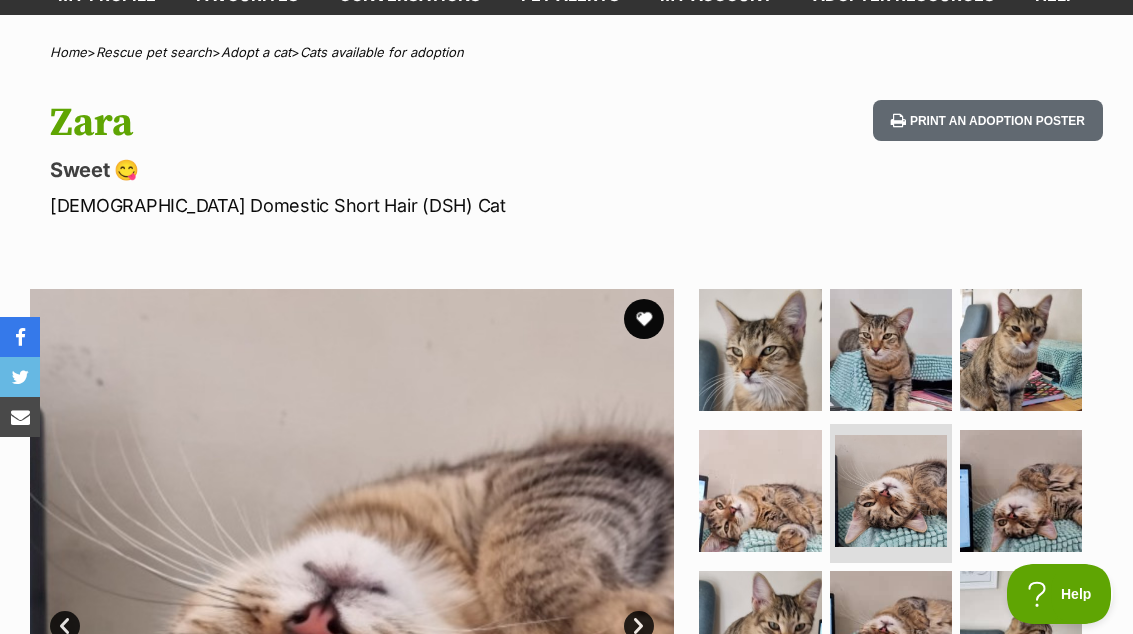scroll, scrollTop: 0, scrollLeft: 0, axis: both 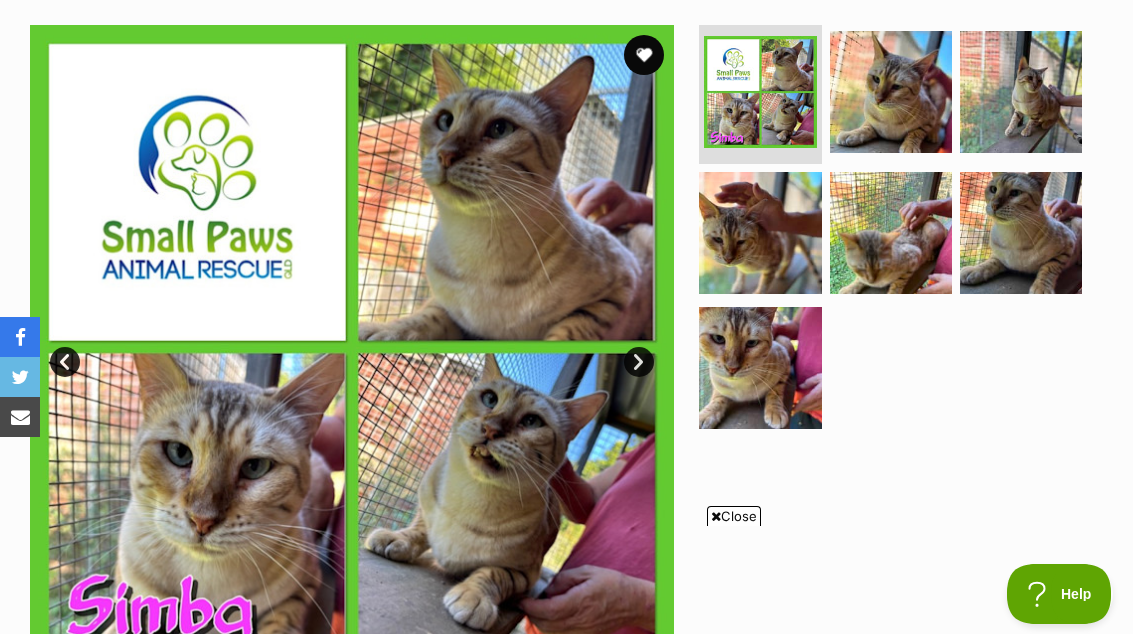 click at bounding box center (1021, 233) 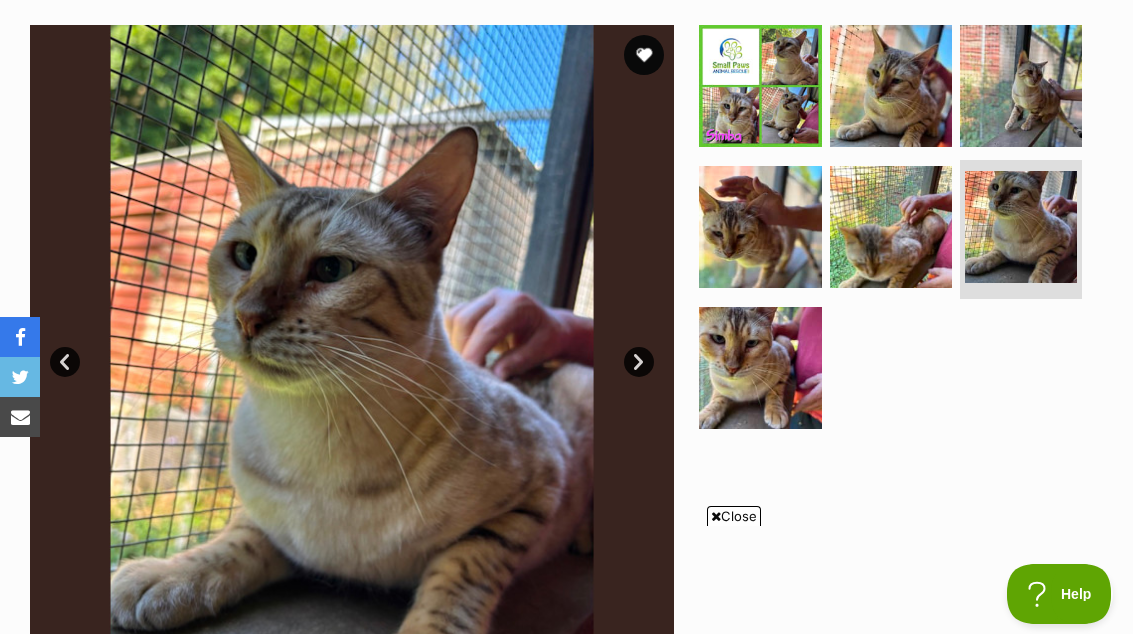 click at bounding box center (891, 227) 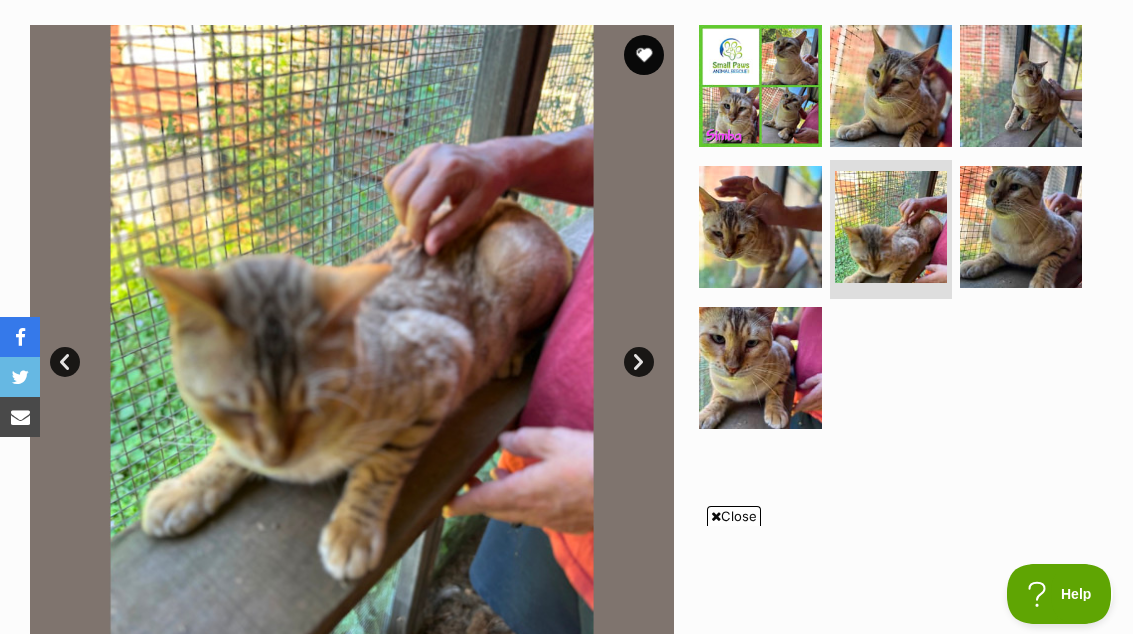 click at bounding box center [760, 368] 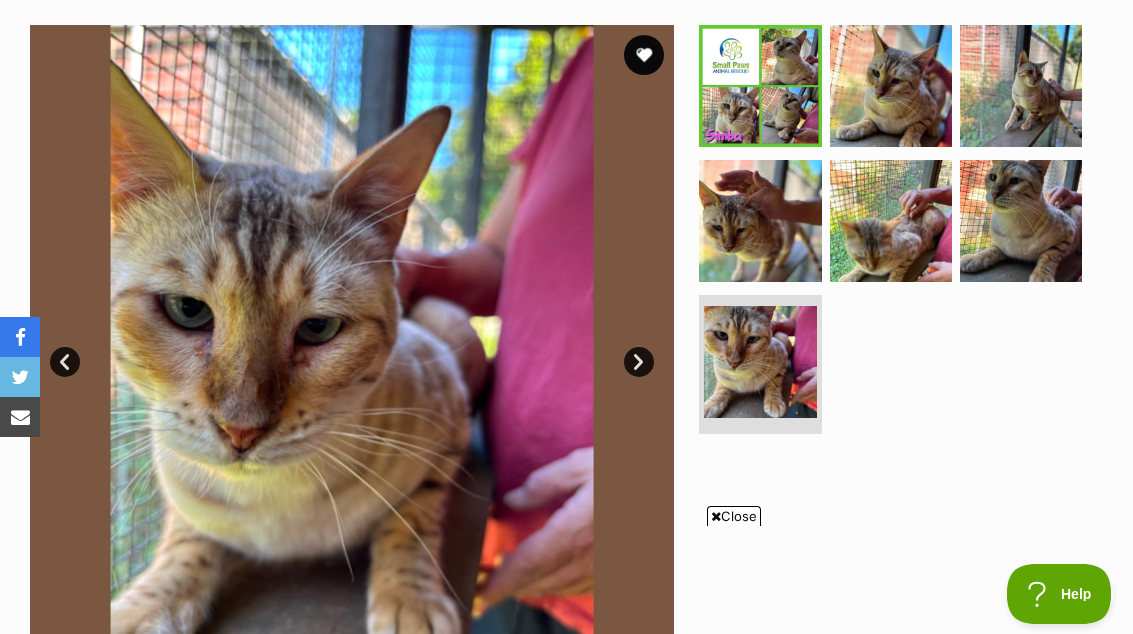 click at bounding box center (760, 221) 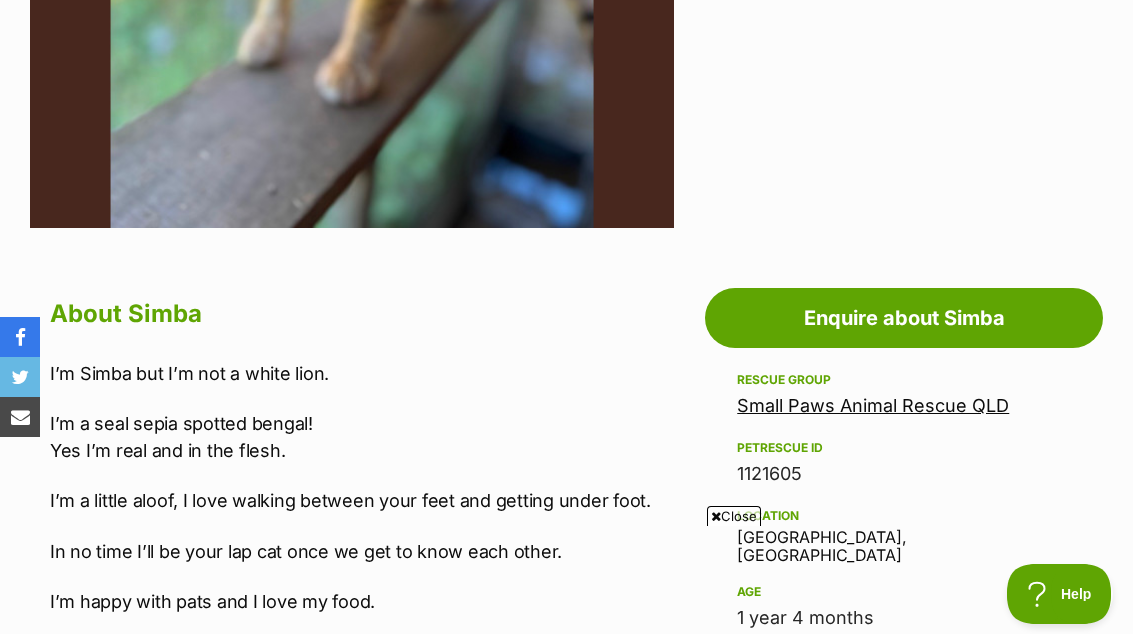 scroll, scrollTop: 824, scrollLeft: 0, axis: vertical 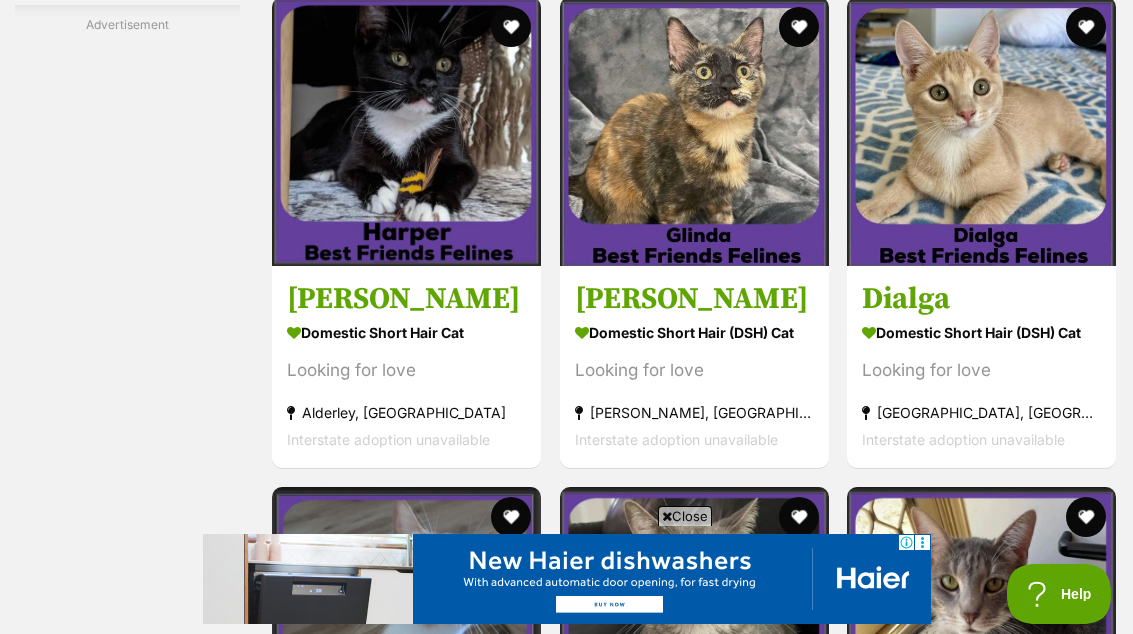 click at bounding box center (981, 131) 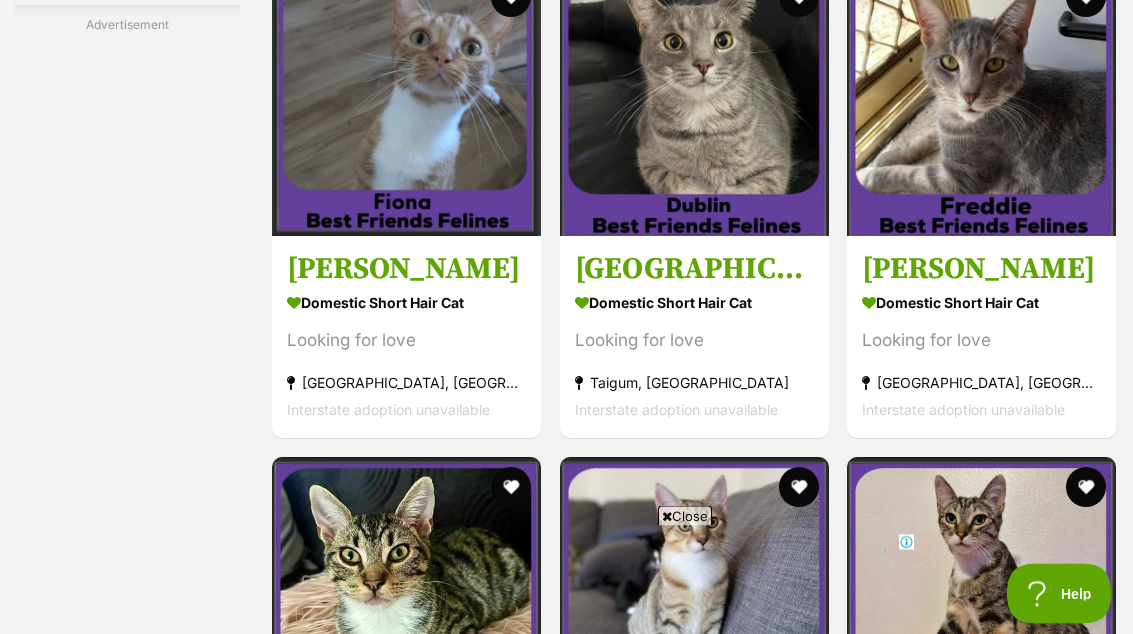 scroll, scrollTop: 6333, scrollLeft: 0, axis: vertical 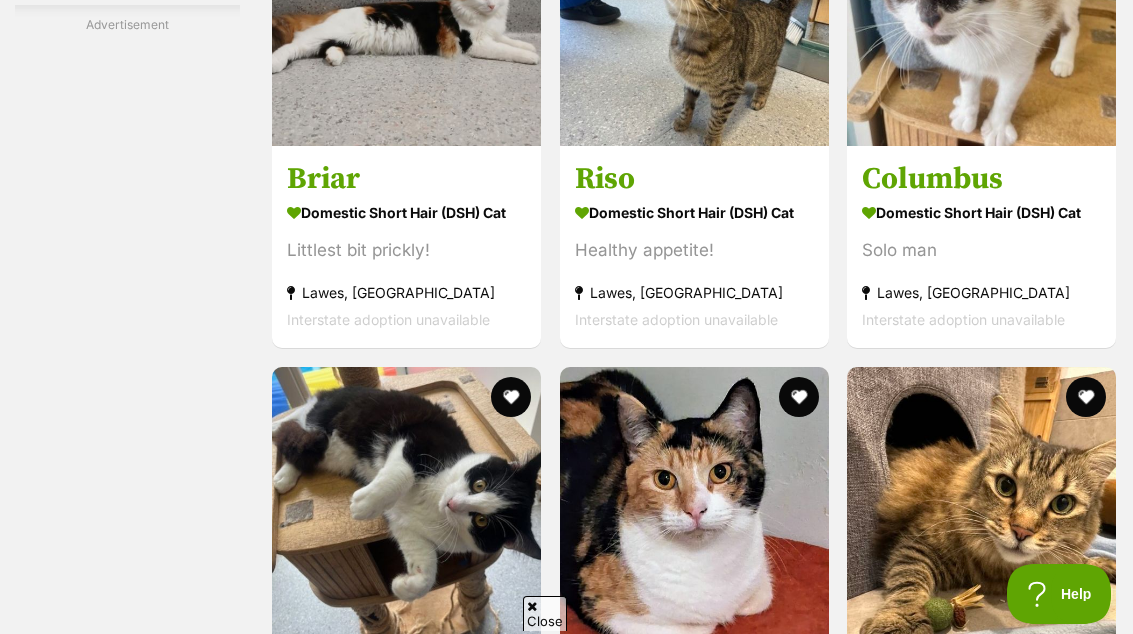 click at bounding box center (981, 11) 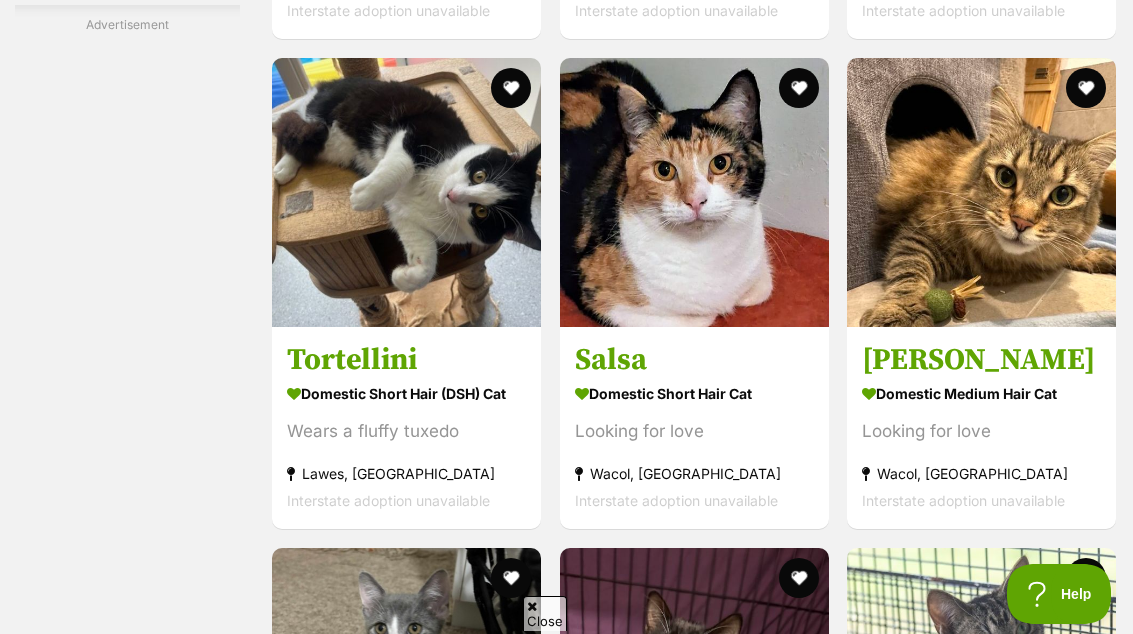 scroll, scrollTop: 8739, scrollLeft: 0, axis: vertical 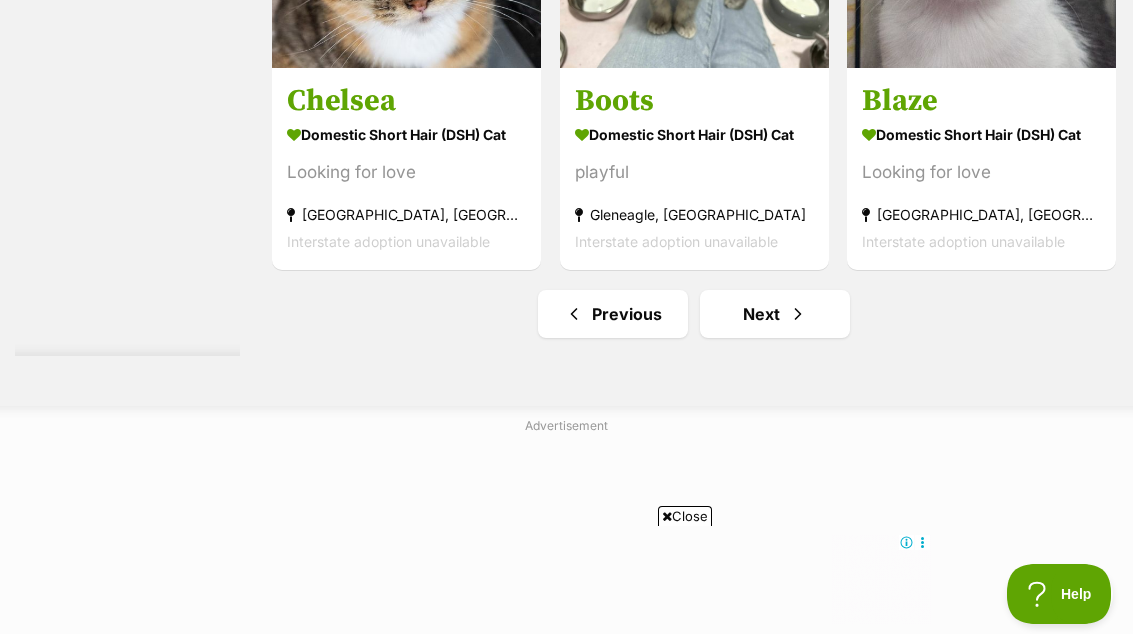 click on "Next" at bounding box center [775, 314] 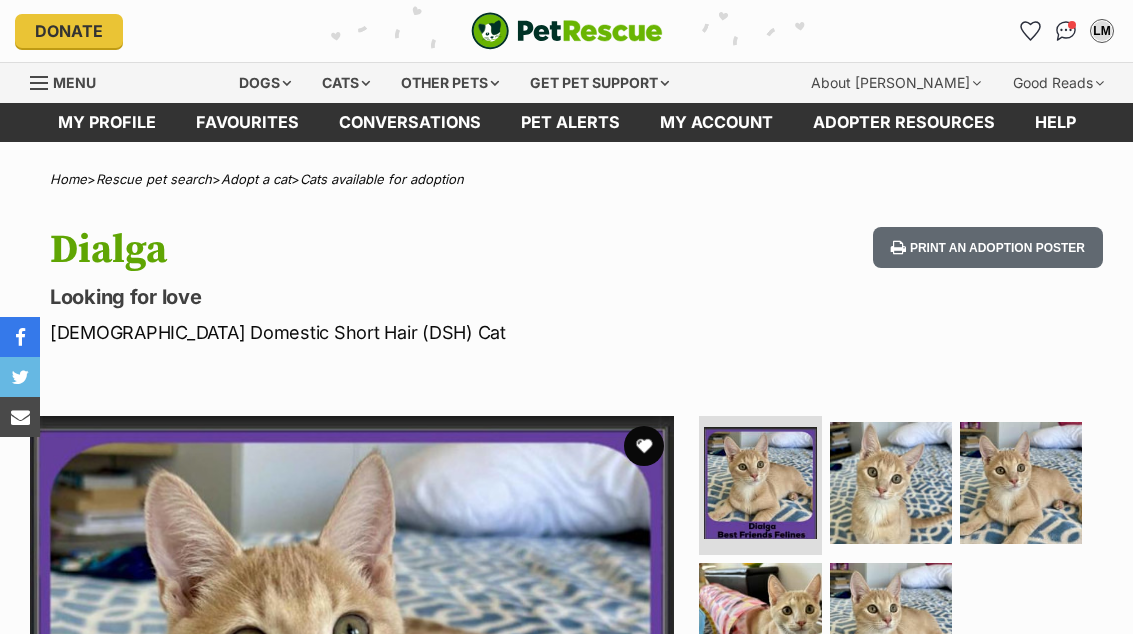 scroll, scrollTop: 0, scrollLeft: 0, axis: both 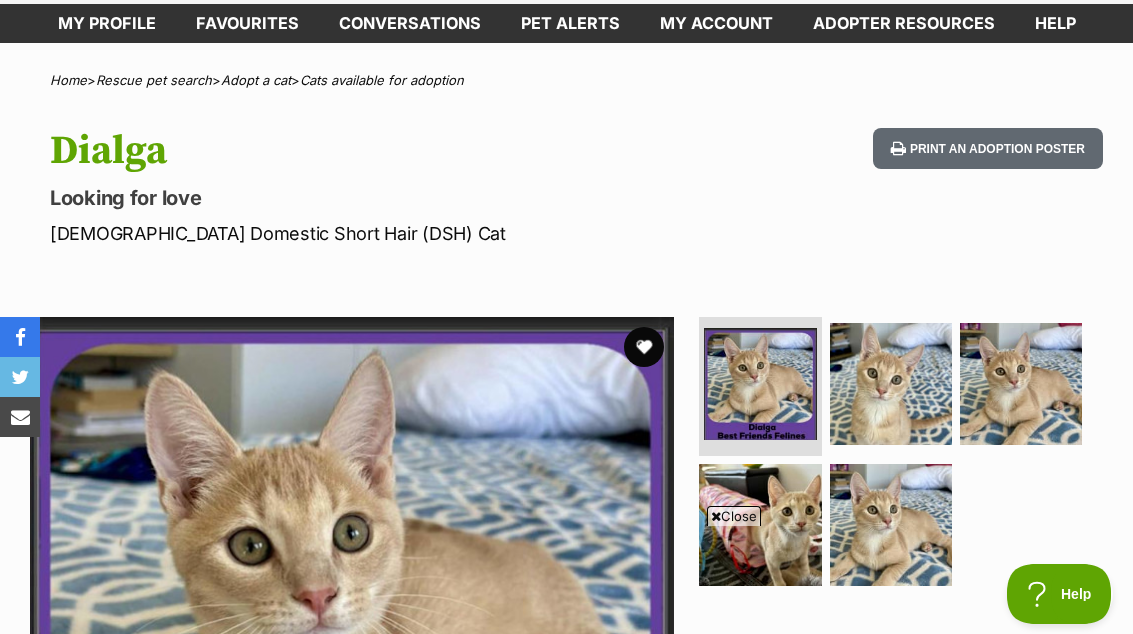 click at bounding box center (891, 525) 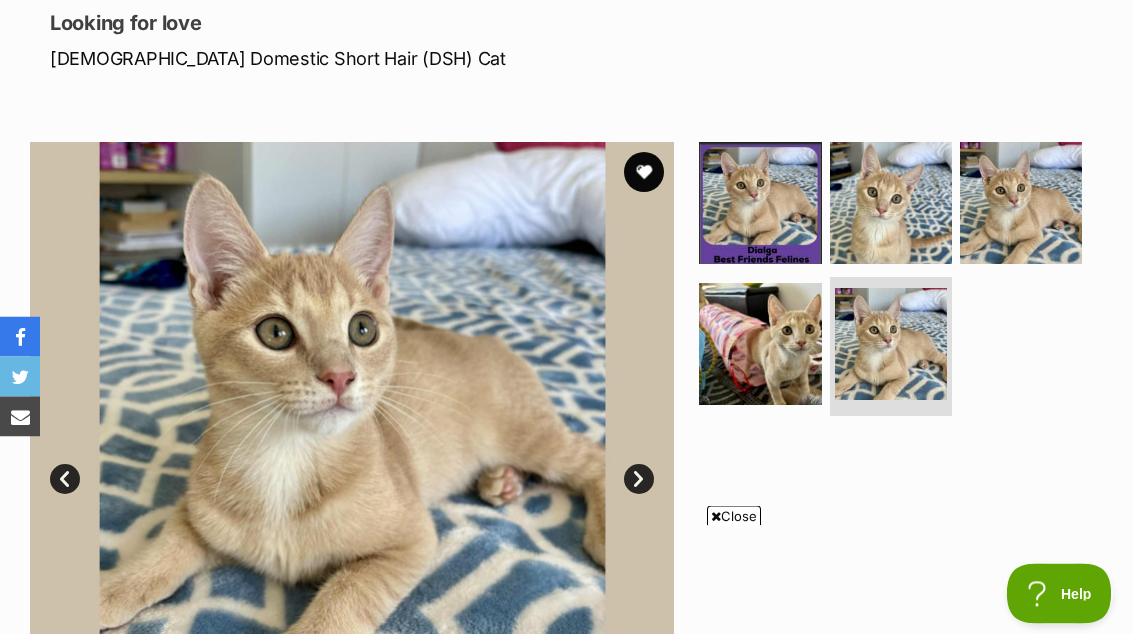 scroll, scrollTop: 275, scrollLeft: 0, axis: vertical 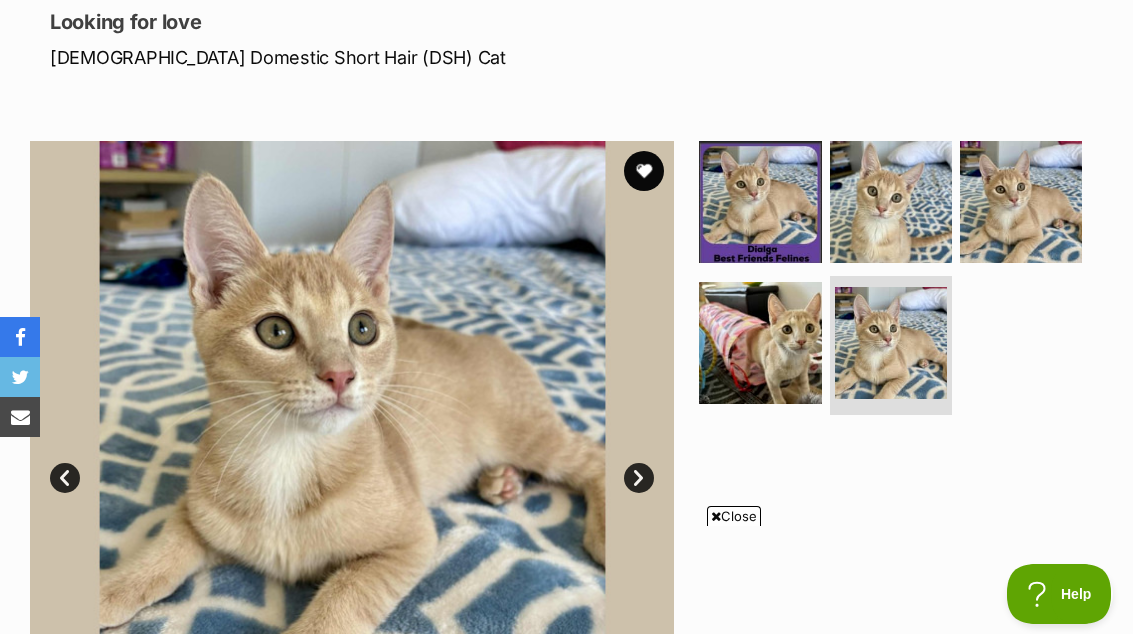 click at bounding box center (760, 343) 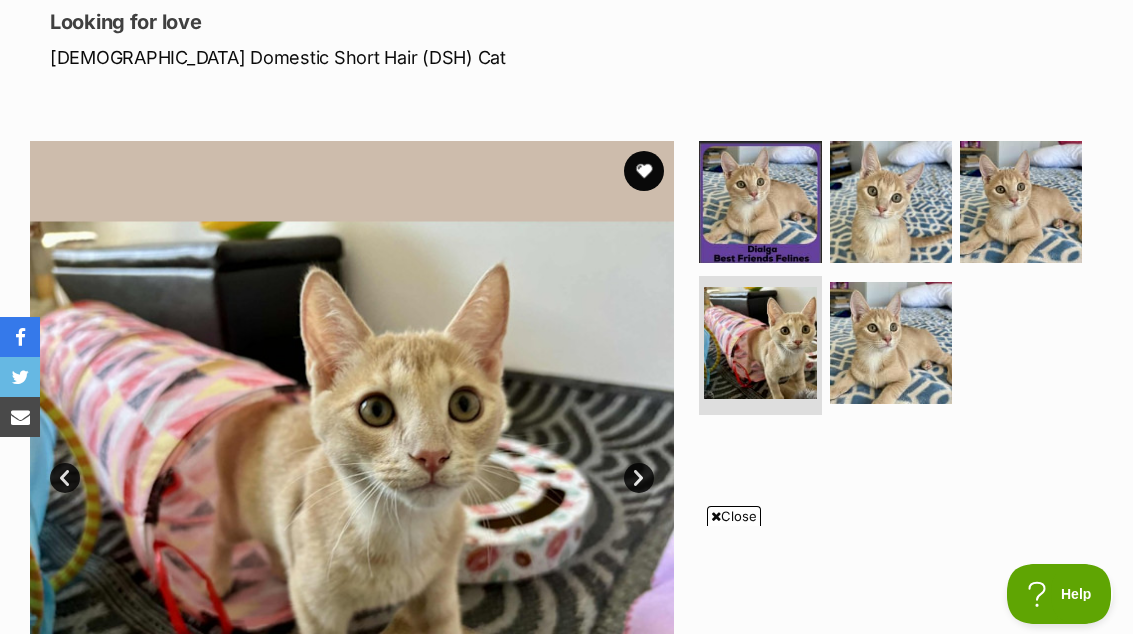 click at bounding box center (1021, 202) 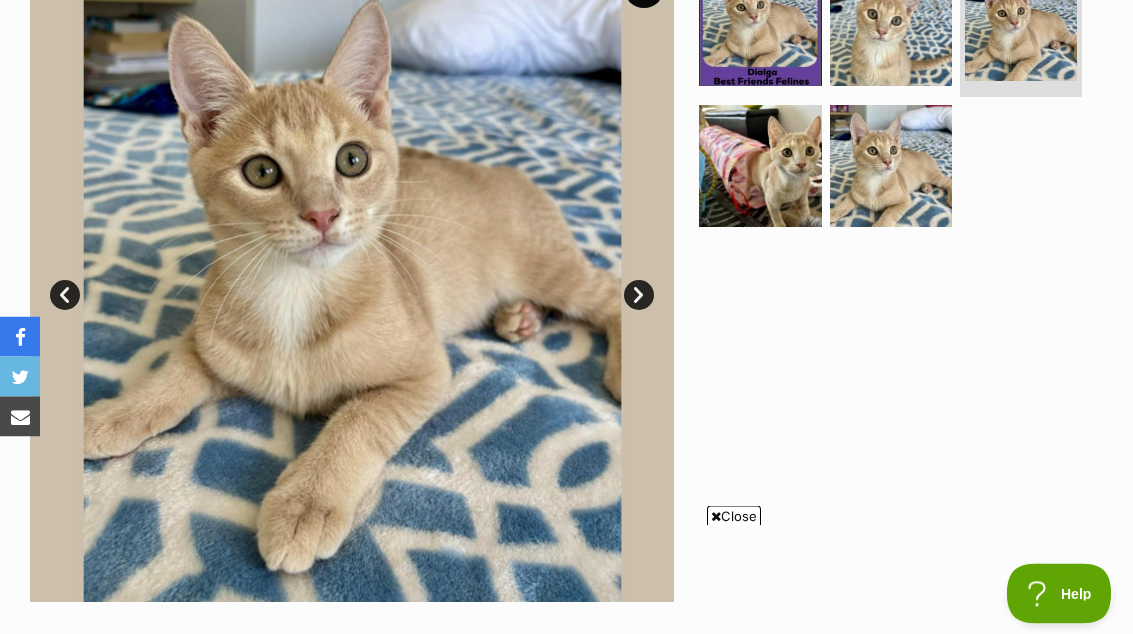 scroll, scrollTop: 456, scrollLeft: 0, axis: vertical 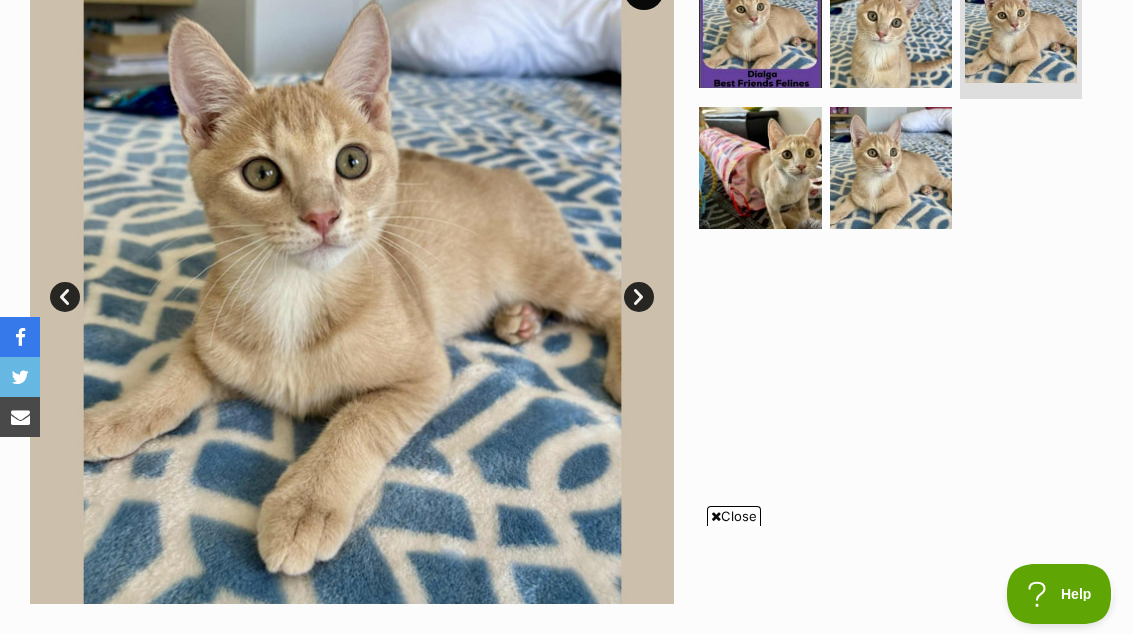 click at bounding box center [760, 27] 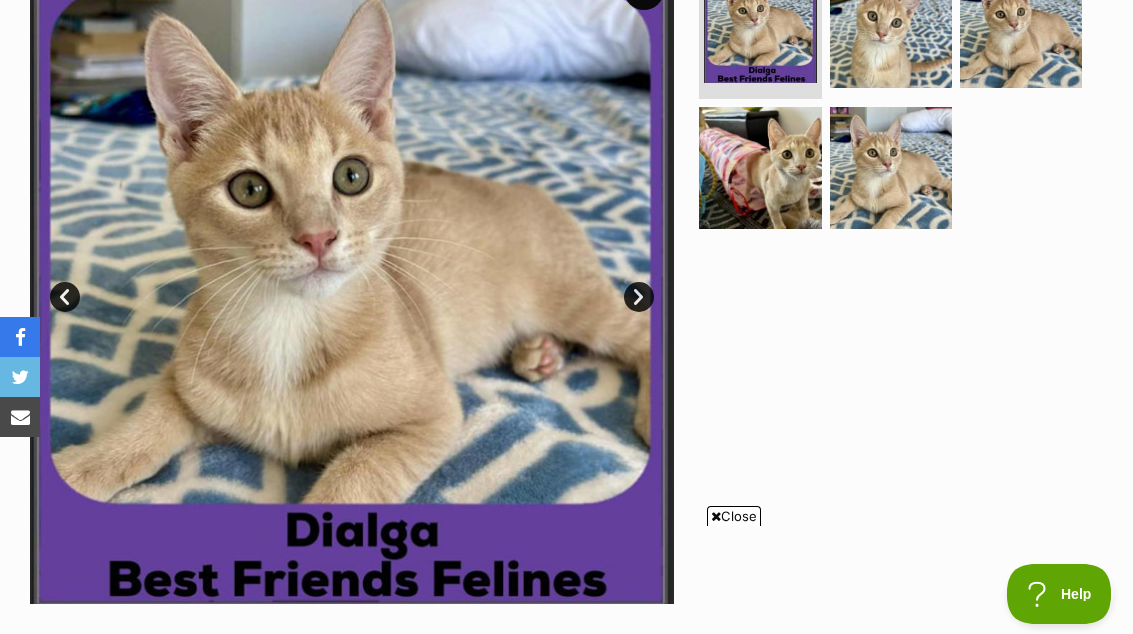click at bounding box center (891, 27) 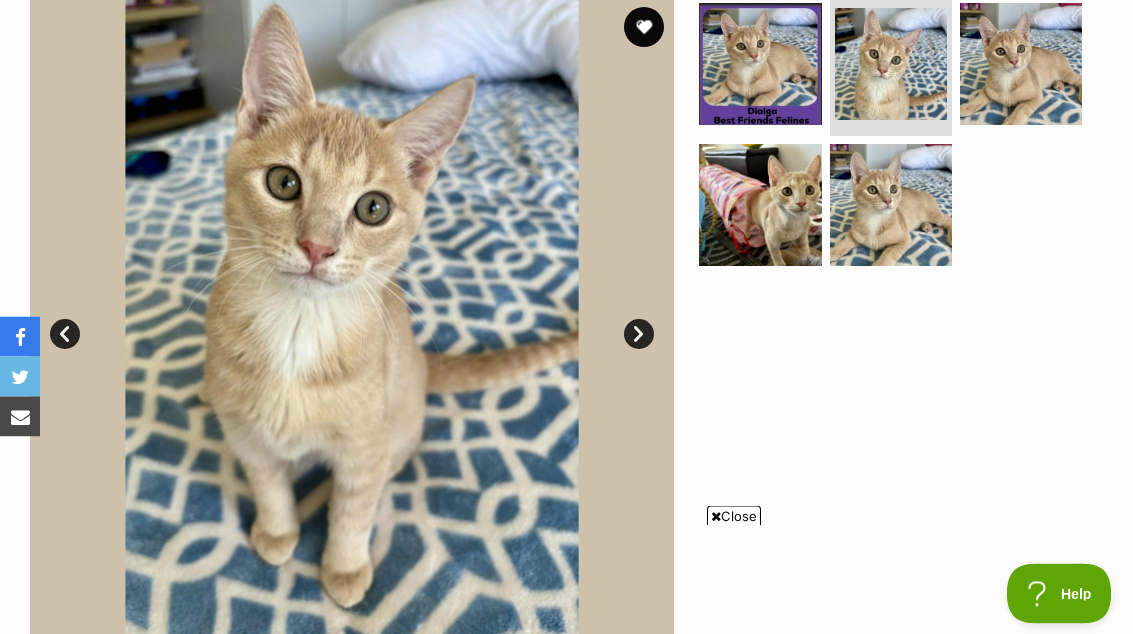scroll, scrollTop: 410, scrollLeft: 0, axis: vertical 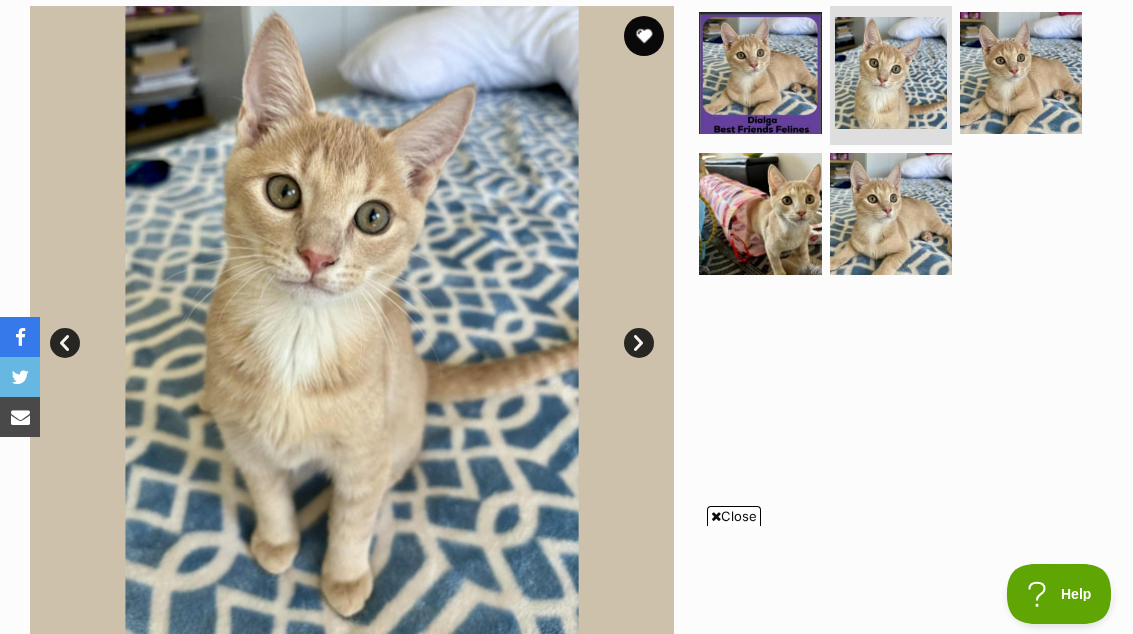 click at bounding box center [644, 36] 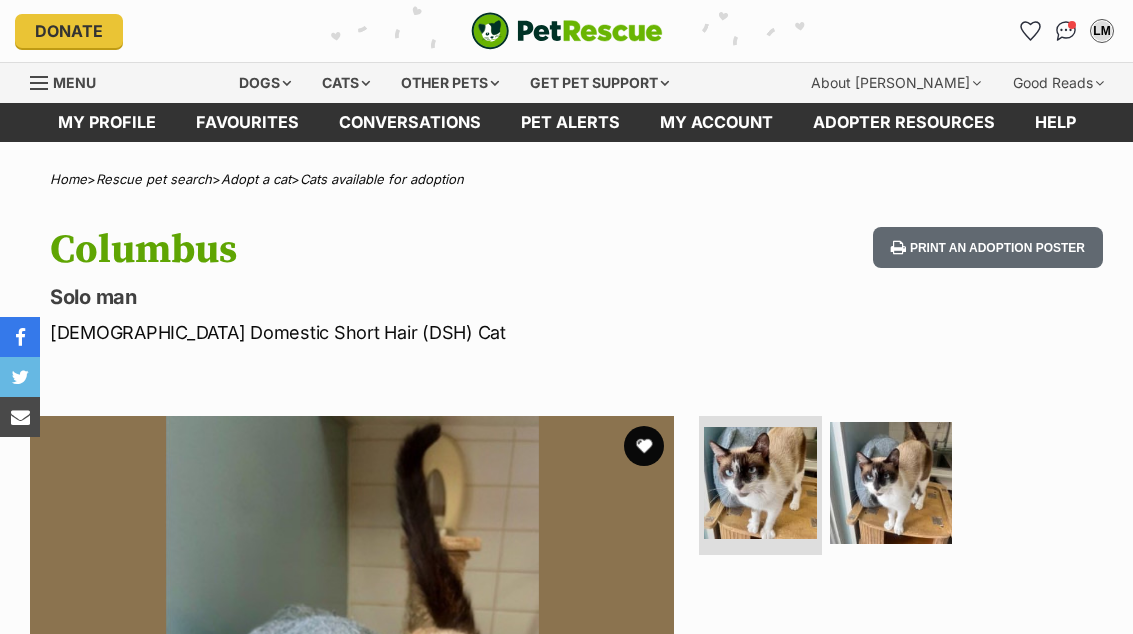 scroll, scrollTop: 0, scrollLeft: 0, axis: both 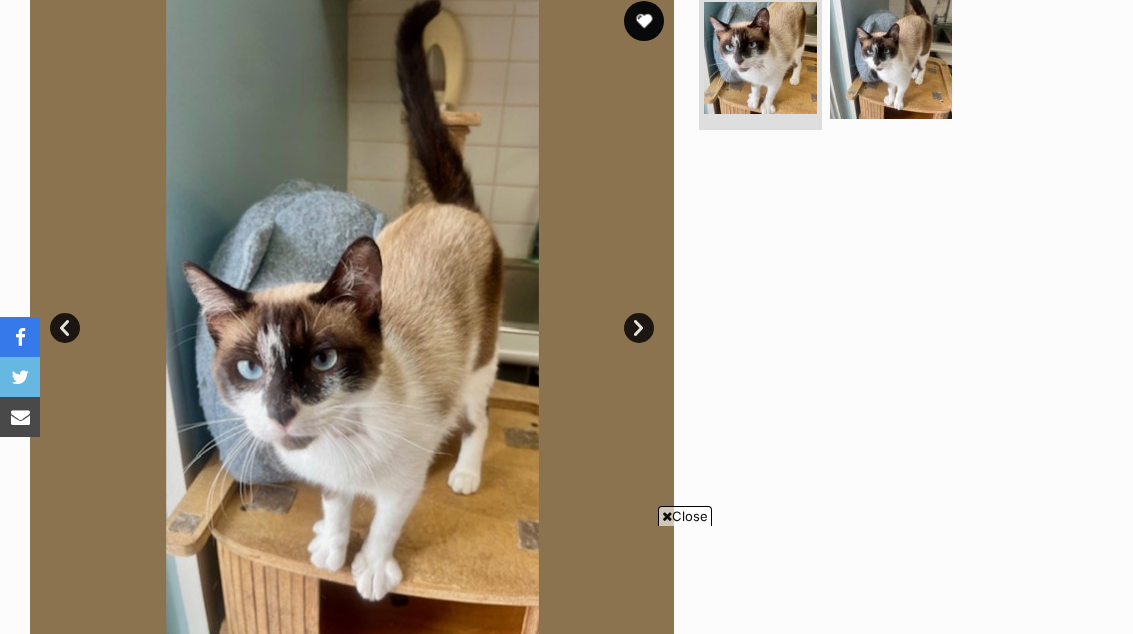 click at bounding box center [891, 58] 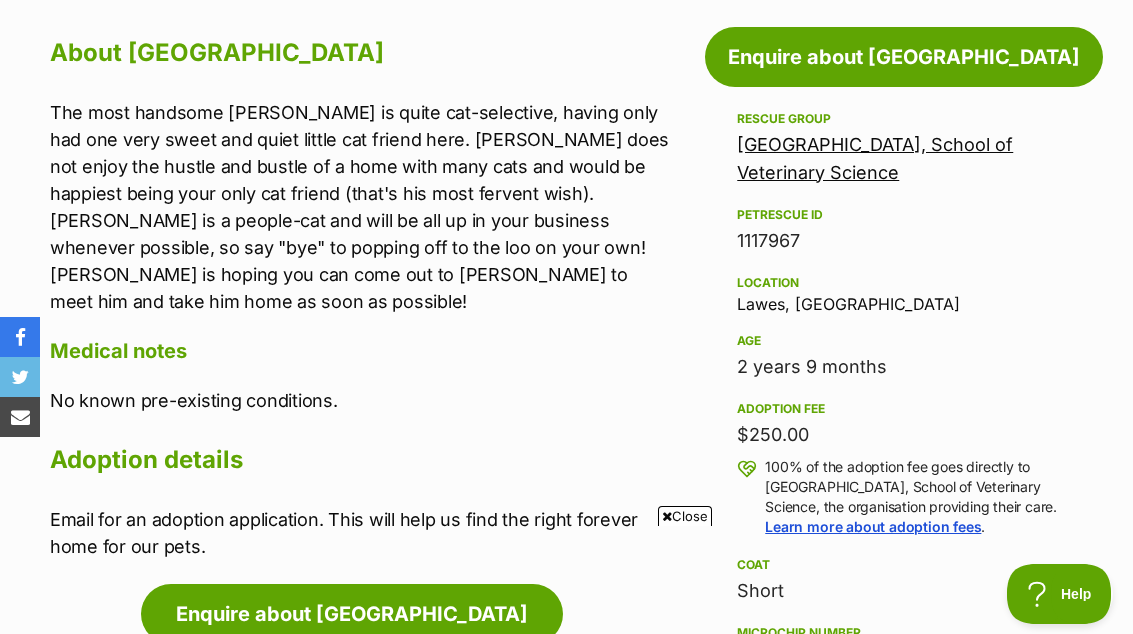 scroll, scrollTop: 0, scrollLeft: 0, axis: both 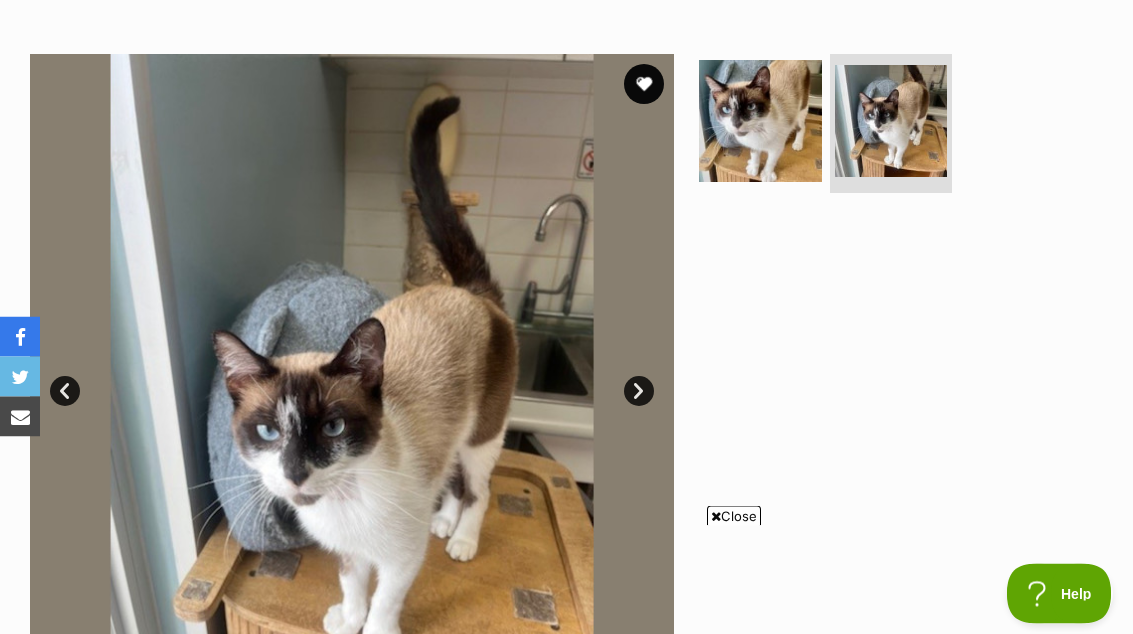 click at bounding box center [644, 85] 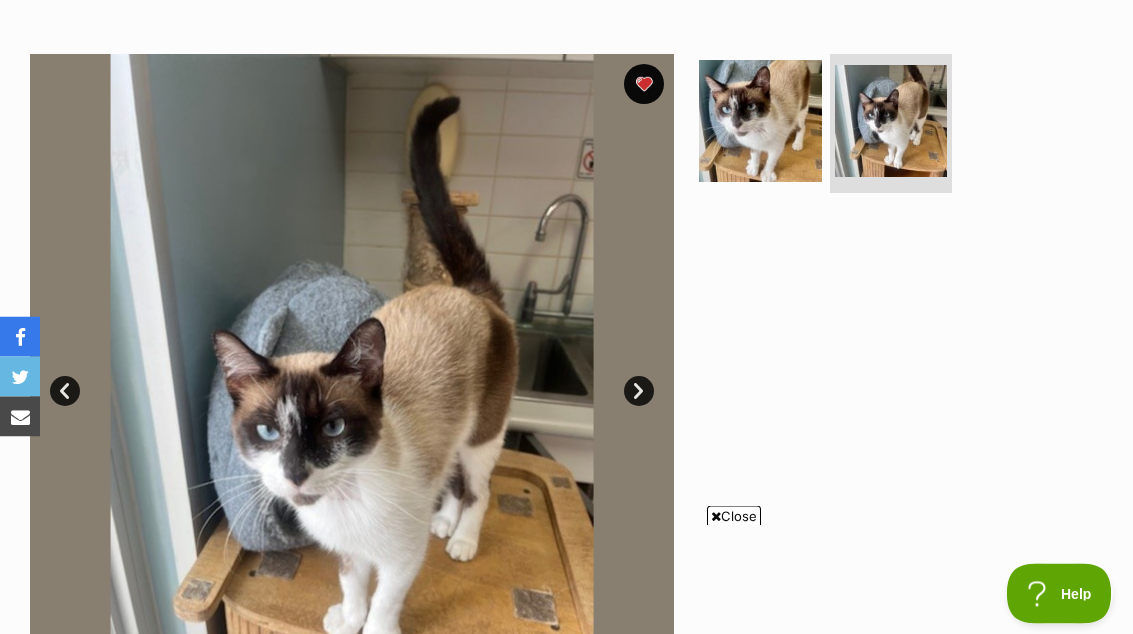 scroll, scrollTop: 362, scrollLeft: 0, axis: vertical 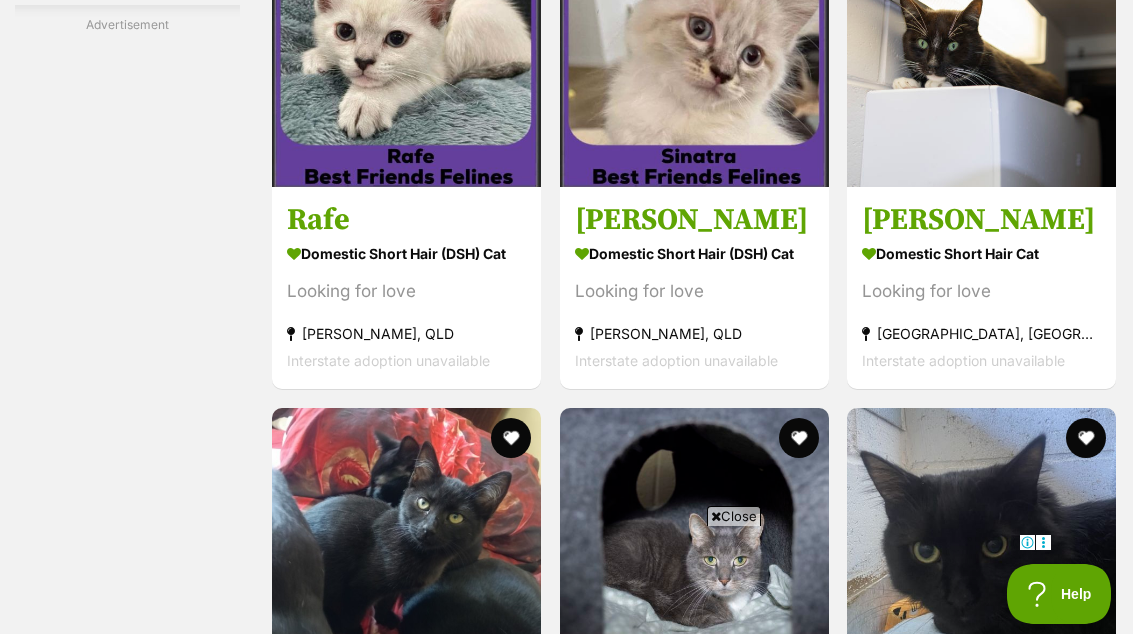 click at bounding box center (694, 52) 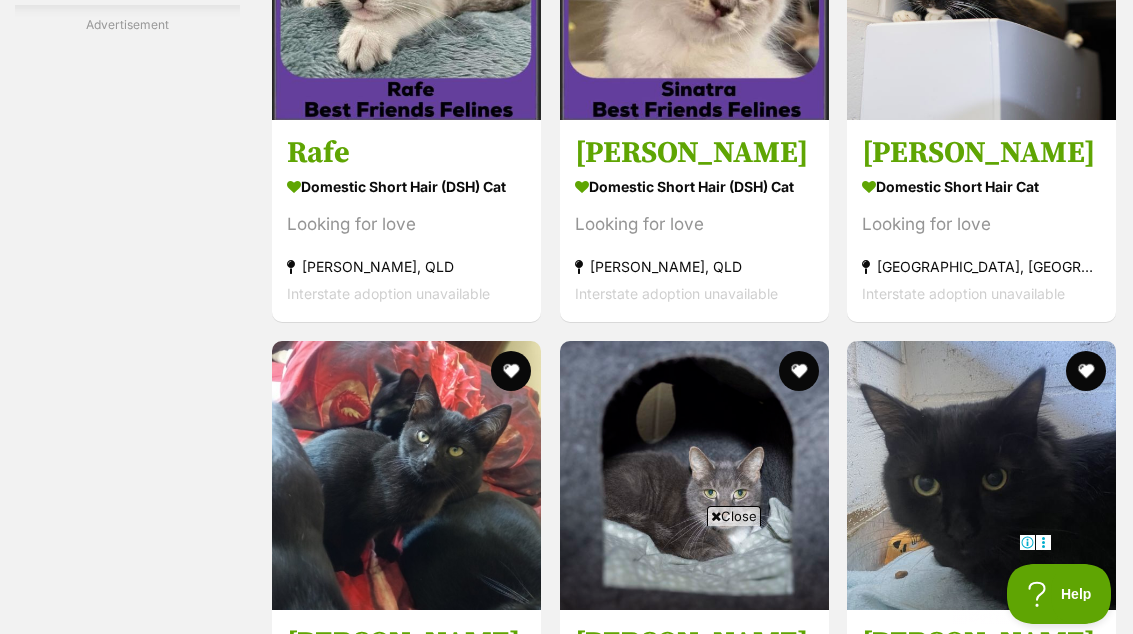 click at bounding box center [406, -15] 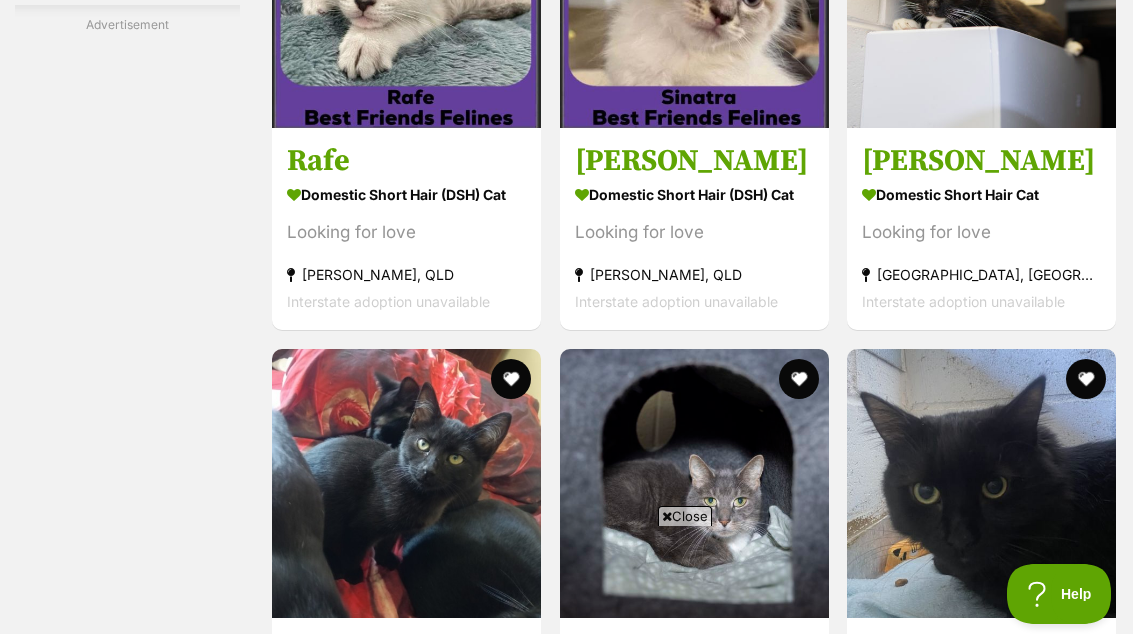 scroll, scrollTop: 7730, scrollLeft: 0, axis: vertical 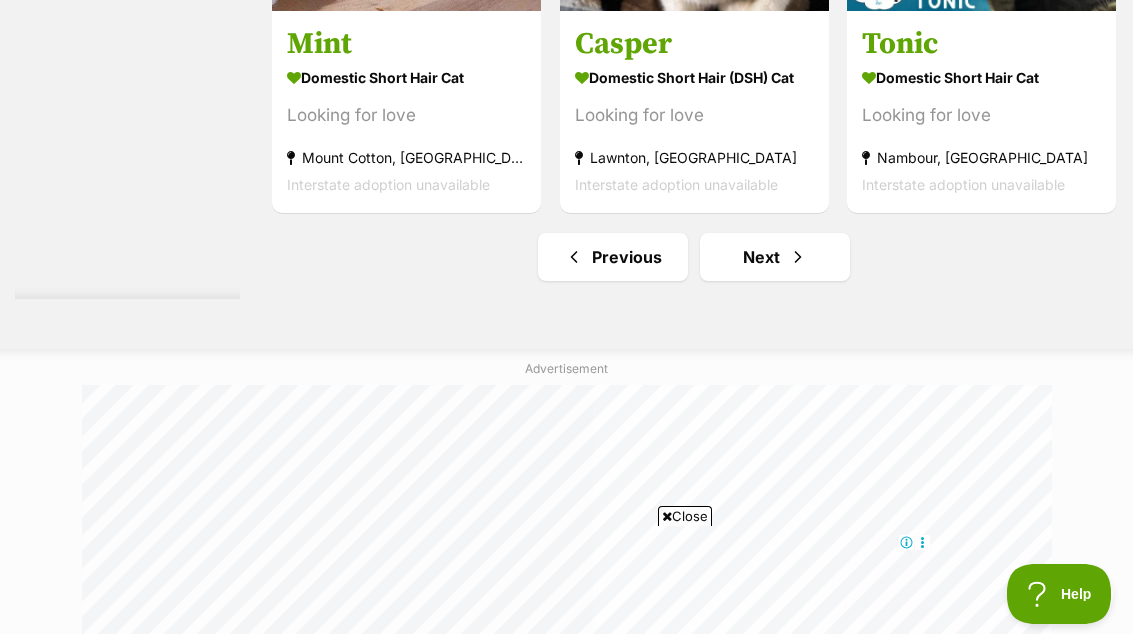 click at bounding box center (798, 257) 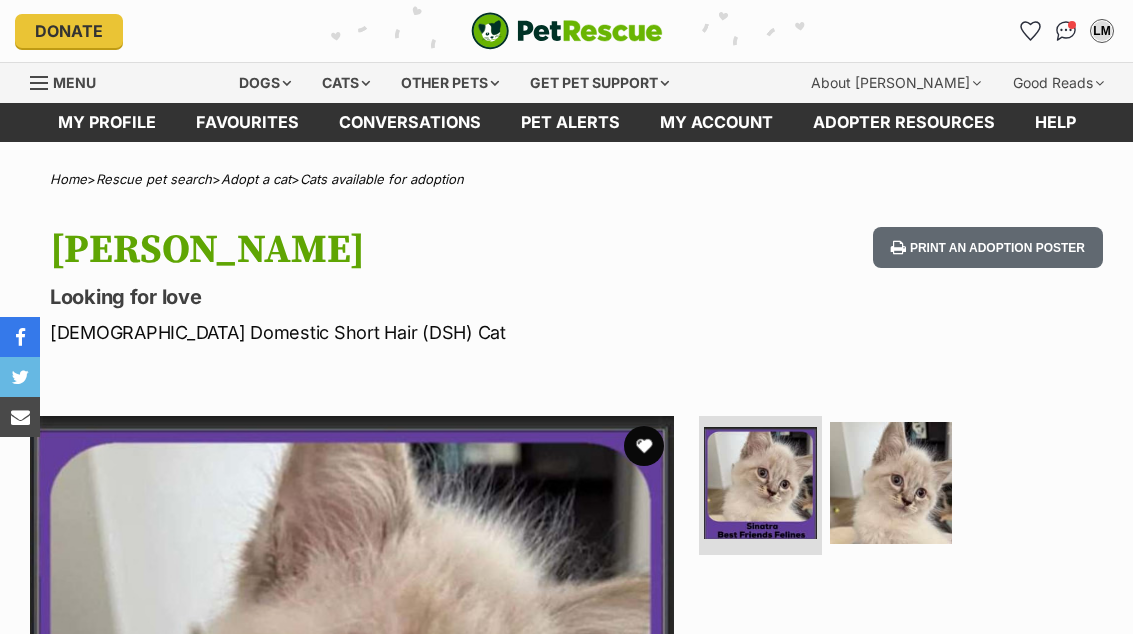 scroll, scrollTop: 40, scrollLeft: 0, axis: vertical 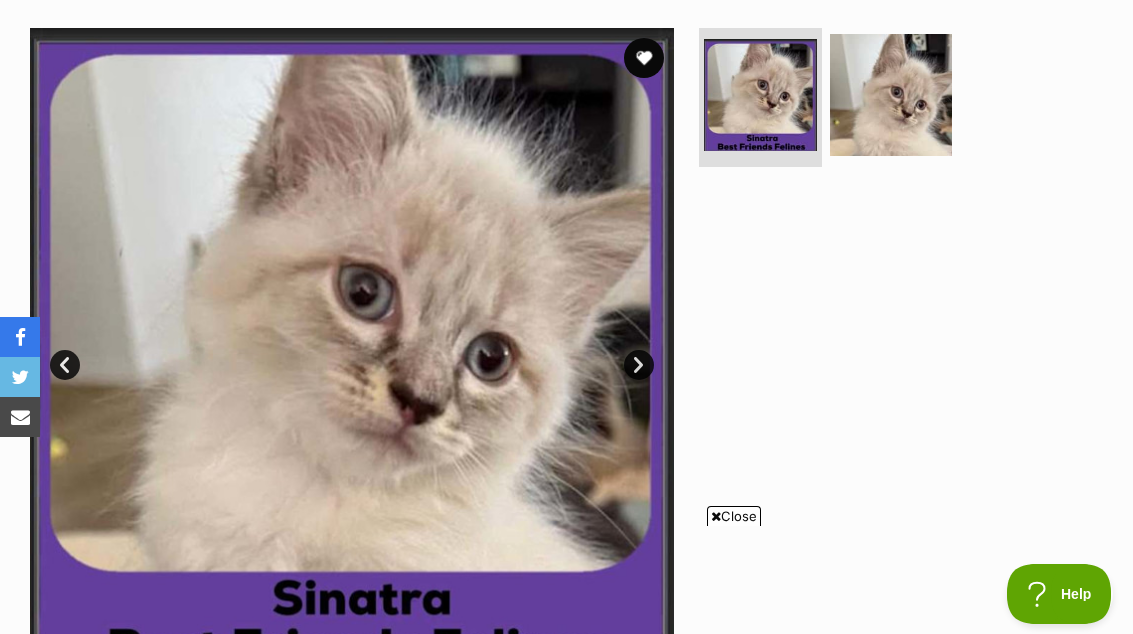 click at bounding box center (891, 95) 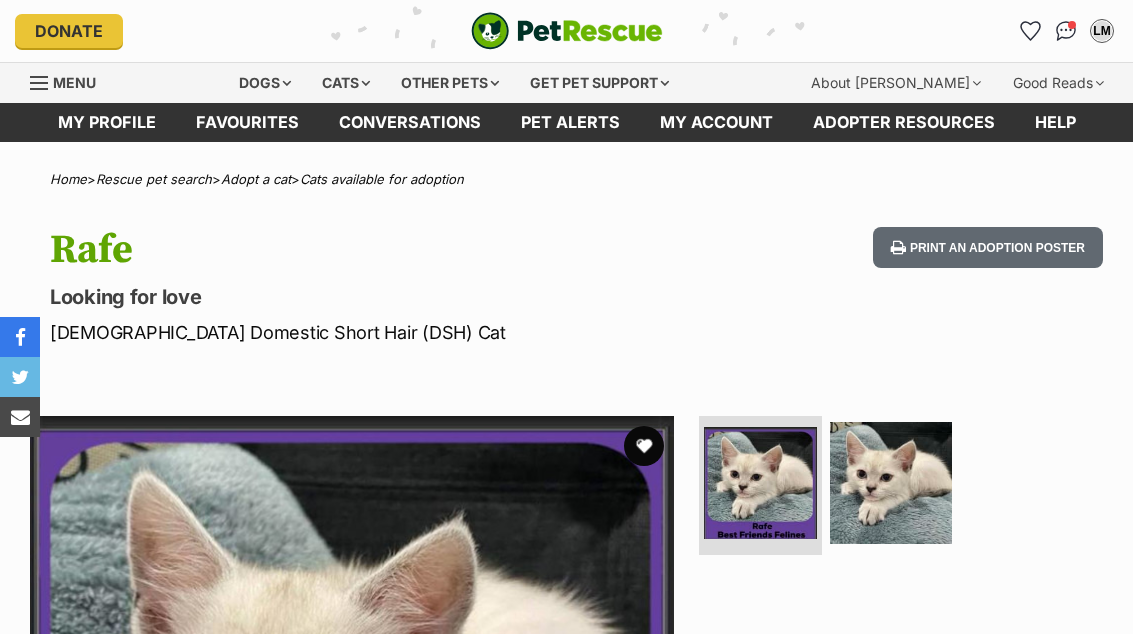 scroll, scrollTop: 0, scrollLeft: 0, axis: both 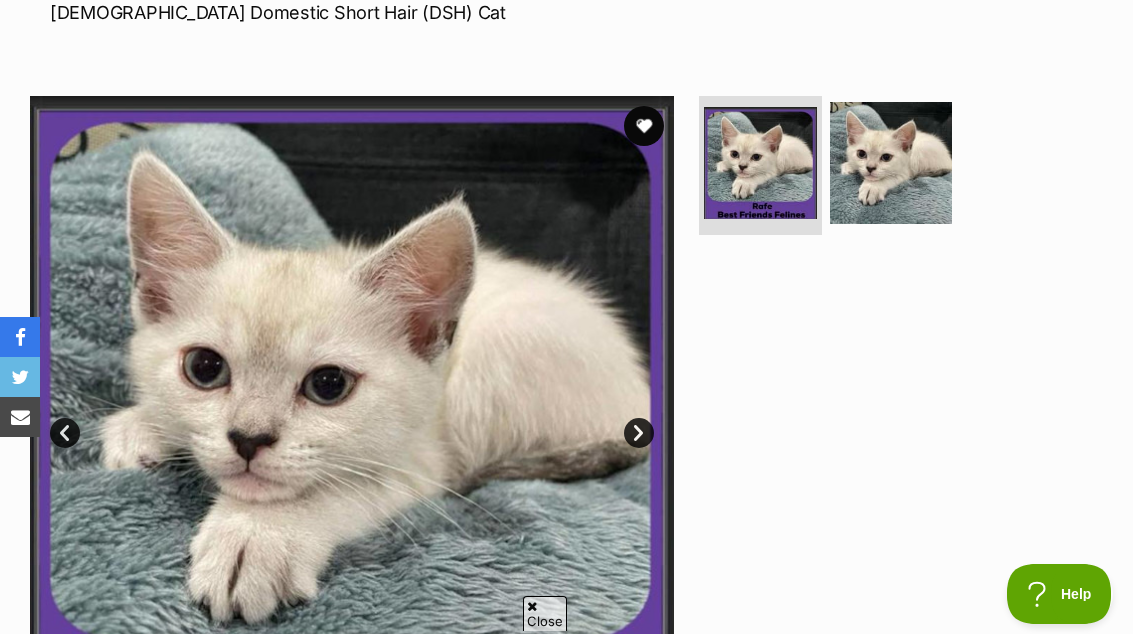 click at bounding box center [891, 163] 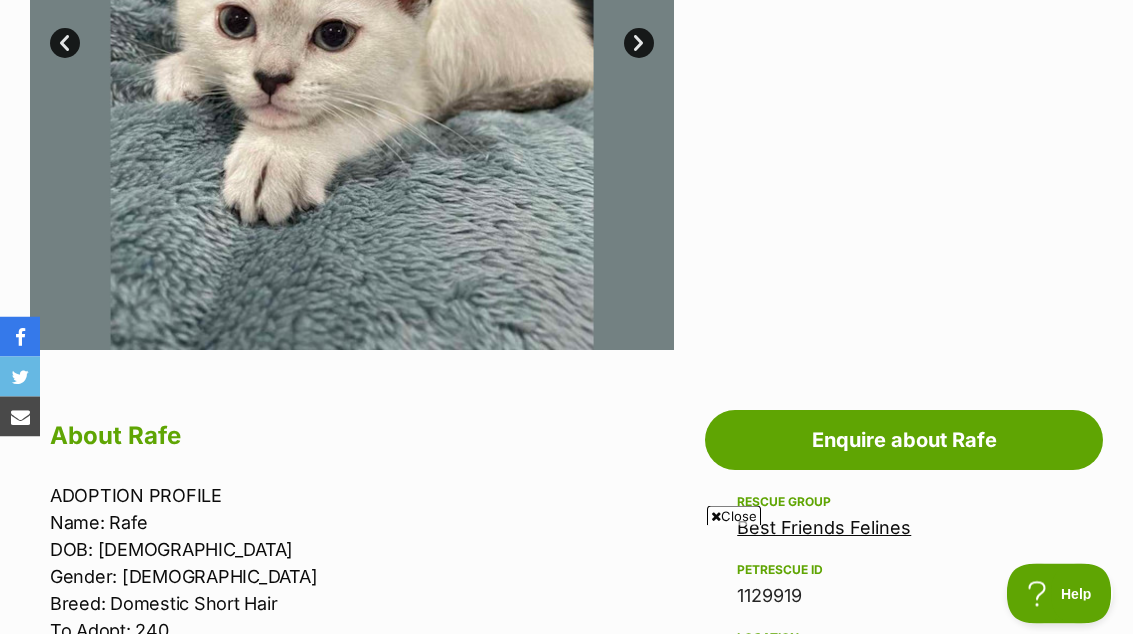 scroll, scrollTop: 666, scrollLeft: 0, axis: vertical 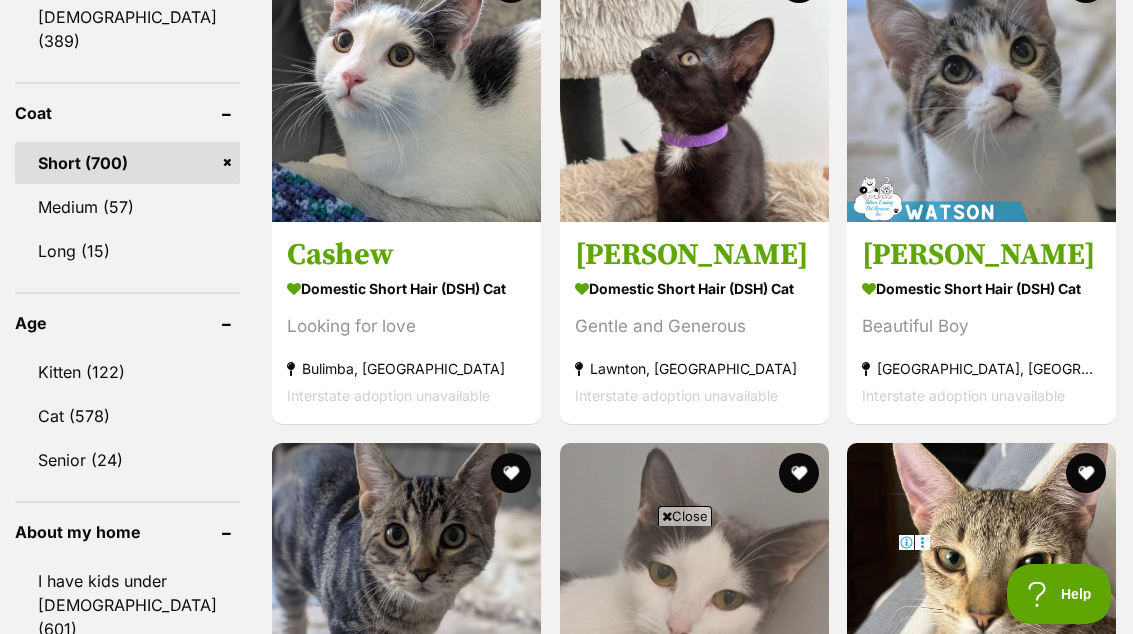 click at bounding box center [981, 87] 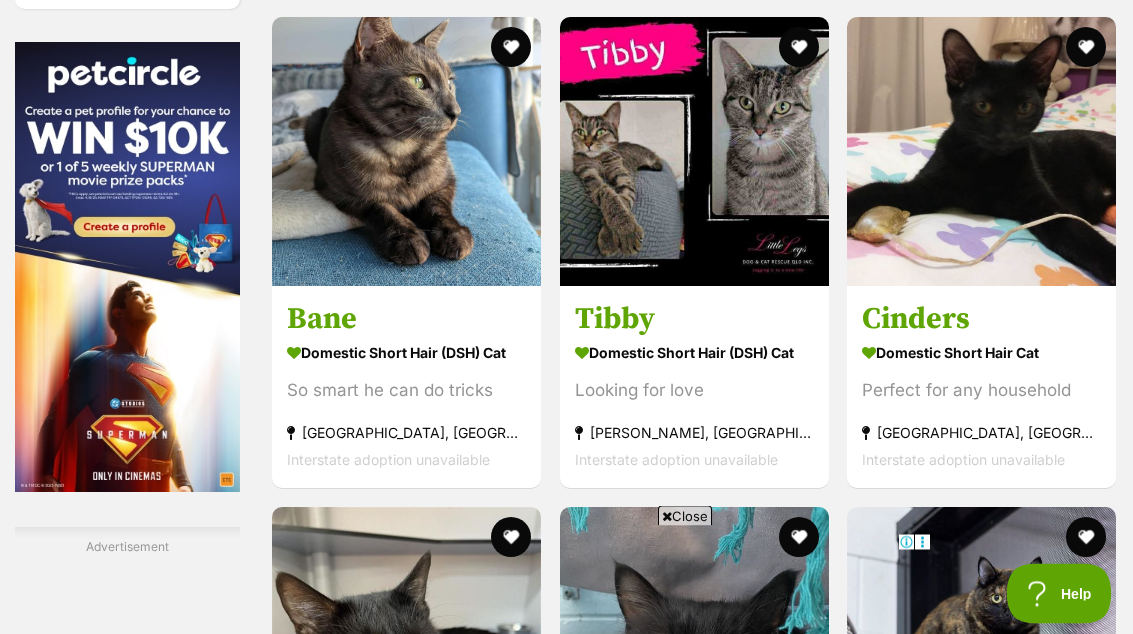 scroll, scrollTop: 2828, scrollLeft: 0, axis: vertical 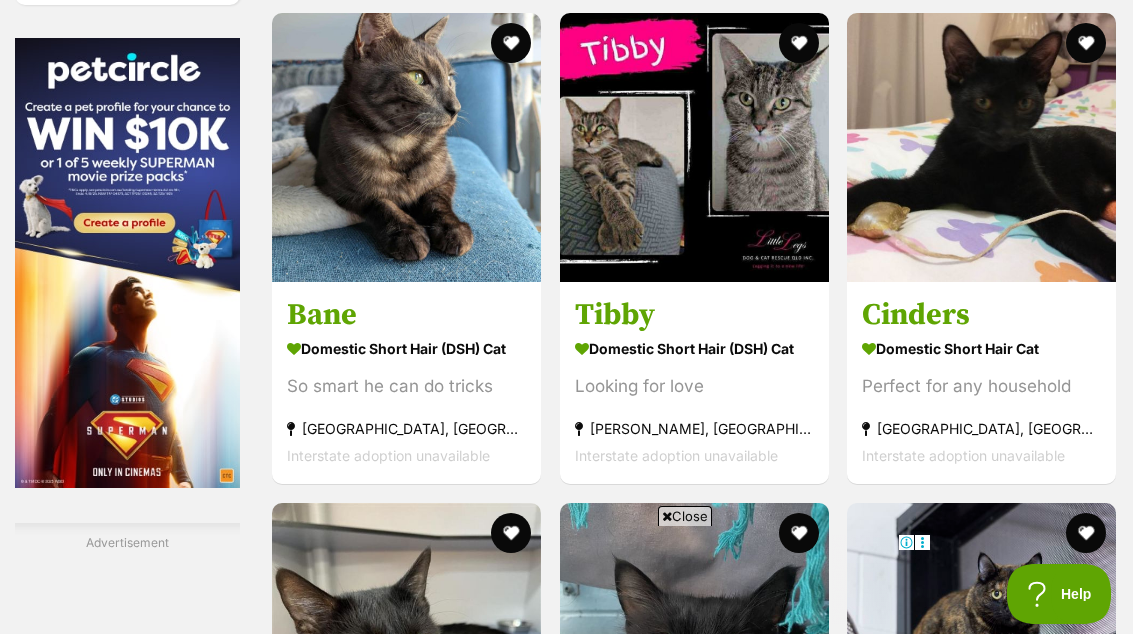 click at bounding box center [406, 147] 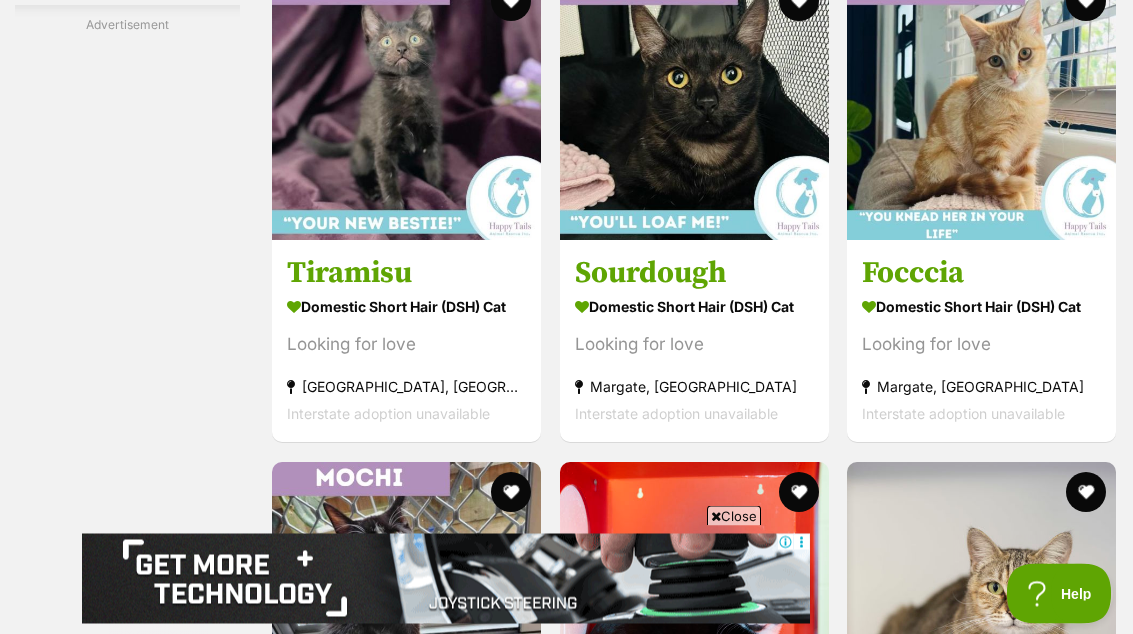 scroll, scrollTop: 7770, scrollLeft: 0, axis: vertical 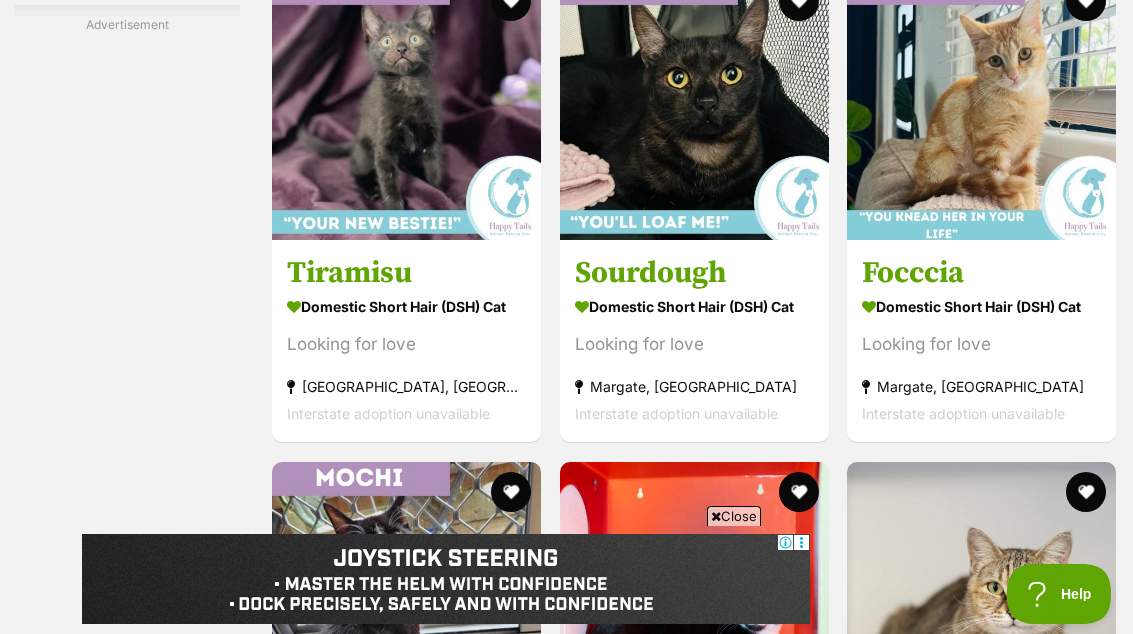 click at bounding box center [1086, 1] 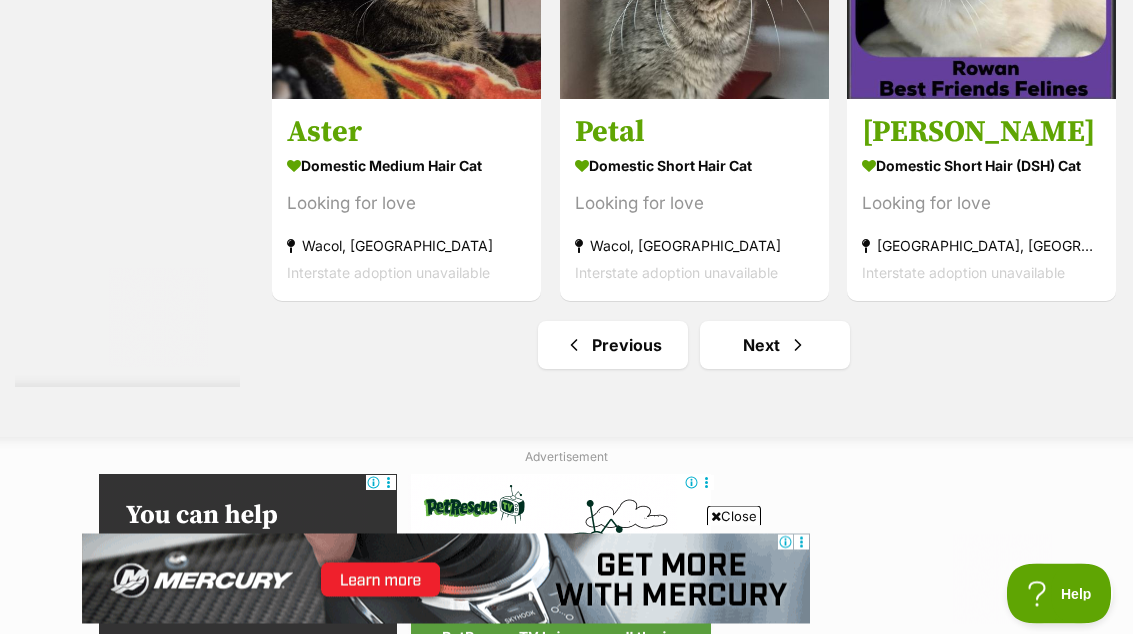 scroll, scrollTop: 10362, scrollLeft: 0, axis: vertical 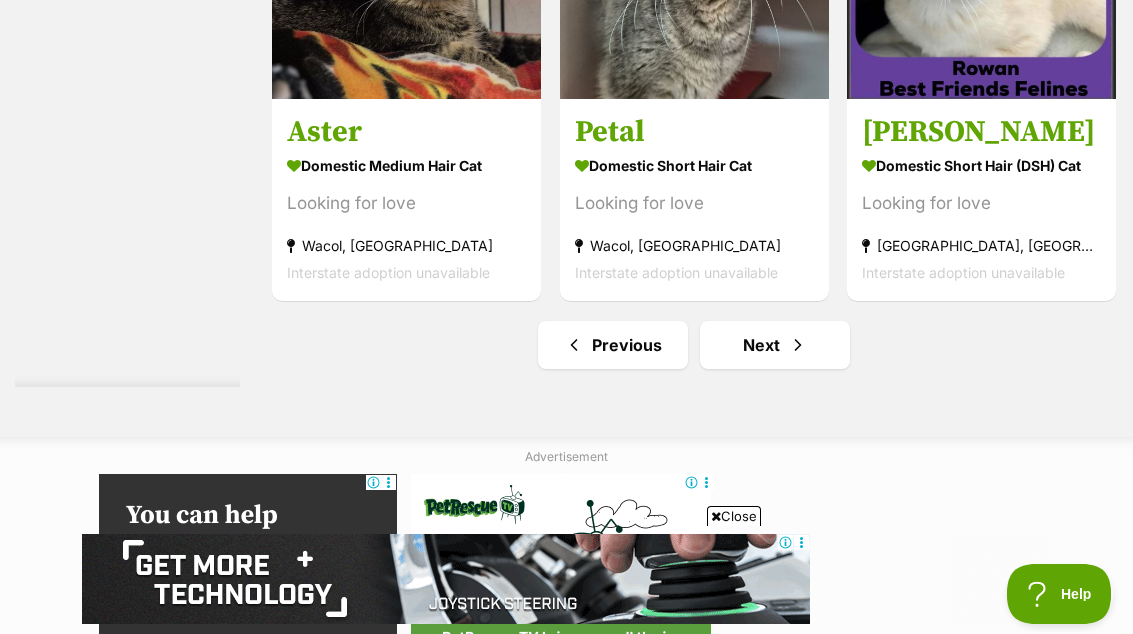 click on "Next" at bounding box center (775, 345) 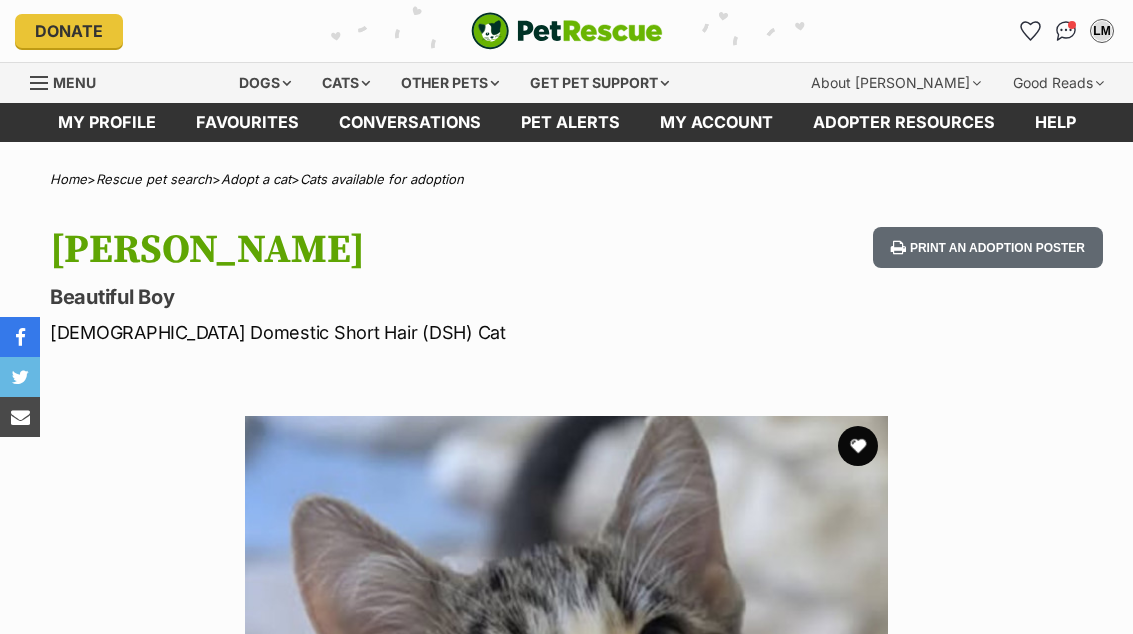 scroll, scrollTop: 0, scrollLeft: 0, axis: both 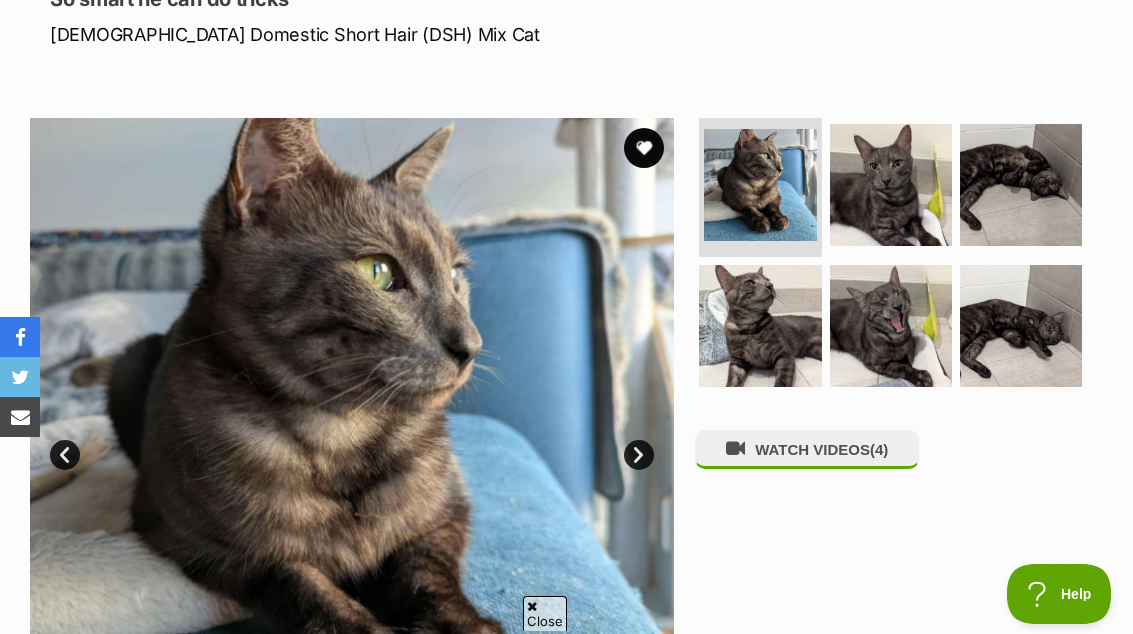 click at bounding box center (891, 185) 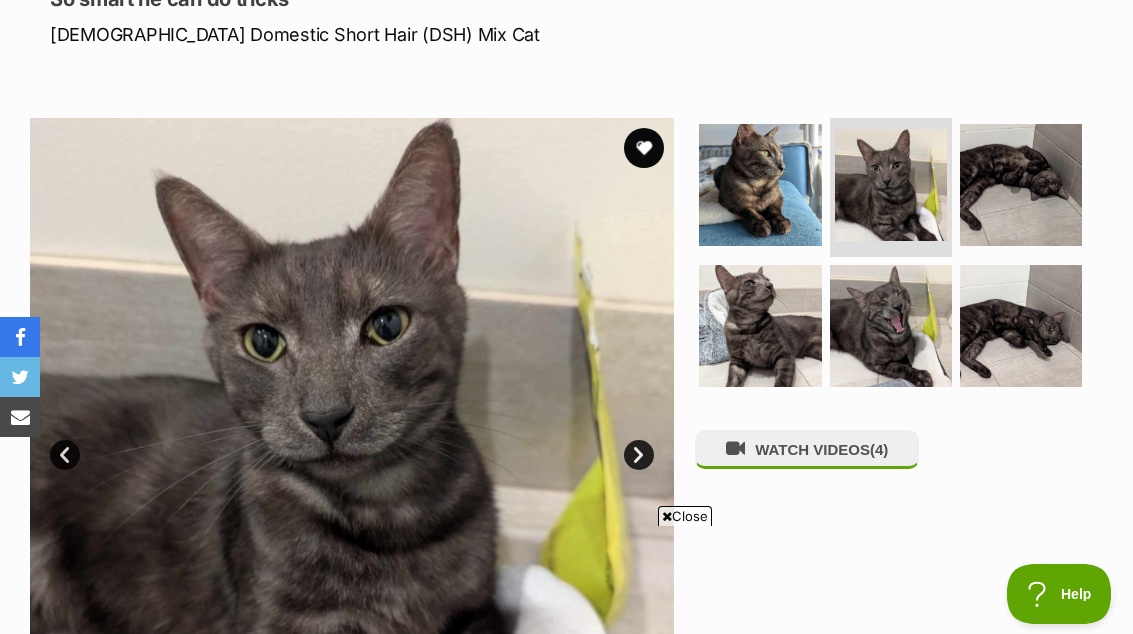 scroll, scrollTop: 0, scrollLeft: 0, axis: both 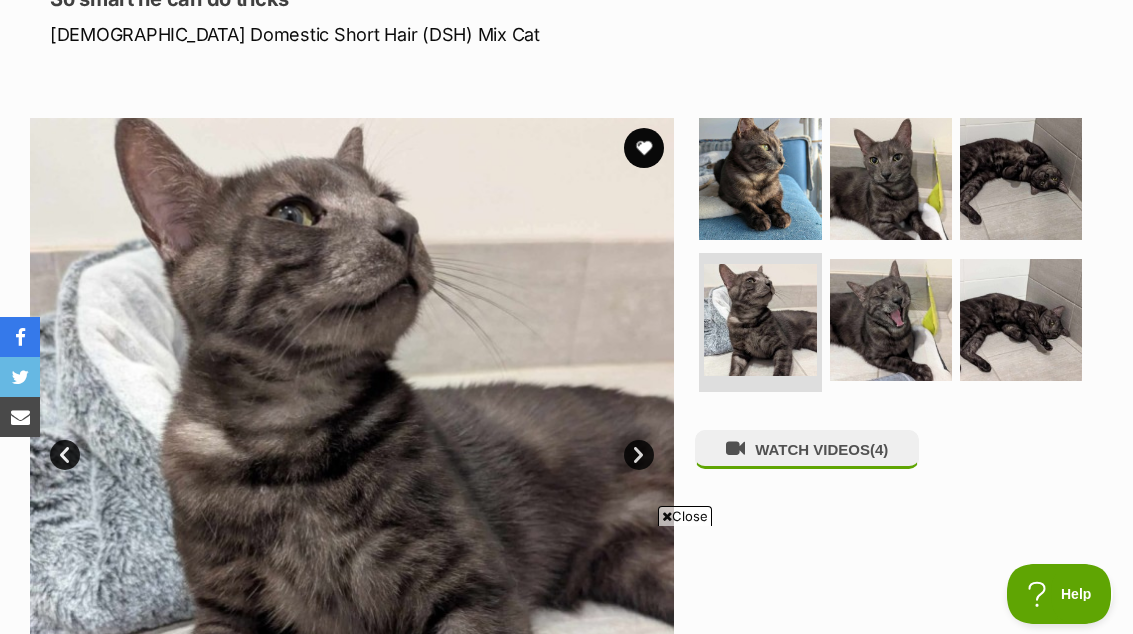 click at bounding box center [891, 320] 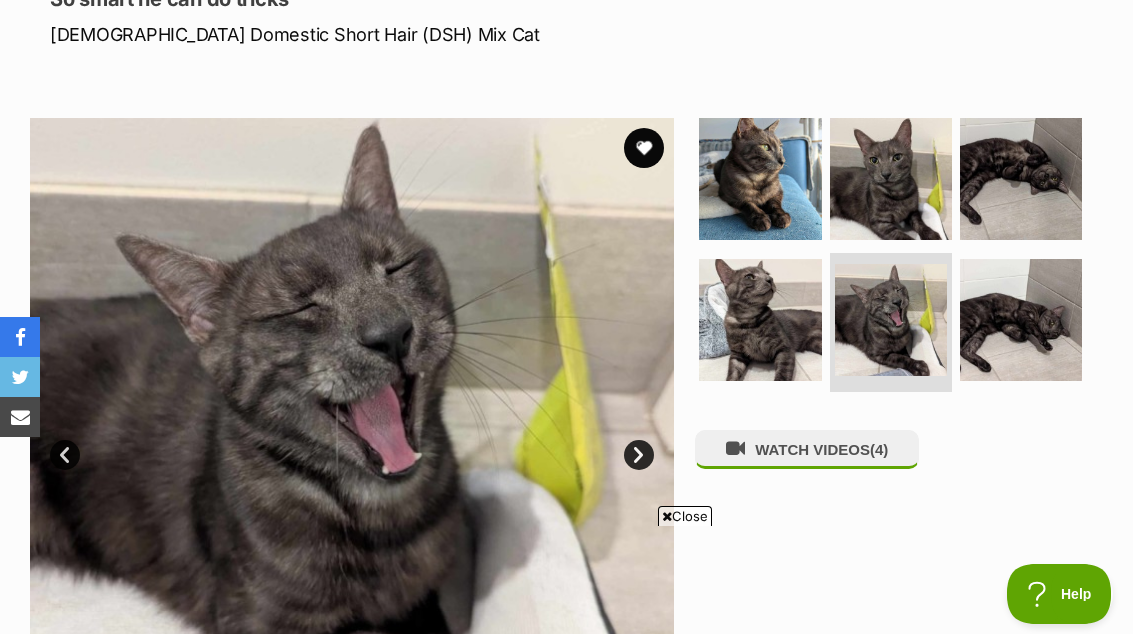 click at bounding box center (1021, 179) 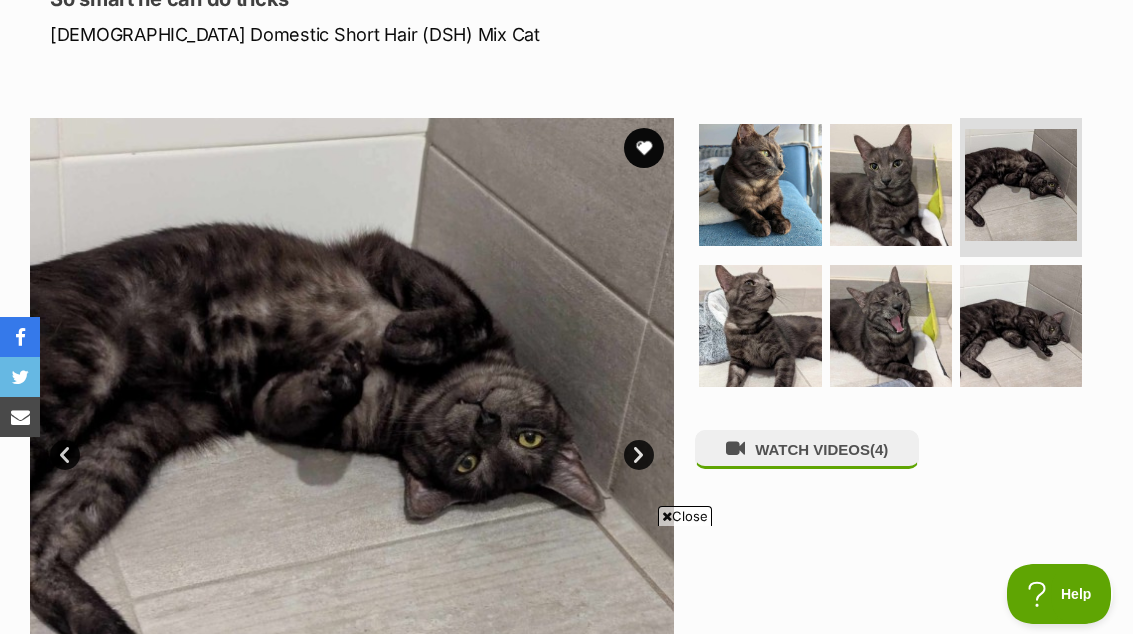 click at bounding box center (1021, 326) 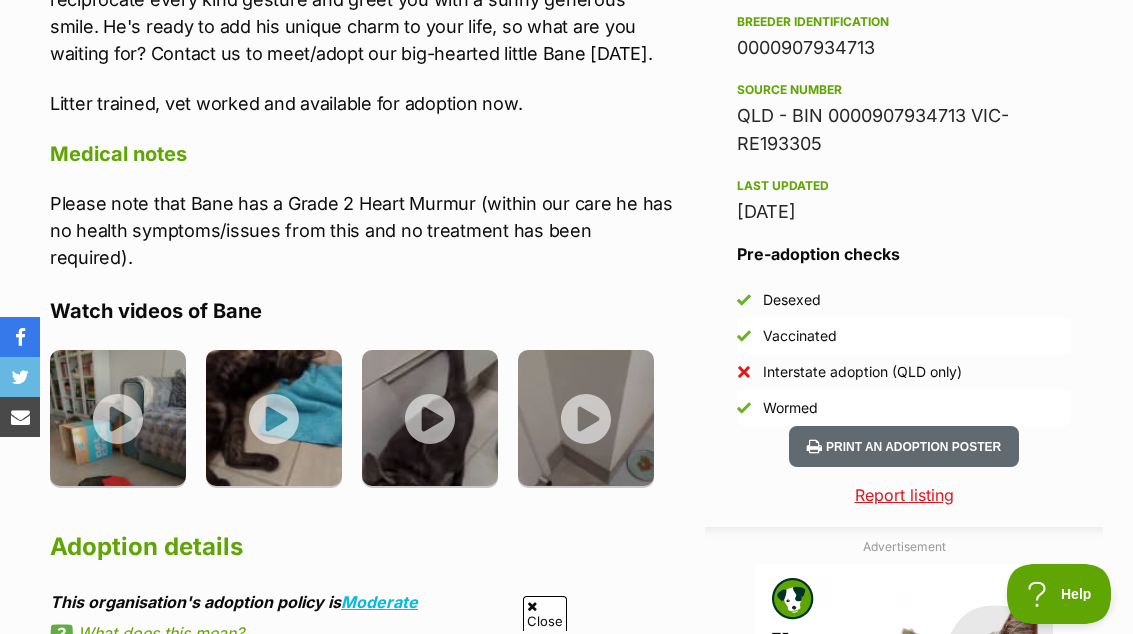 scroll, scrollTop: 0, scrollLeft: 0, axis: both 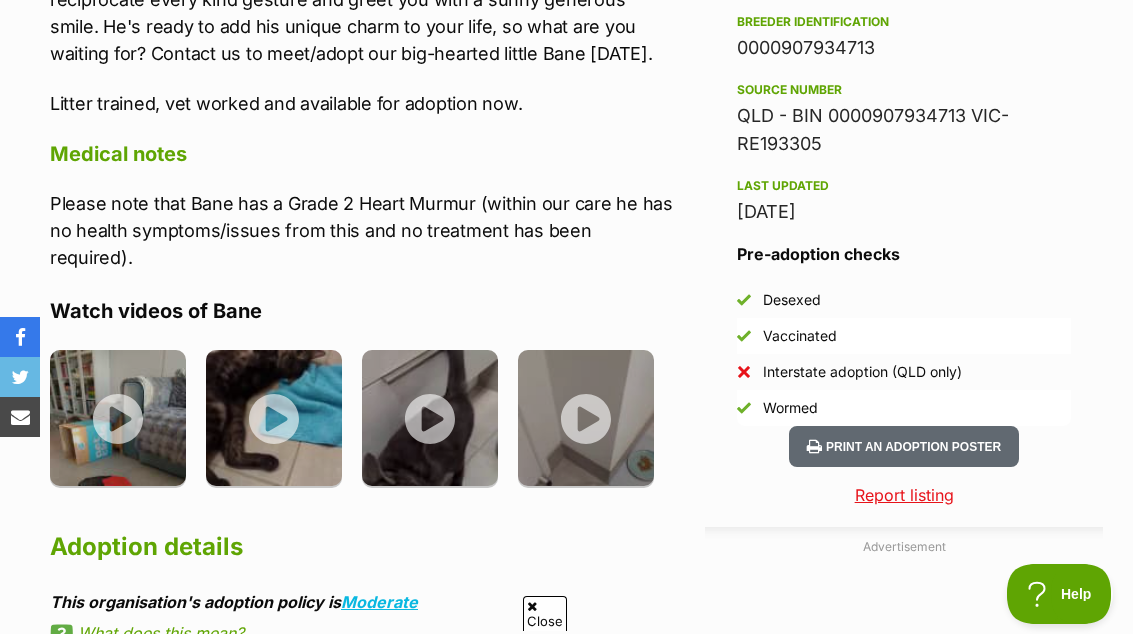 click at bounding box center [118, 418] 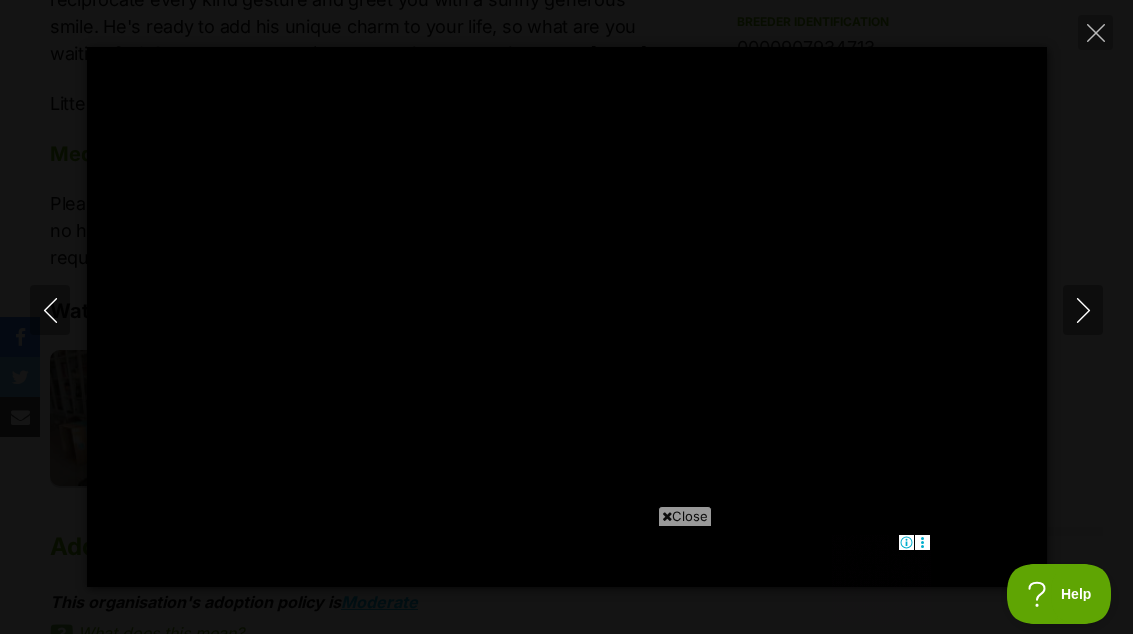 scroll, scrollTop: 0, scrollLeft: 0, axis: both 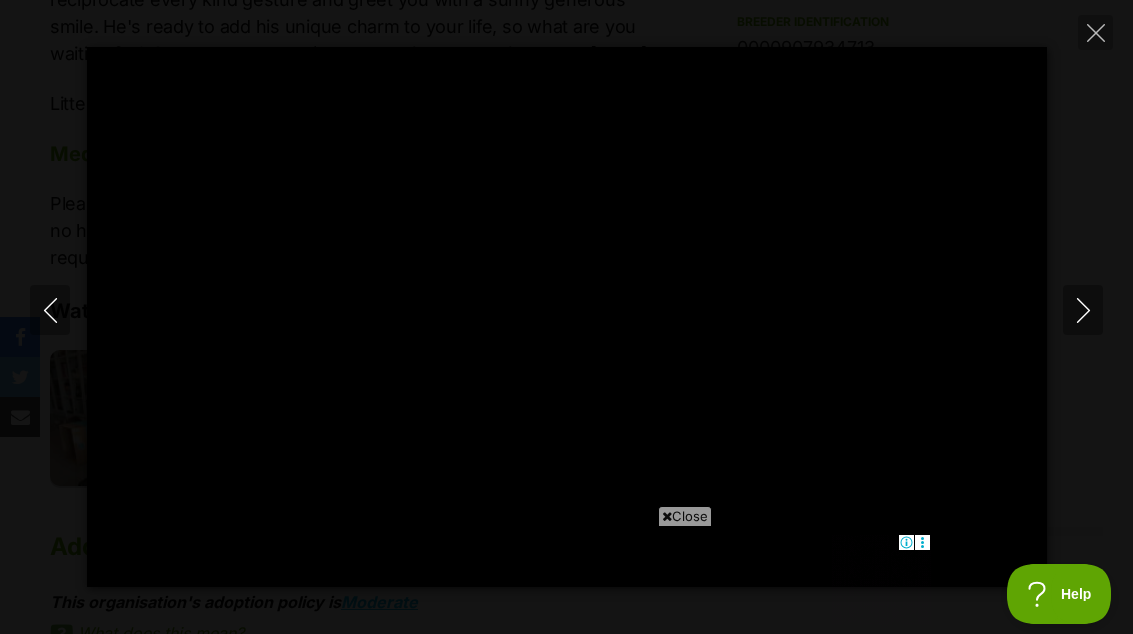 type on "100" 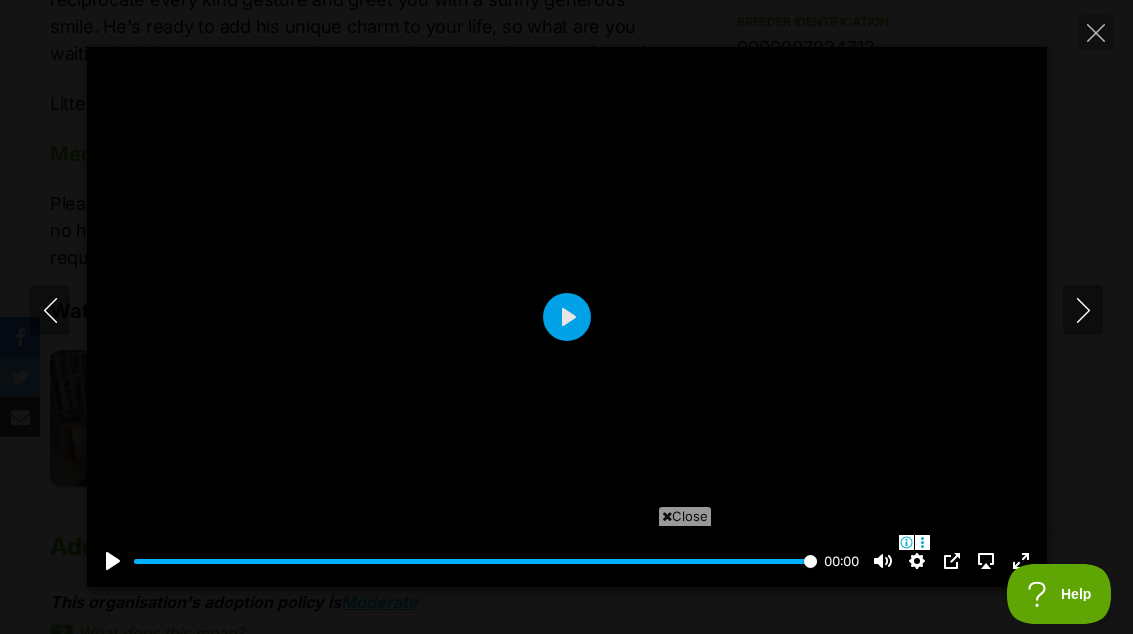 click 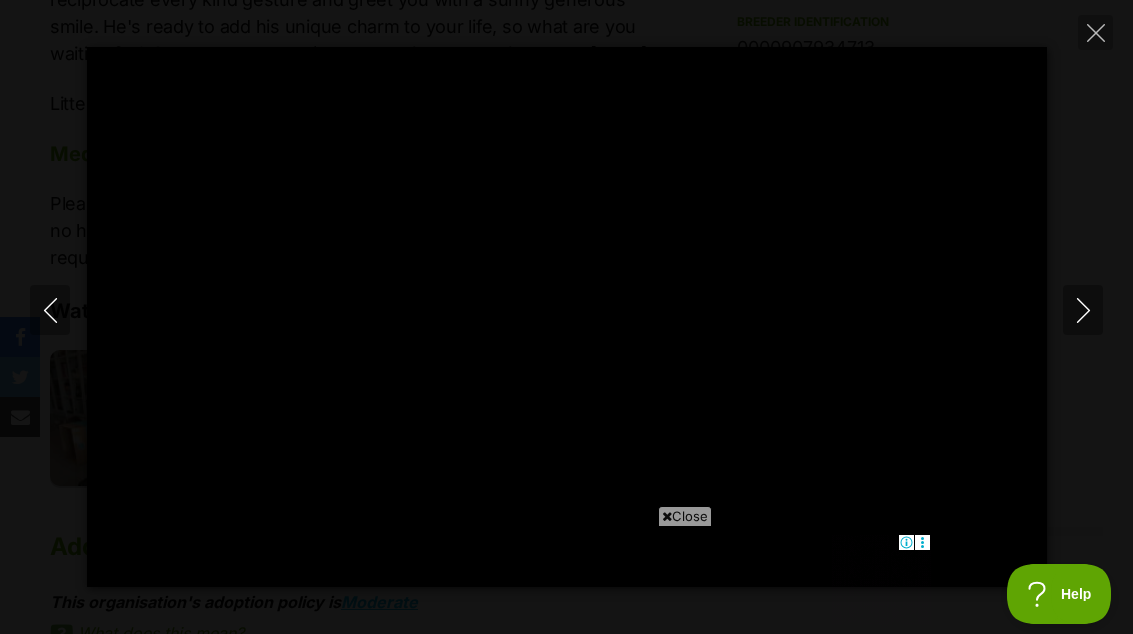 type on "47.55" 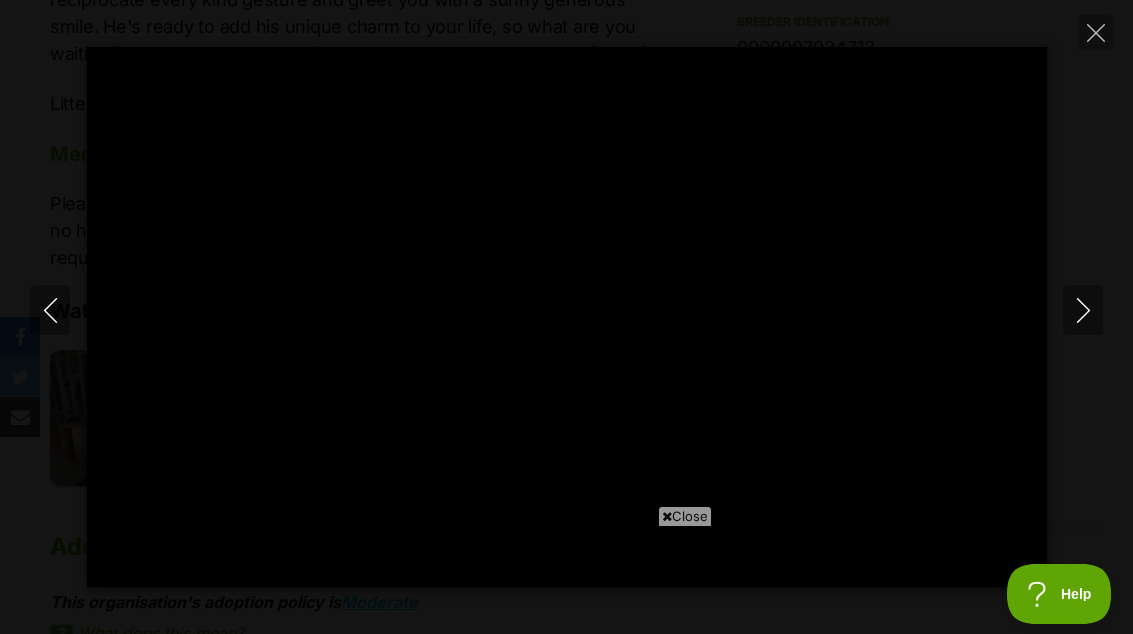 click 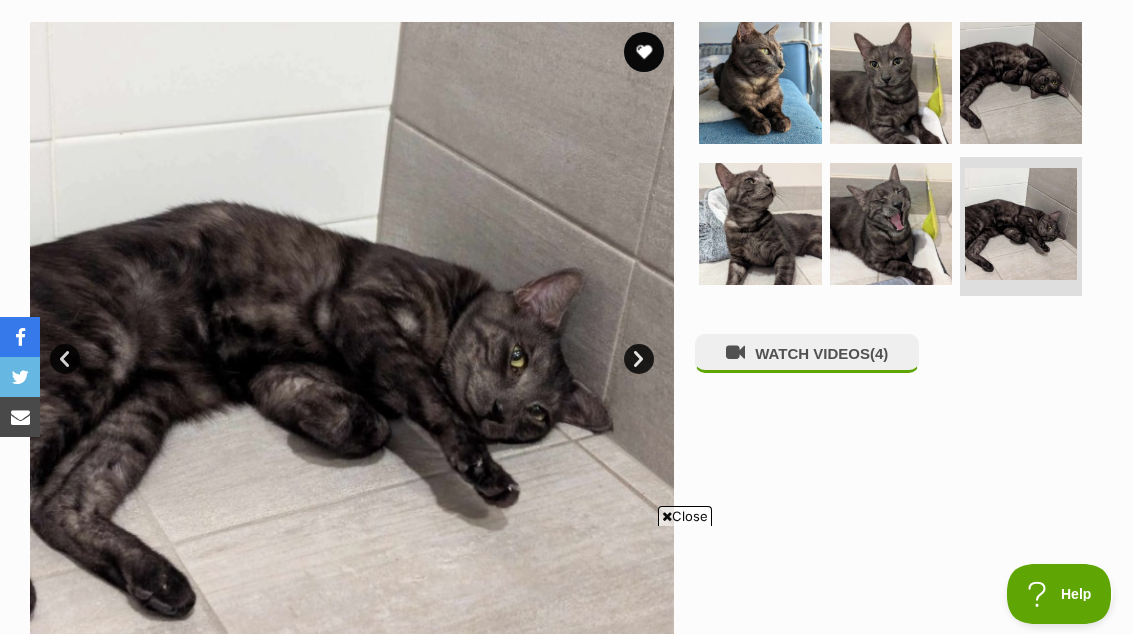 scroll, scrollTop: 381, scrollLeft: 0, axis: vertical 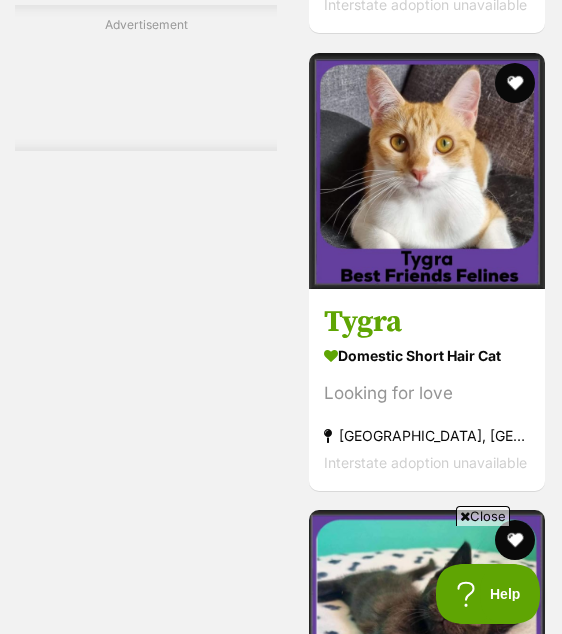 click on "Refine your search
Search for a pet
Search
Species
Cats (700)
Dogs (105)
Other Pets (29)
Pets near me within
10km
25km
50km
100km
250km
100km
of
4158
Clear
Update
Gender
Male (311)
Female (389)
Coat
Short (700)
Medium (57)
Long (15)
Age
Kitten (122)
Cat (578)
Senior (24)
About my home
I have kids under 5 years old (601)
I have kids under 12 years old (649)
I have resident dogs (640)
I have resident cats (655)
Pets will be alone during work hours (690)
Advanced
Indoor only cats (521)
Pets needing foster care (65)
Pets looking for a home together (13)
Cancel and return to search results
Update Results" at bounding box center [146, -12346] 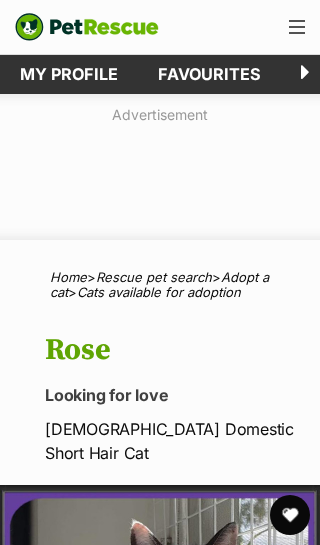 scroll, scrollTop: 0, scrollLeft: 0, axis: both 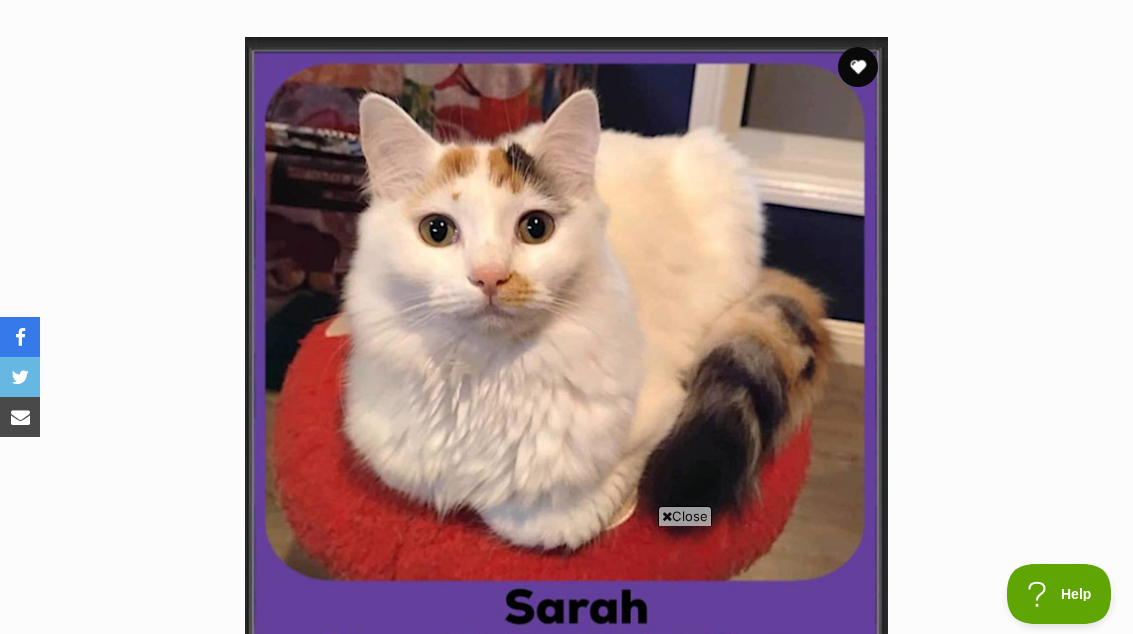 click at bounding box center (858, 67) 